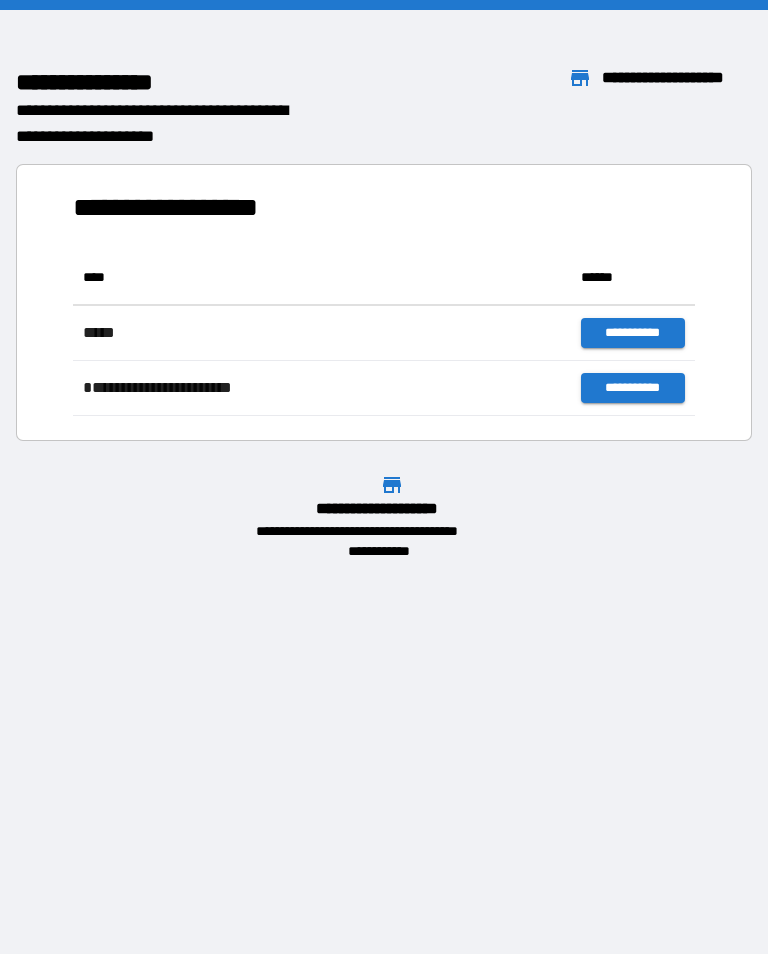 scroll, scrollTop: 0, scrollLeft: 0, axis: both 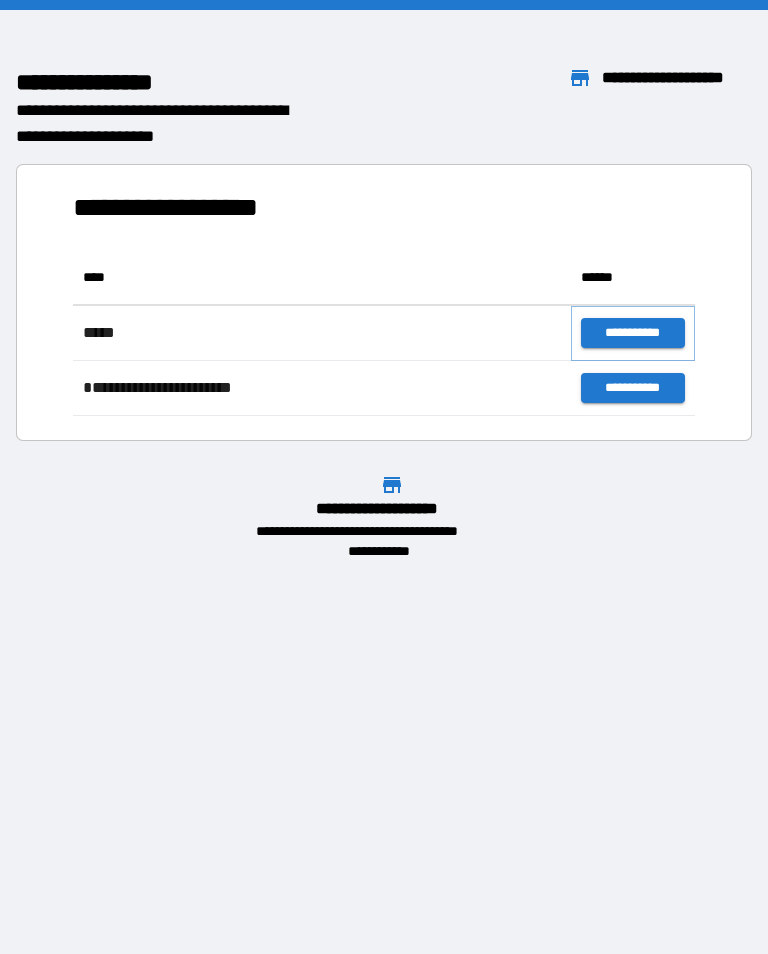 click on "**********" at bounding box center (633, 333) 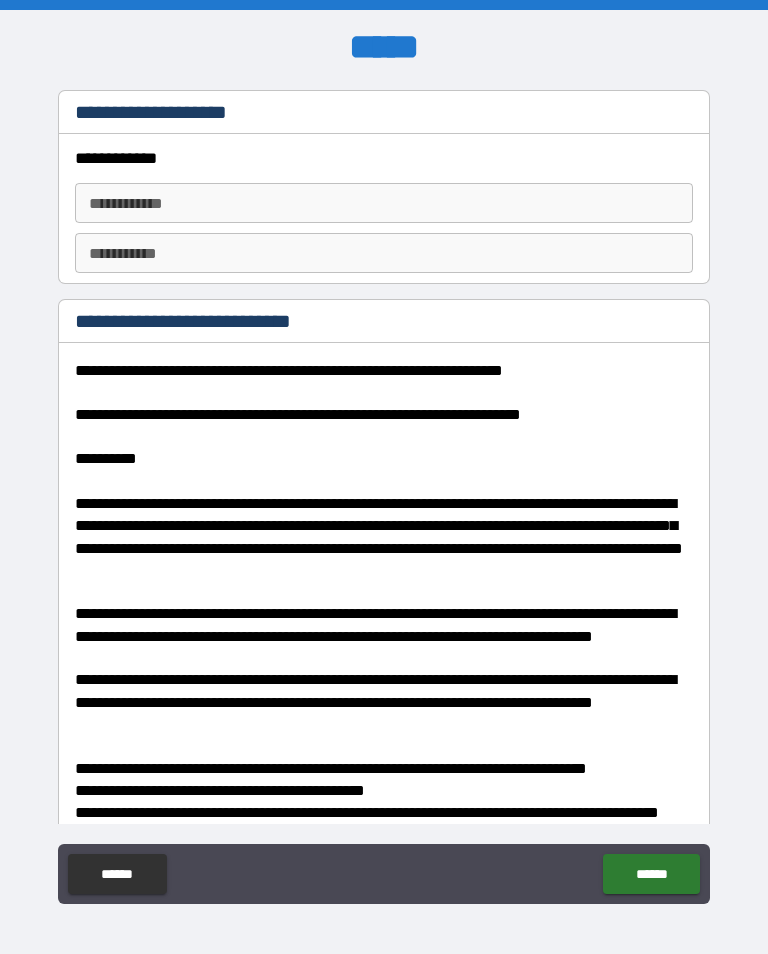 click on "**********" at bounding box center (384, 203) 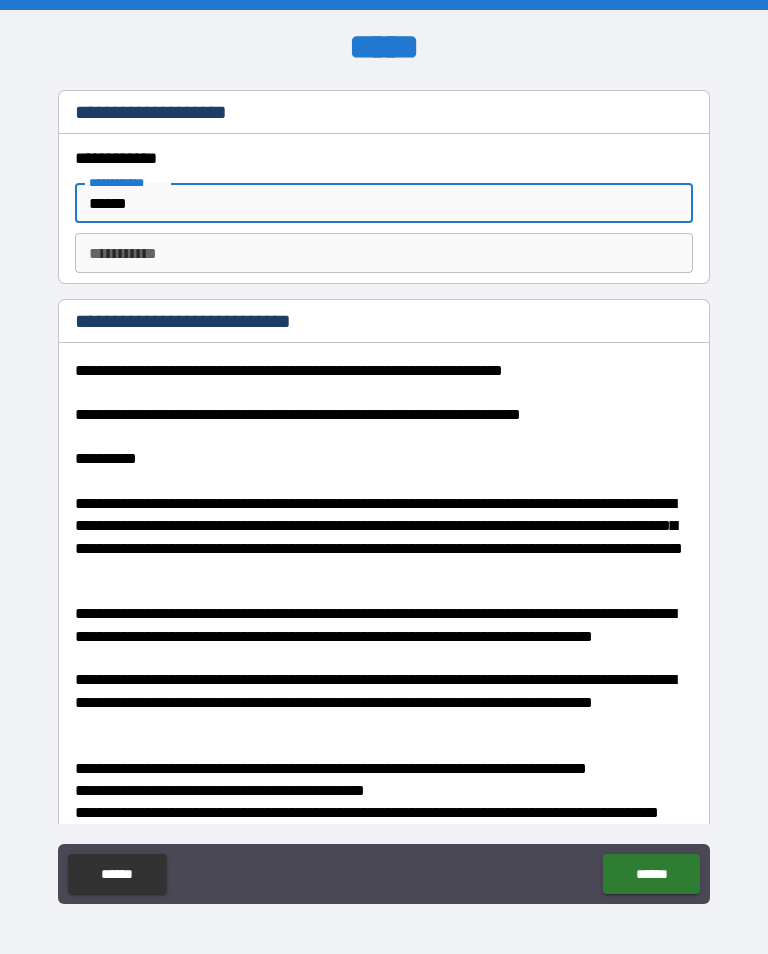 type on "******" 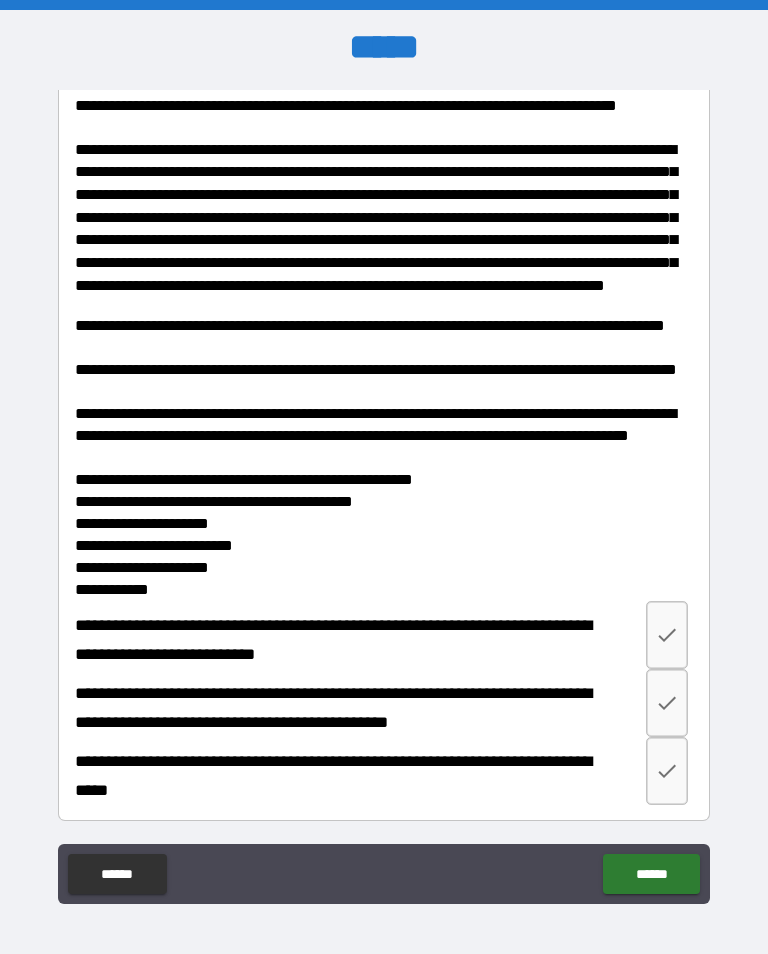 scroll, scrollTop: 2687, scrollLeft: 0, axis: vertical 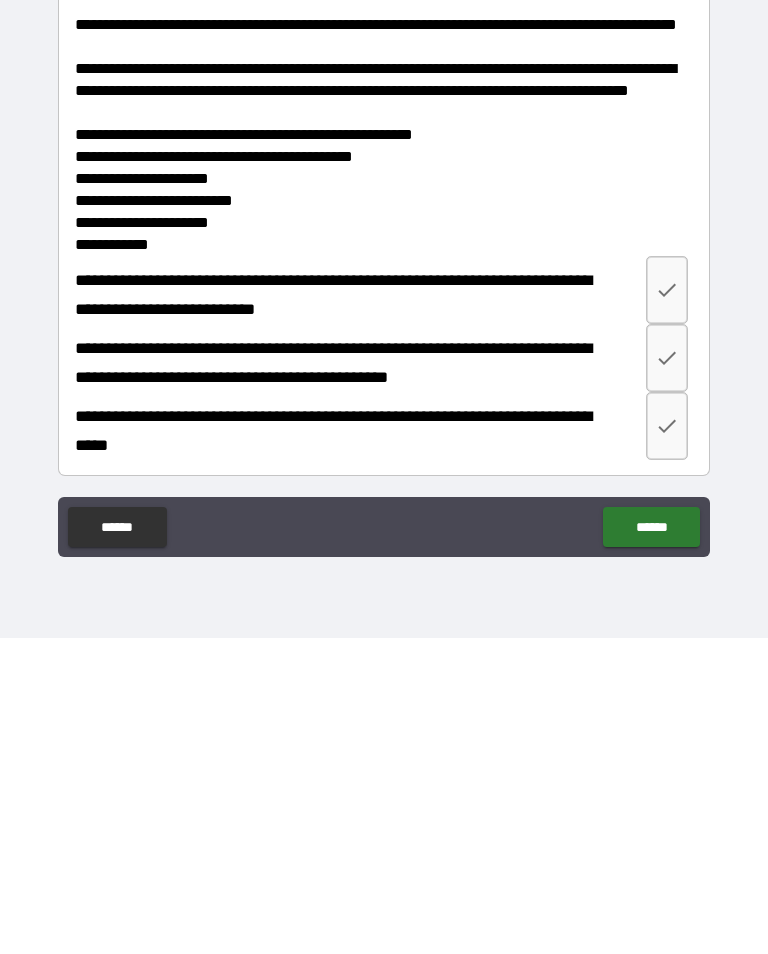 type on "*********" 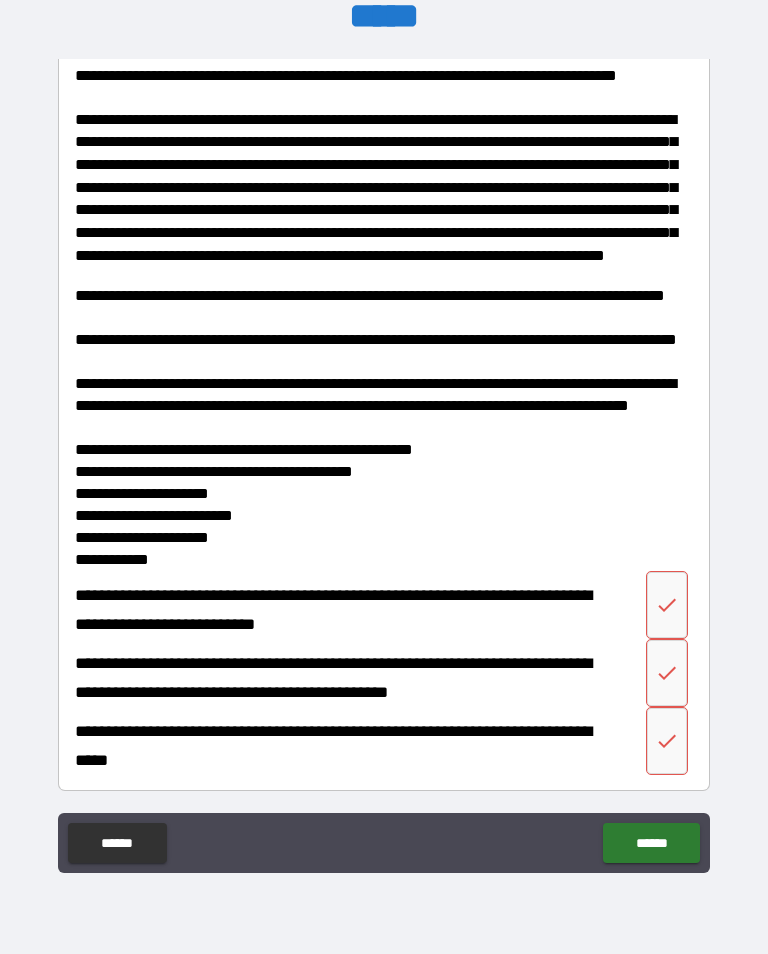 scroll, scrollTop: 2687, scrollLeft: 0, axis: vertical 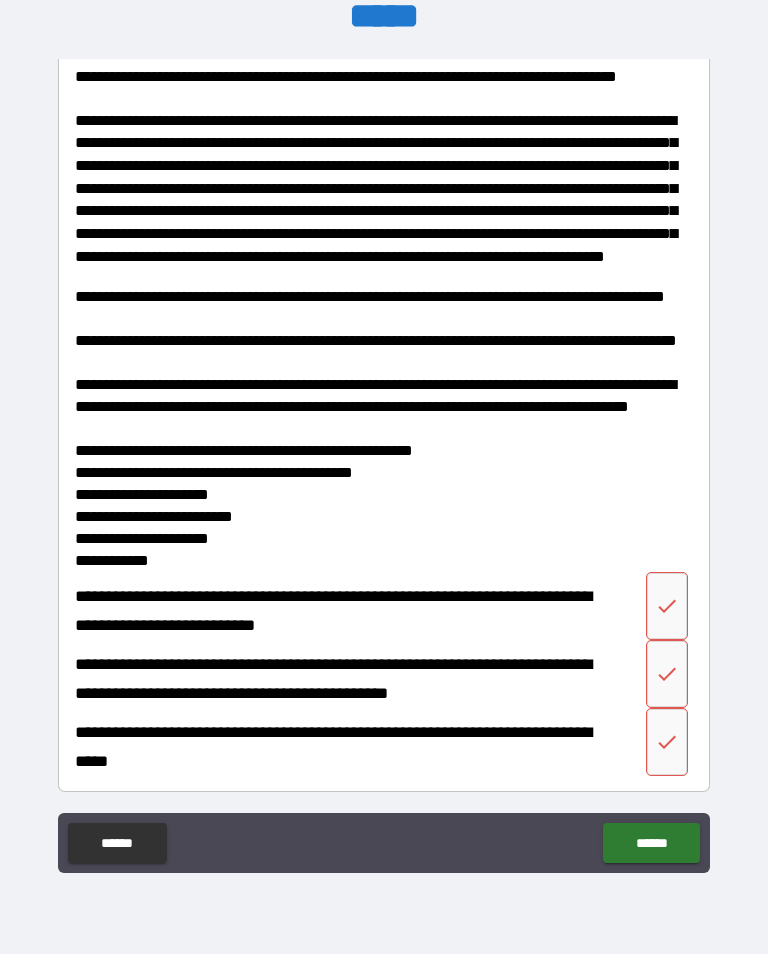 click on "******" at bounding box center [651, 843] 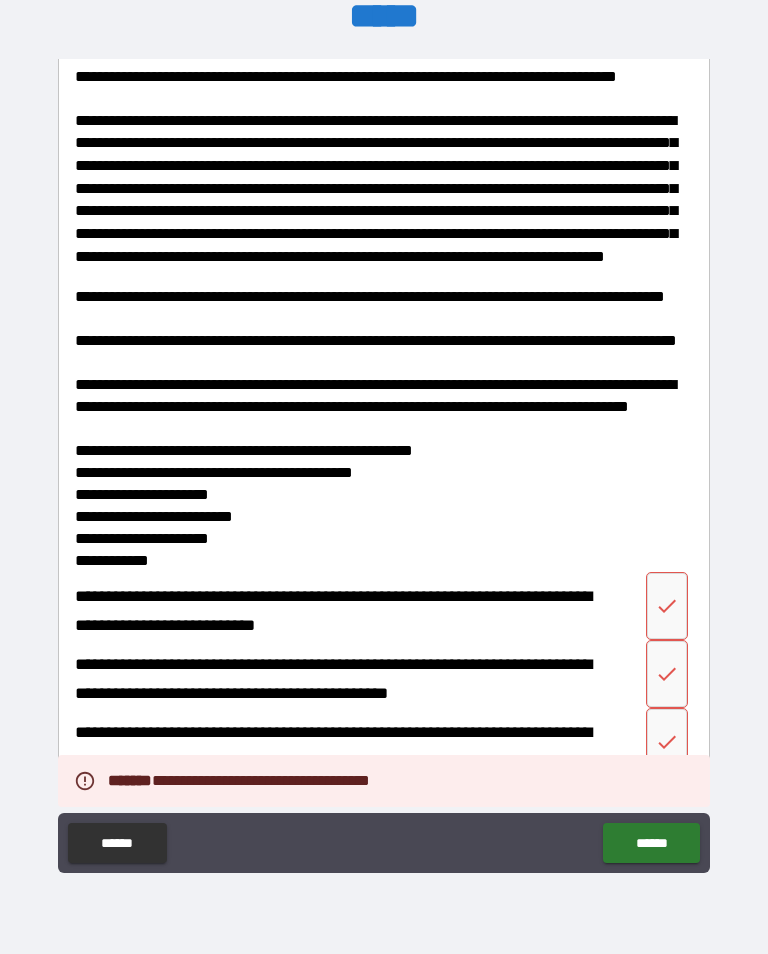 click on "******" at bounding box center (651, 843) 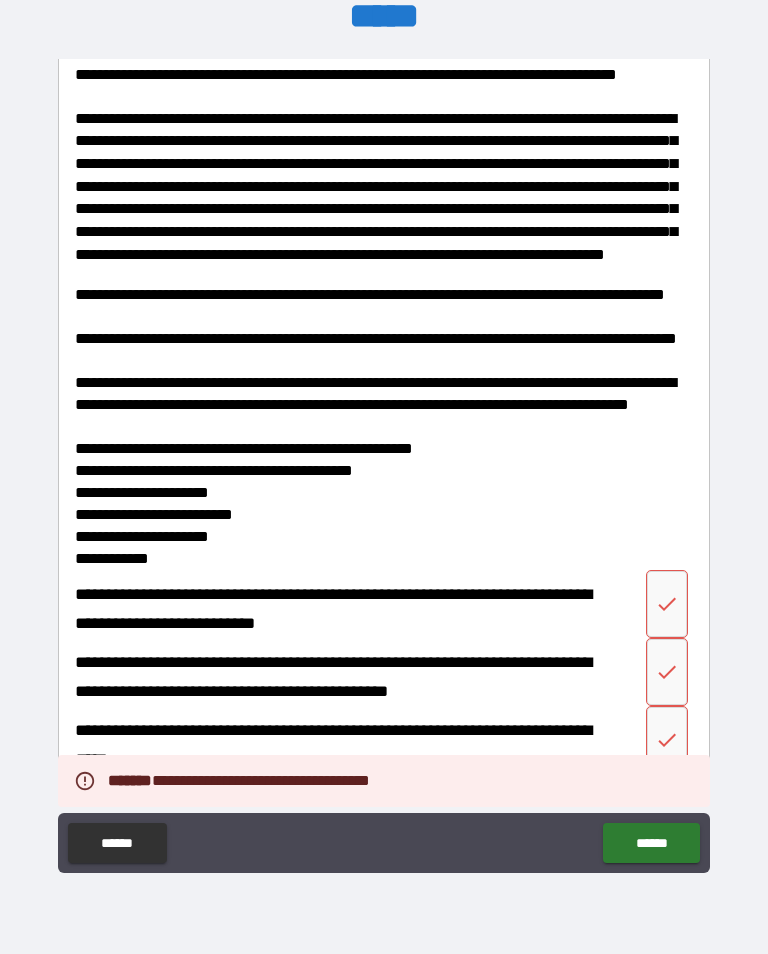 scroll, scrollTop: 2687, scrollLeft: 0, axis: vertical 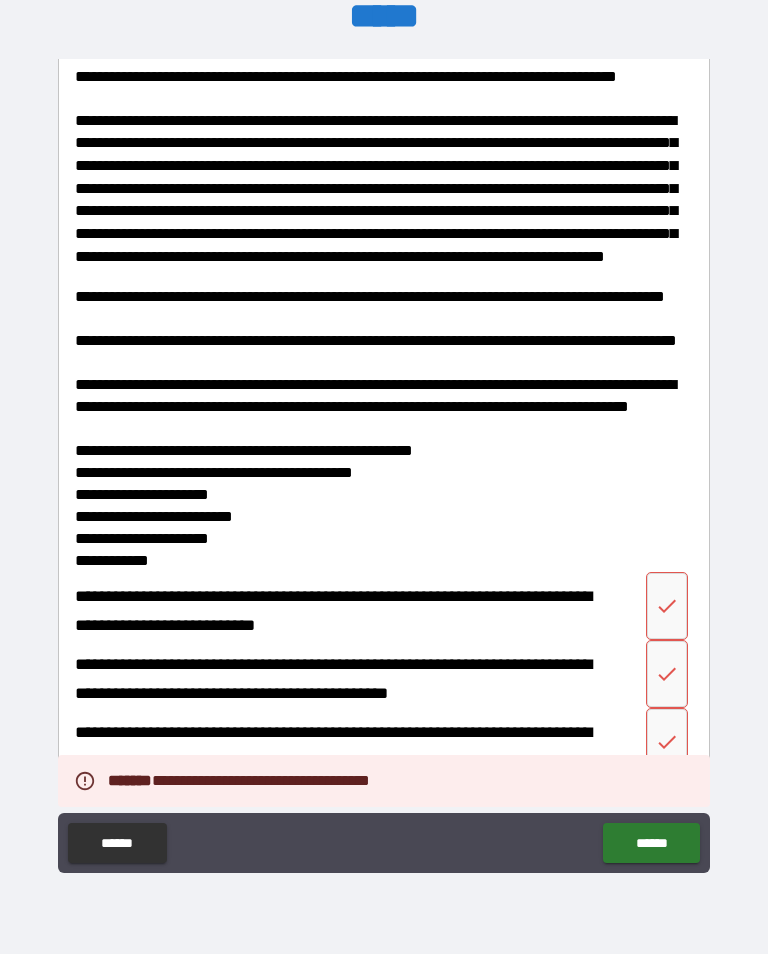 click on "******" at bounding box center (117, 843) 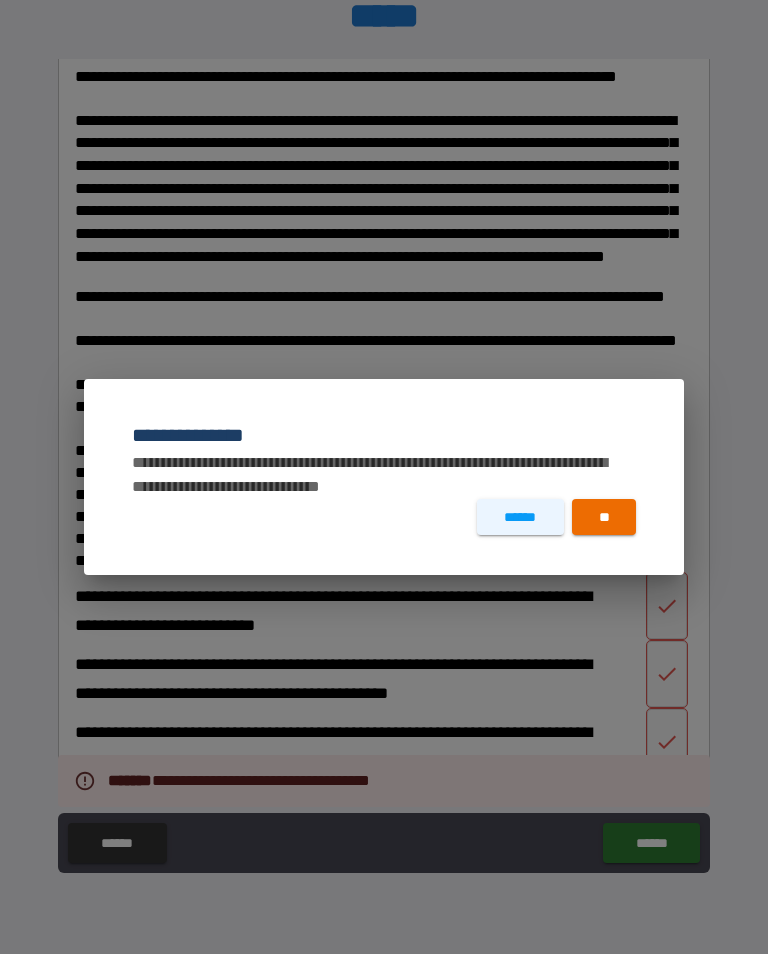 click on "**" at bounding box center (604, 517) 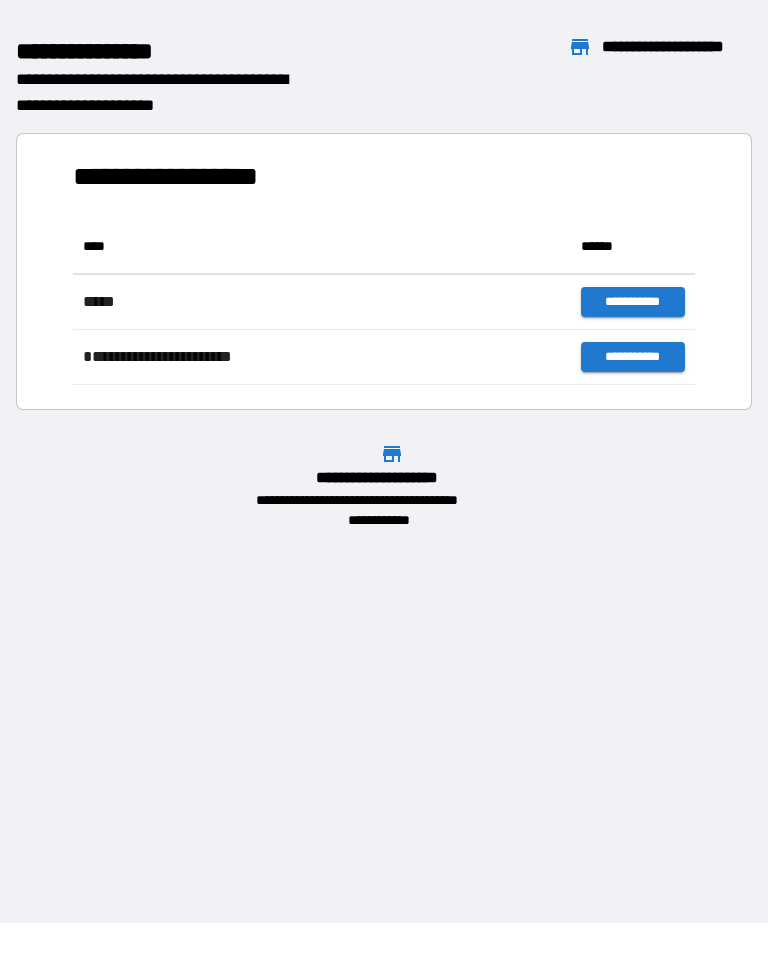 scroll, scrollTop: 1, scrollLeft: 1, axis: both 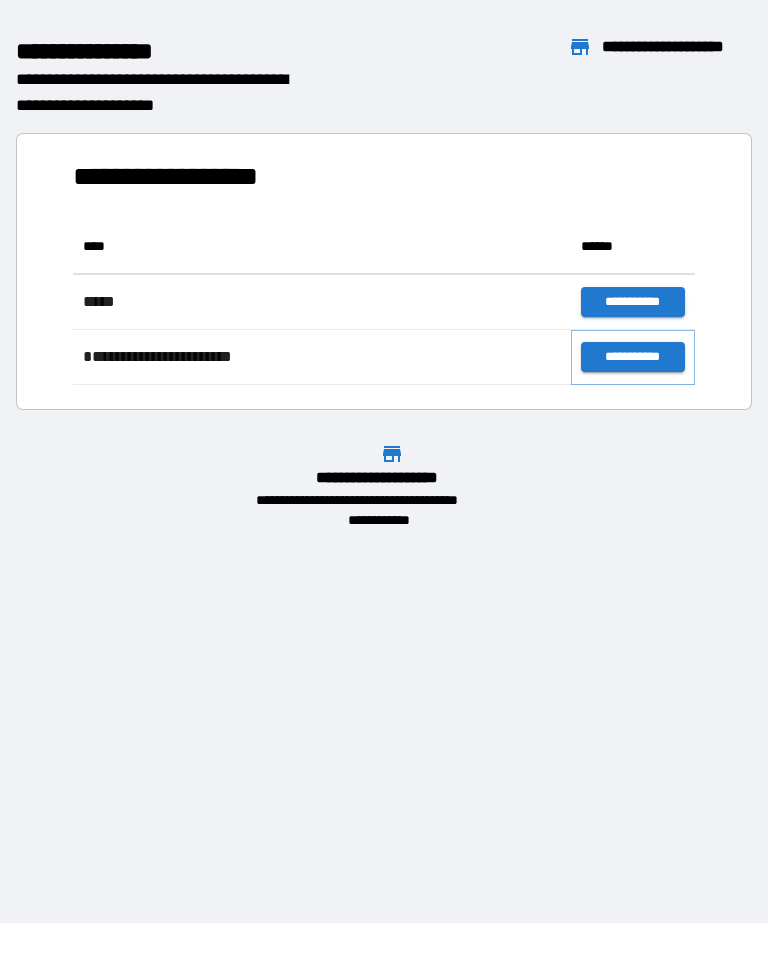 click on "**********" at bounding box center (633, 357) 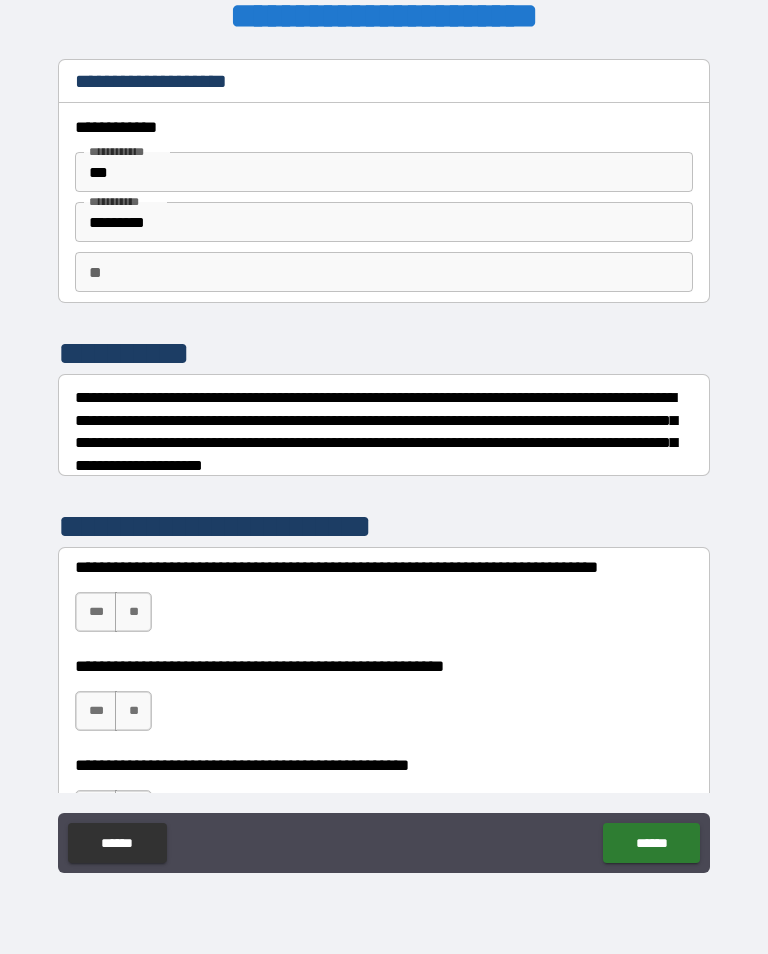 click on "***" at bounding box center (384, 172) 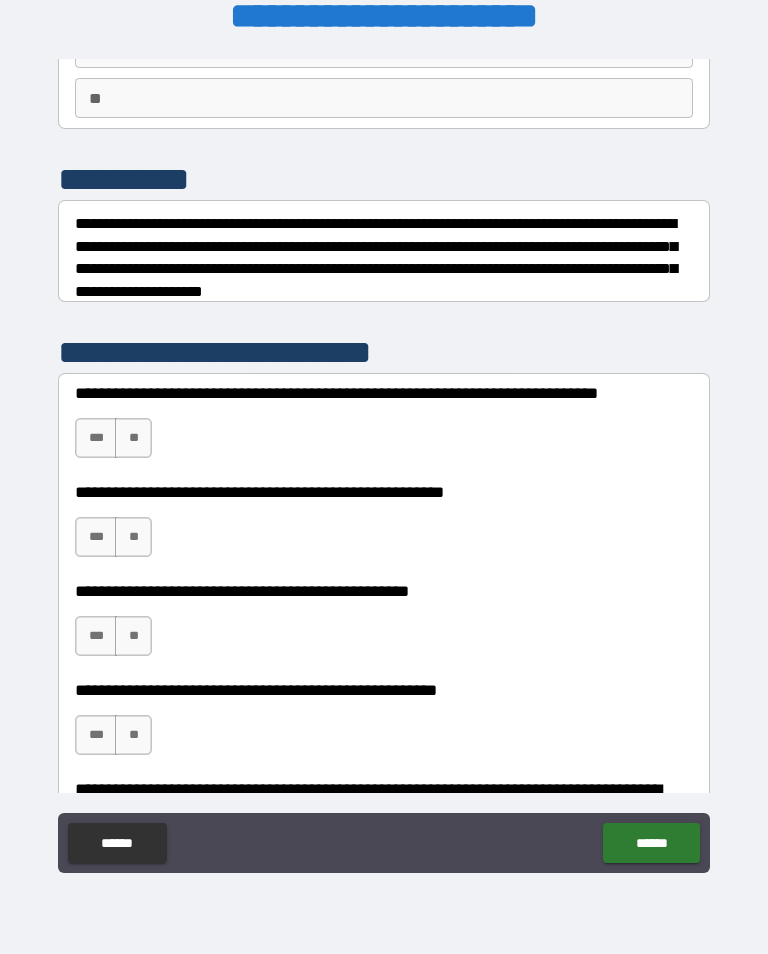 scroll, scrollTop: 178, scrollLeft: 0, axis: vertical 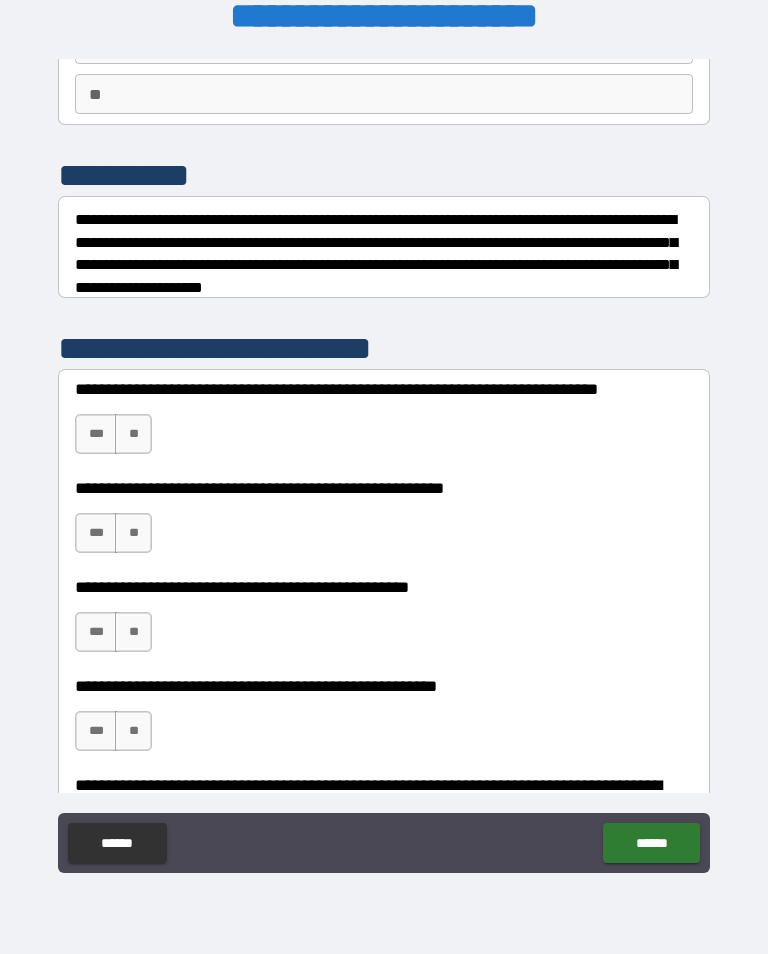 type on "******" 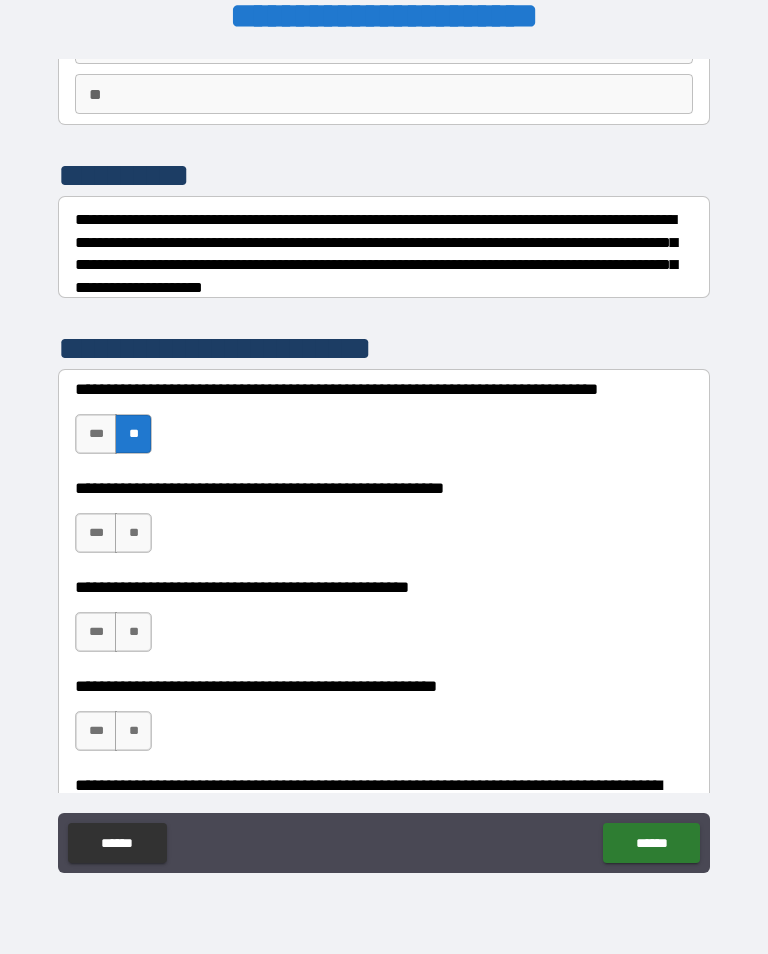click on "**" at bounding box center [133, 533] 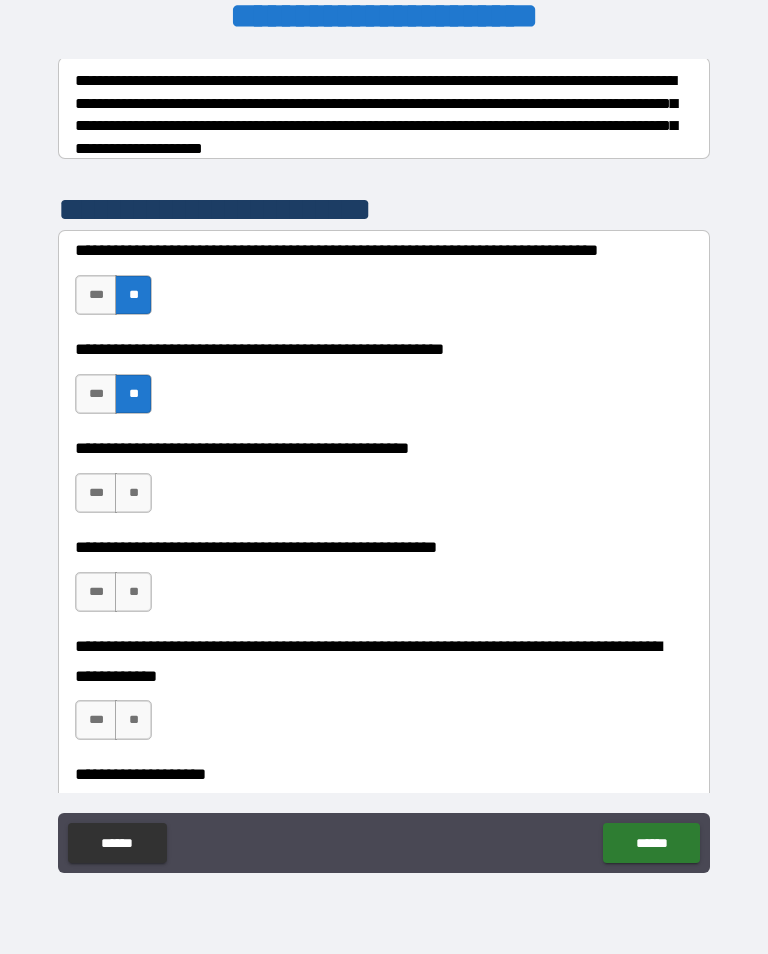 scroll, scrollTop: 325, scrollLeft: 0, axis: vertical 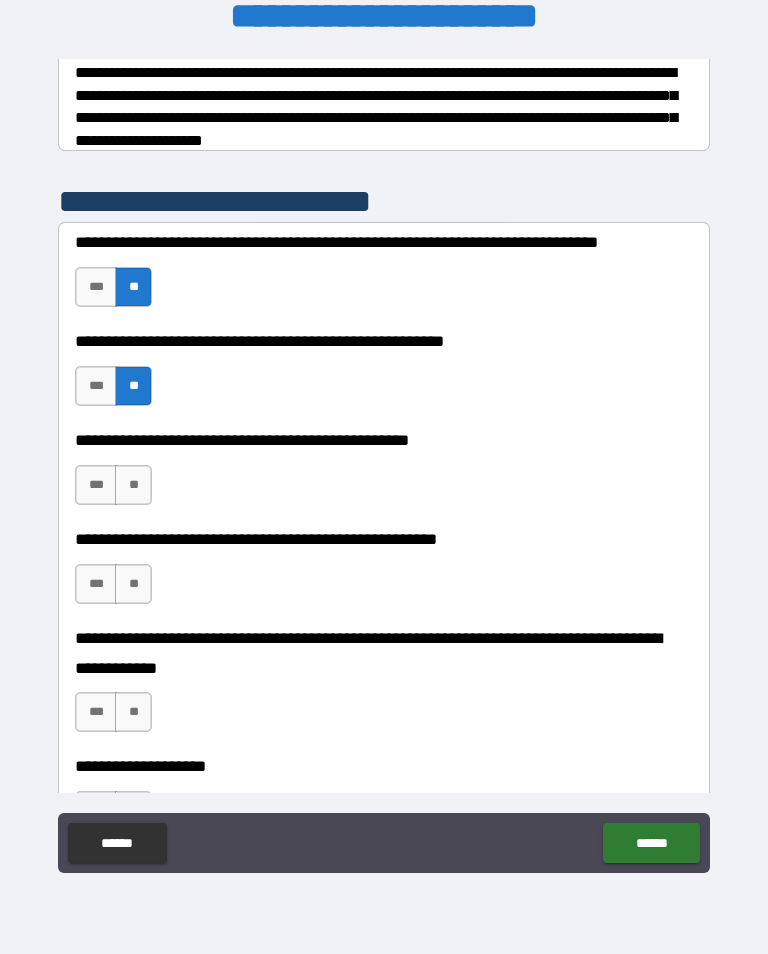click on "**" at bounding box center (133, 485) 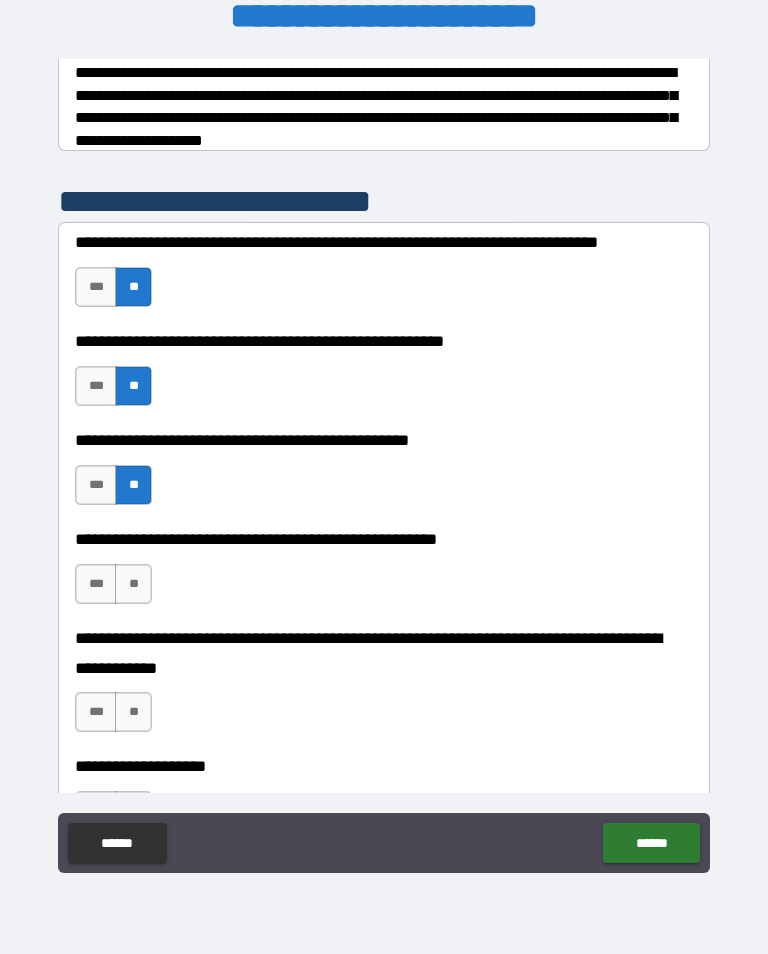 click on "**" at bounding box center [133, 584] 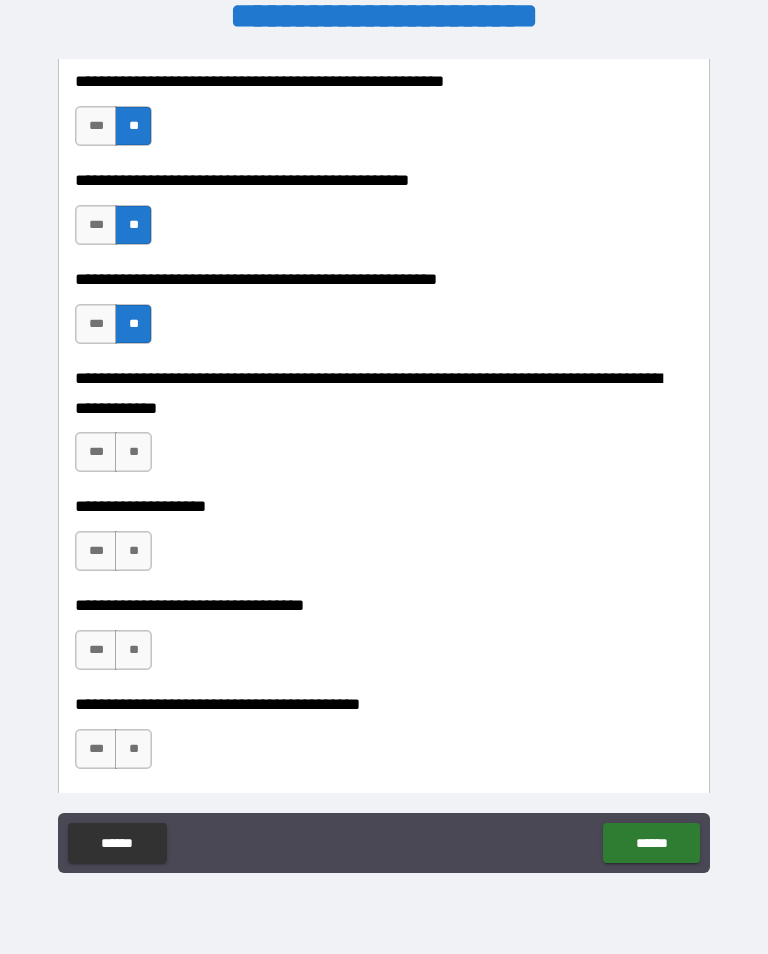 scroll, scrollTop: 584, scrollLeft: 0, axis: vertical 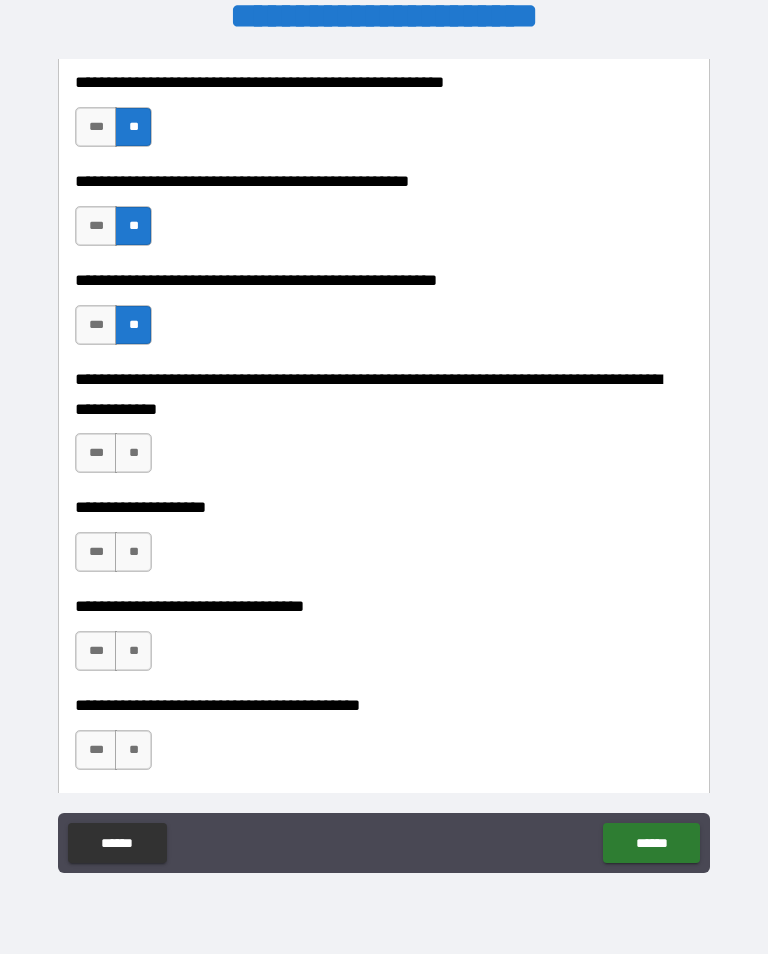 click on "**" at bounding box center [133, 453] 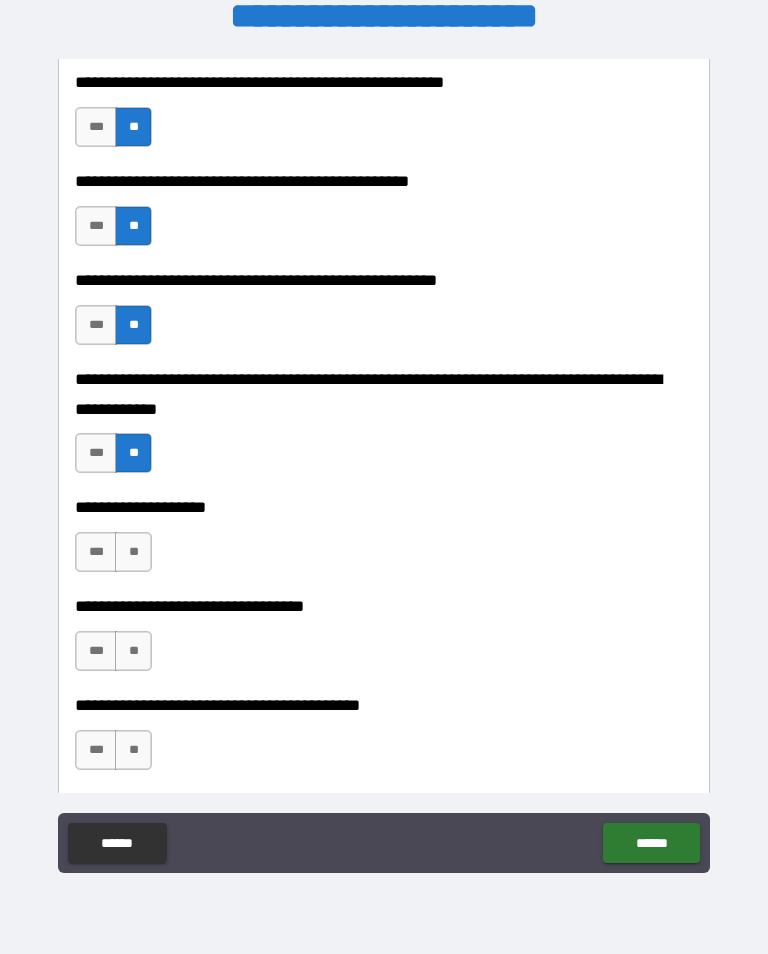 click on "***" at bounding box center [96, 552] 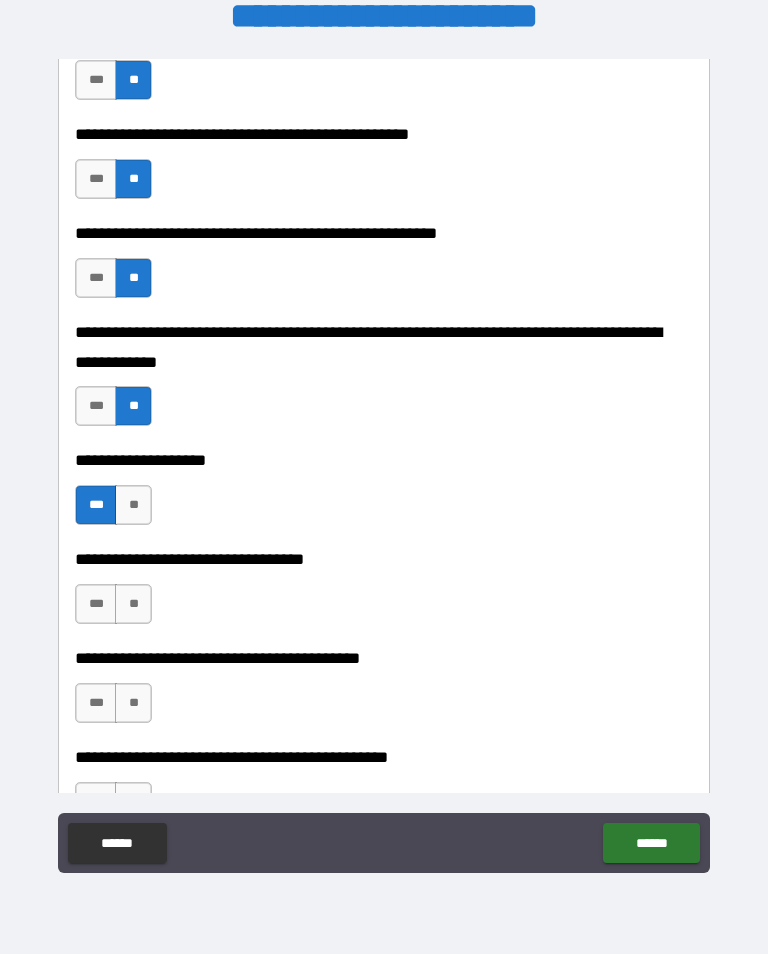 scroll, scrollTop: 631, scrollLeft: 0, axis: vertical 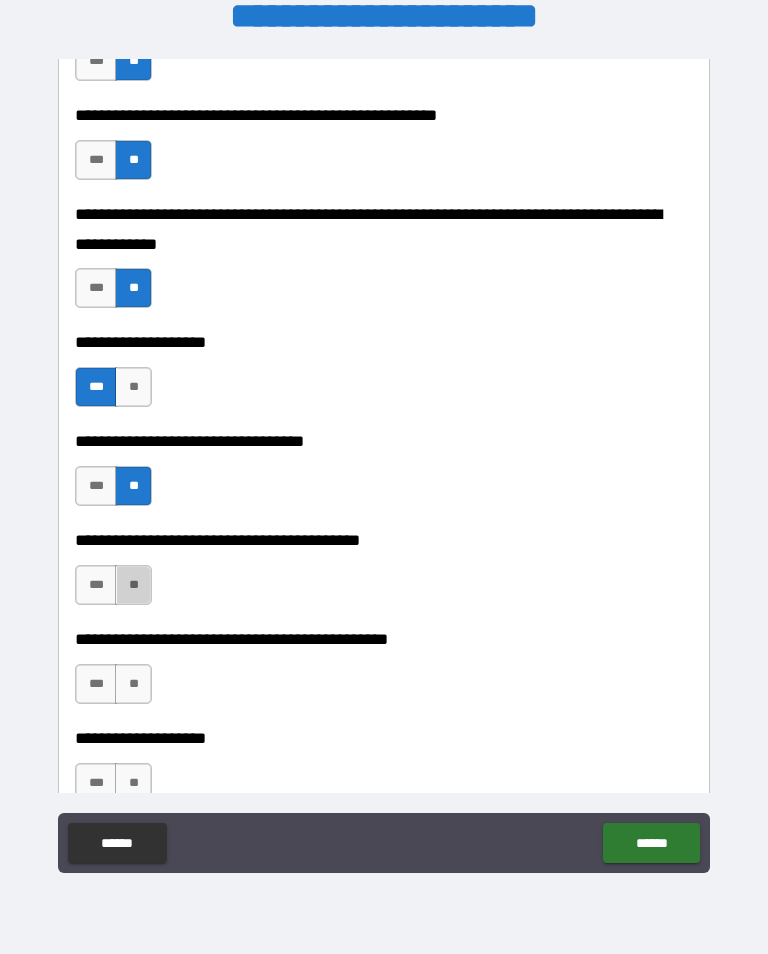 click on "**" at bounding box center [133, 585] 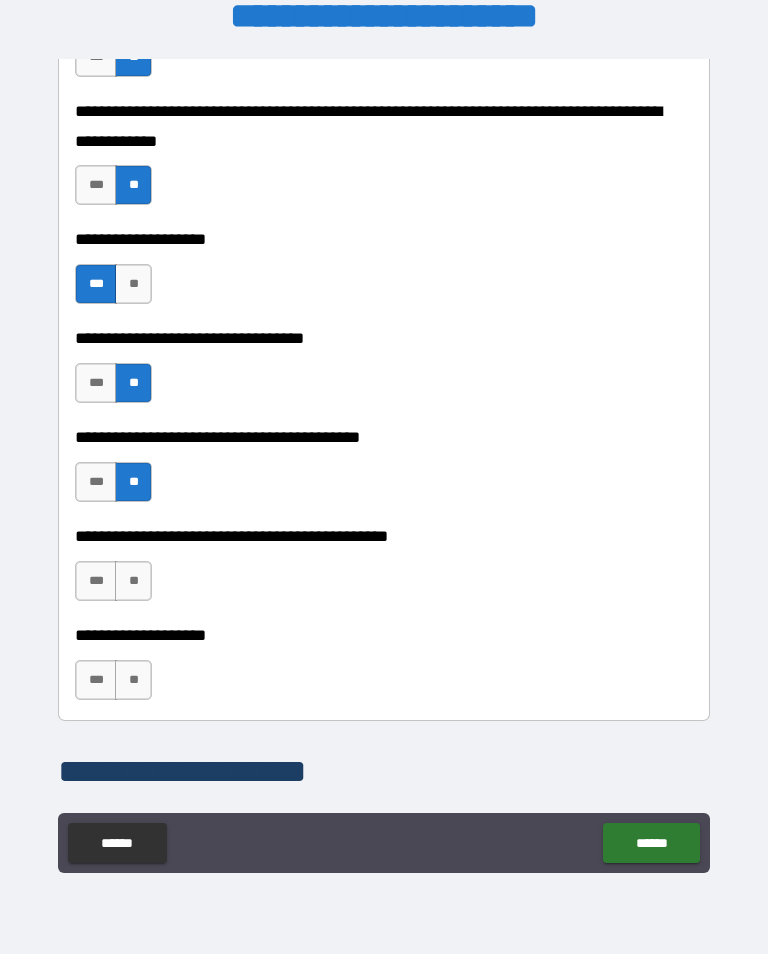 scroll, scrollTop: 853, scrollLeft: 0, axis: vertical 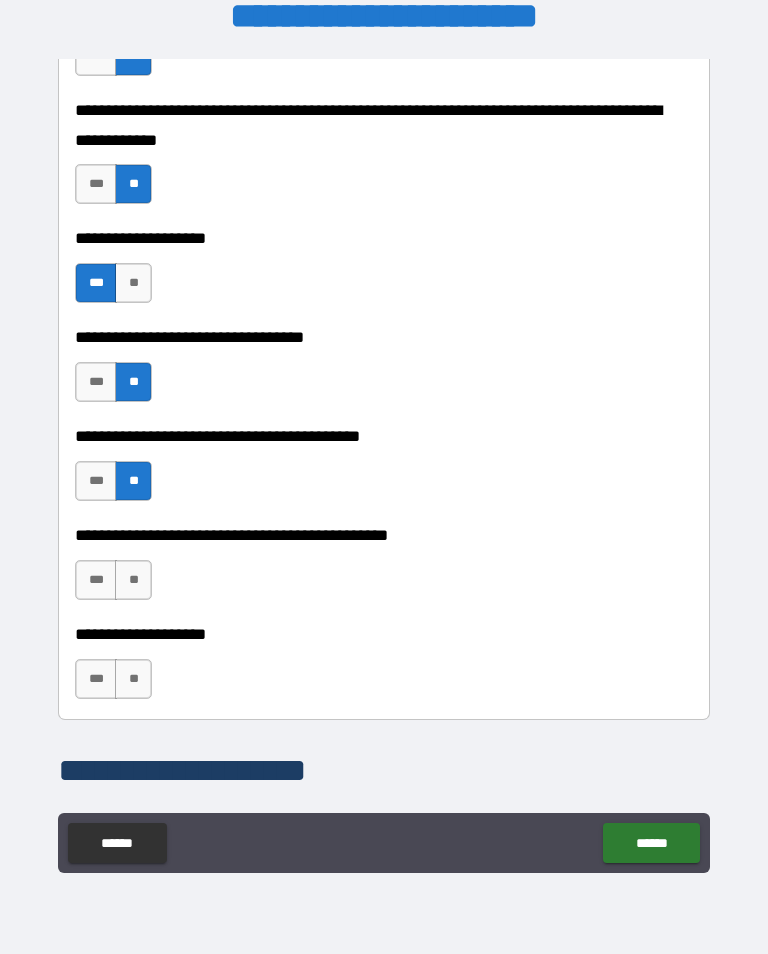 click on "***" at bounding box center (96, 580) 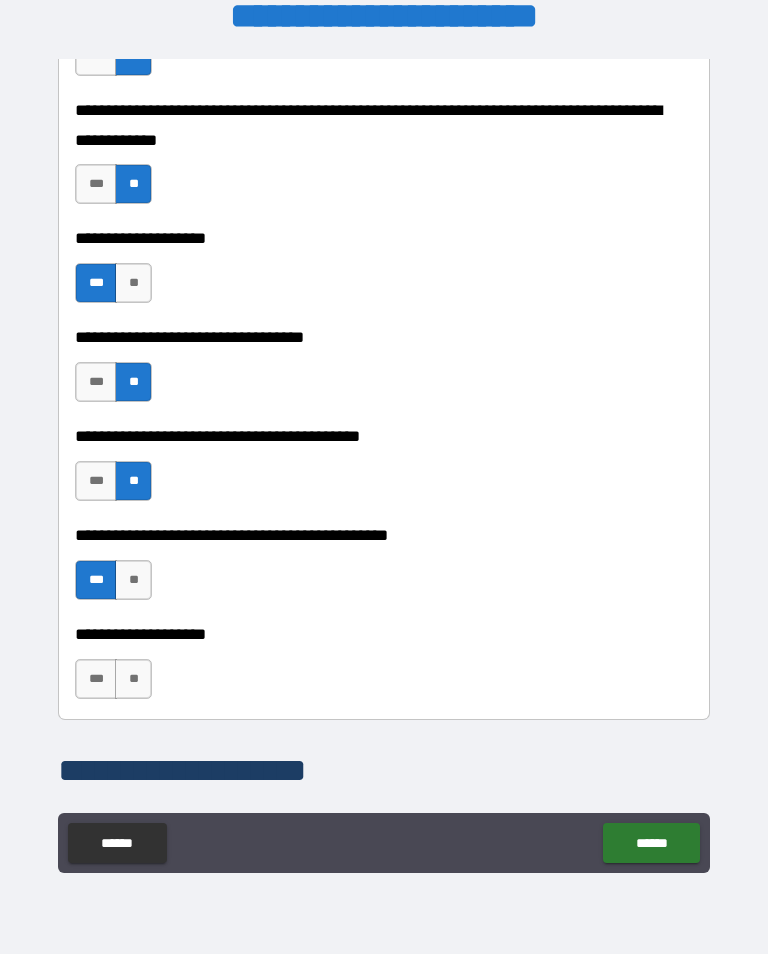 click on "**" at bounding box center [133, 679] 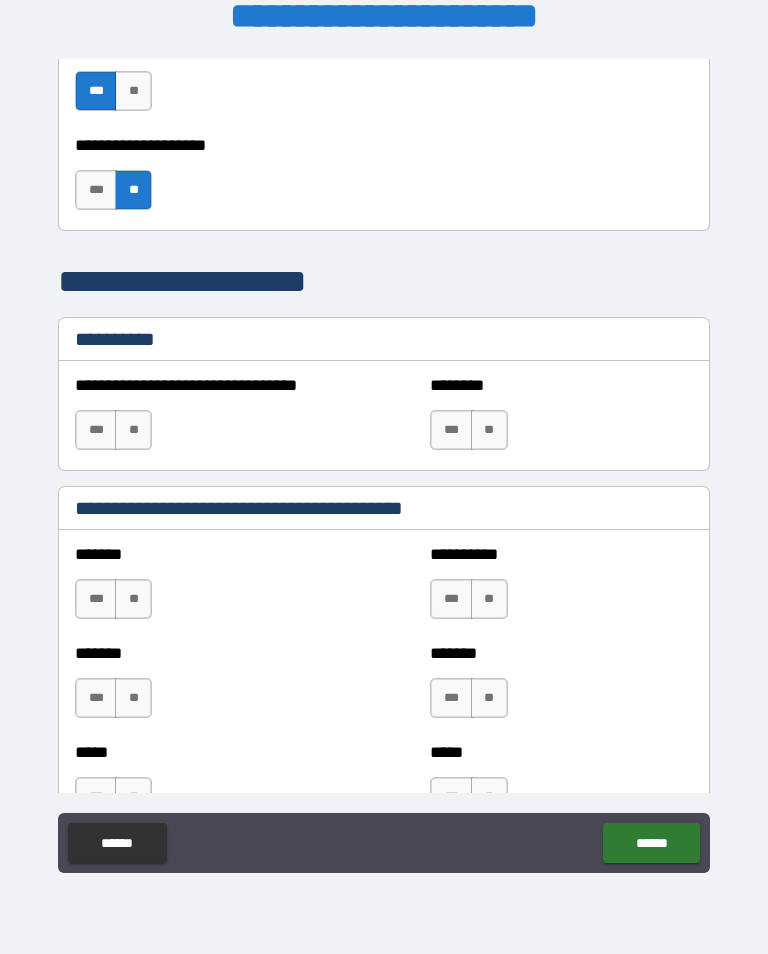 scroll, scrollTop: 1344, scrollLeft: 0, axis: vertical 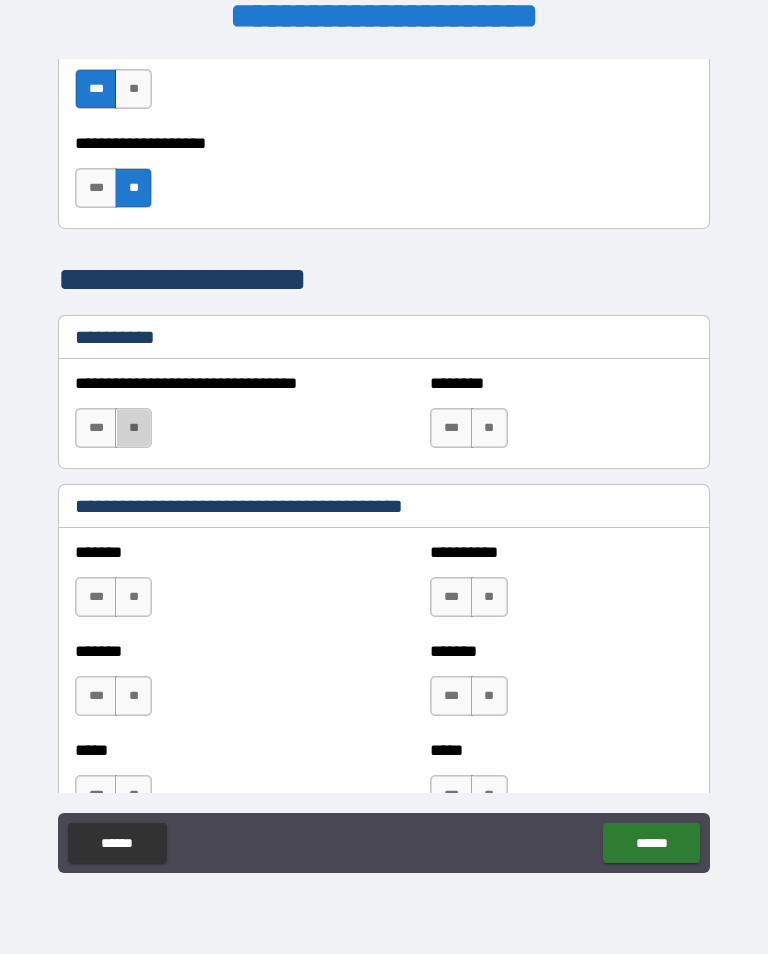 click on "**" at bounding box center (133, 428) 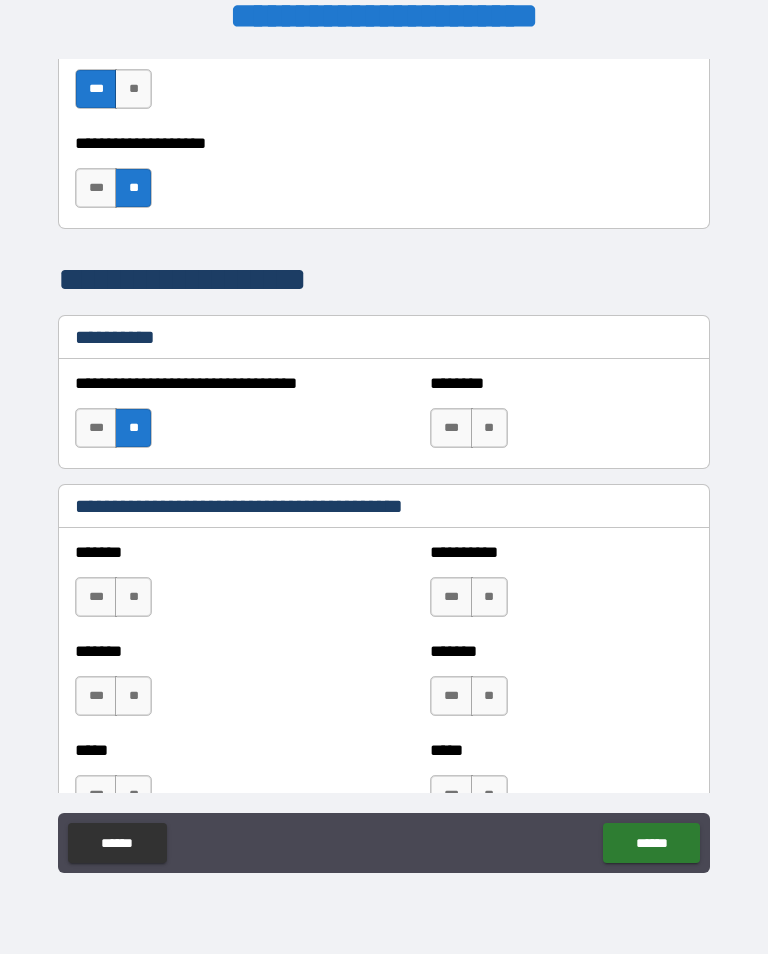 click on "**" at bounding box center [489, 428] 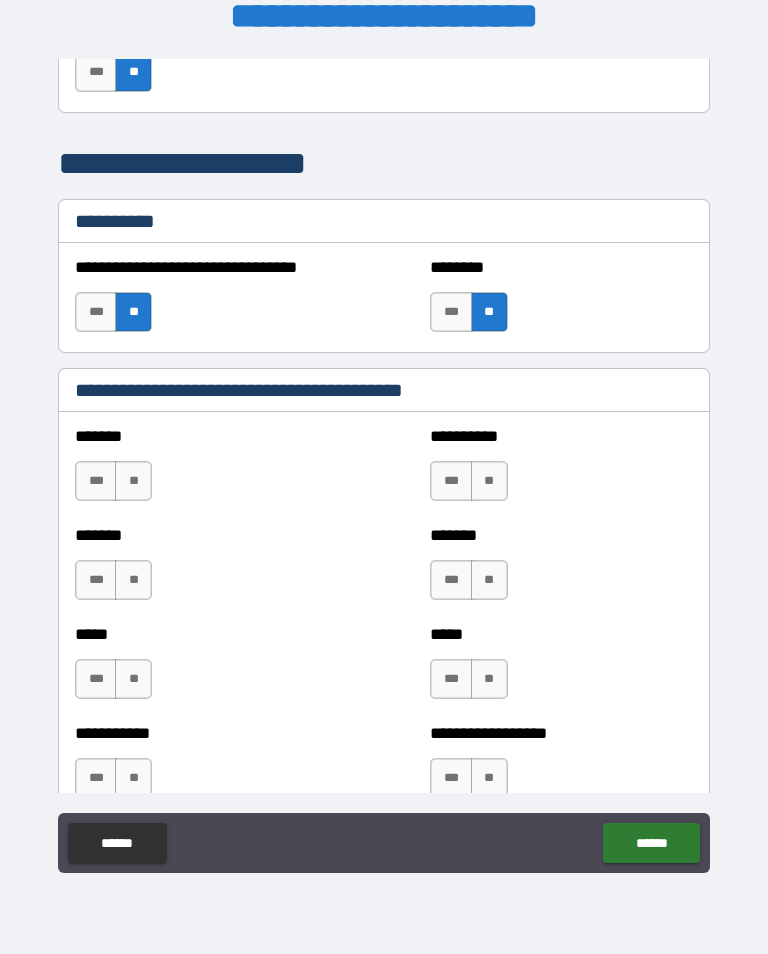 scroll, scrollTop: 1467, scrollLeft: 0, axis: vertical 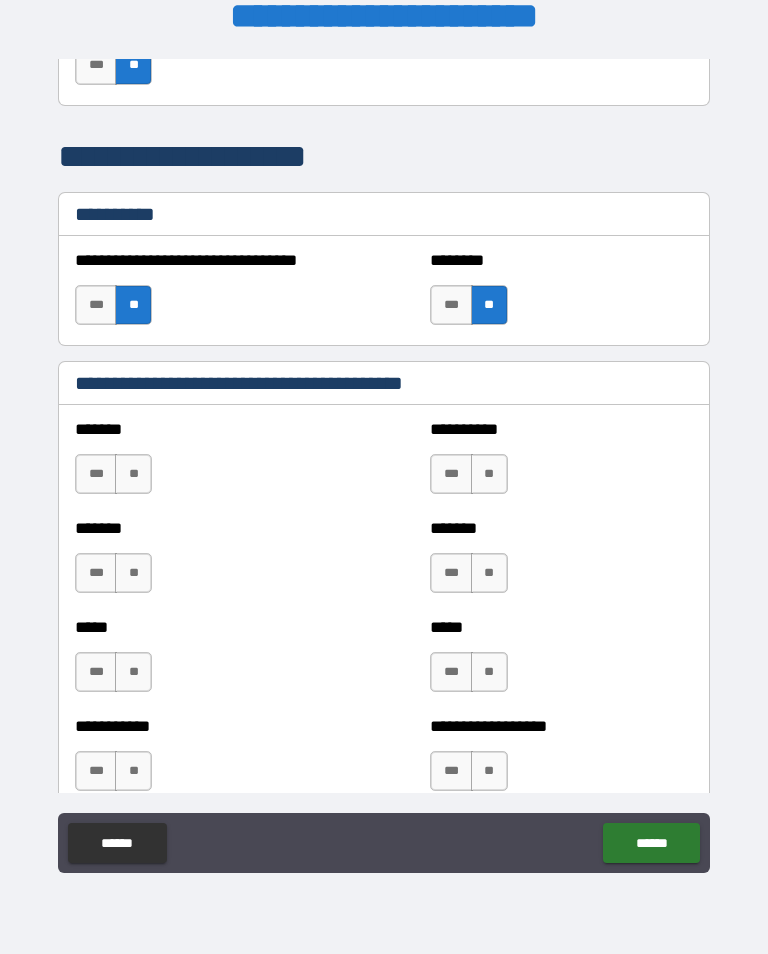 click on "**" at bounding box center (489, 474) 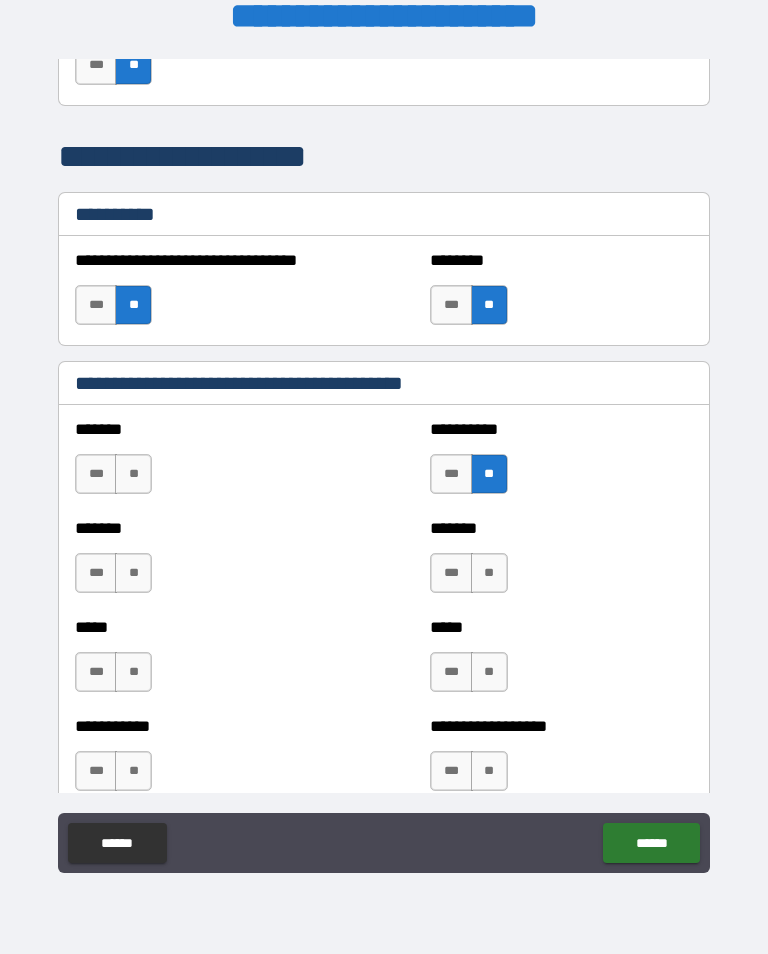 click on "**" at bounding box center (489, 573) 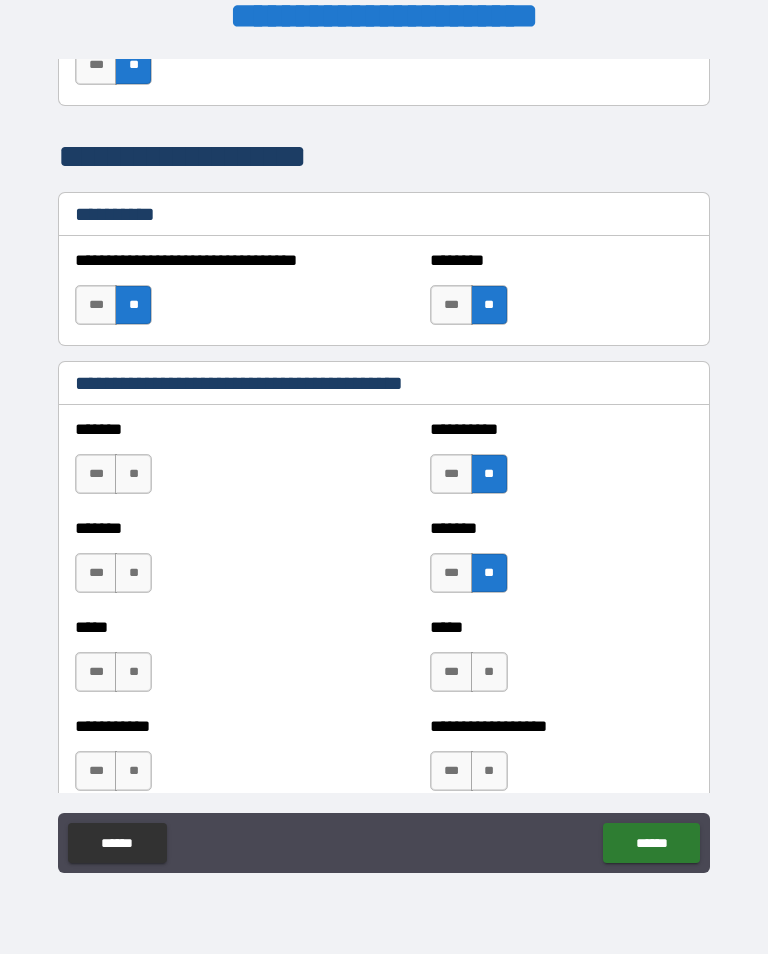 click on "**" at bounding box center [489, 672] 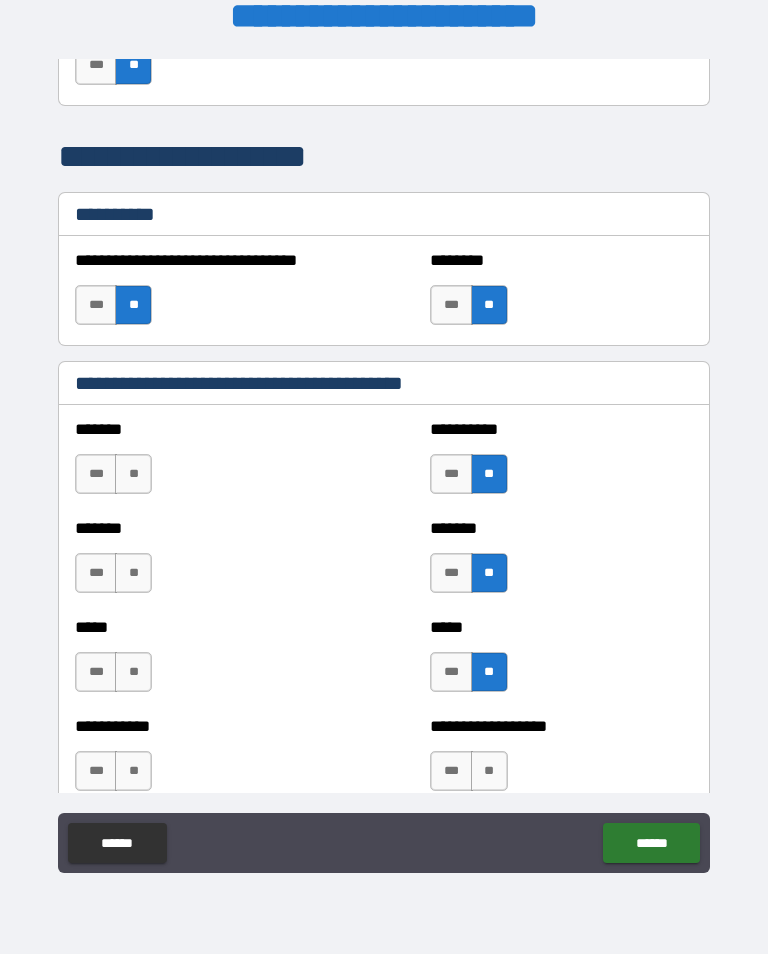 click on "**" at bounding box center (133, 474) 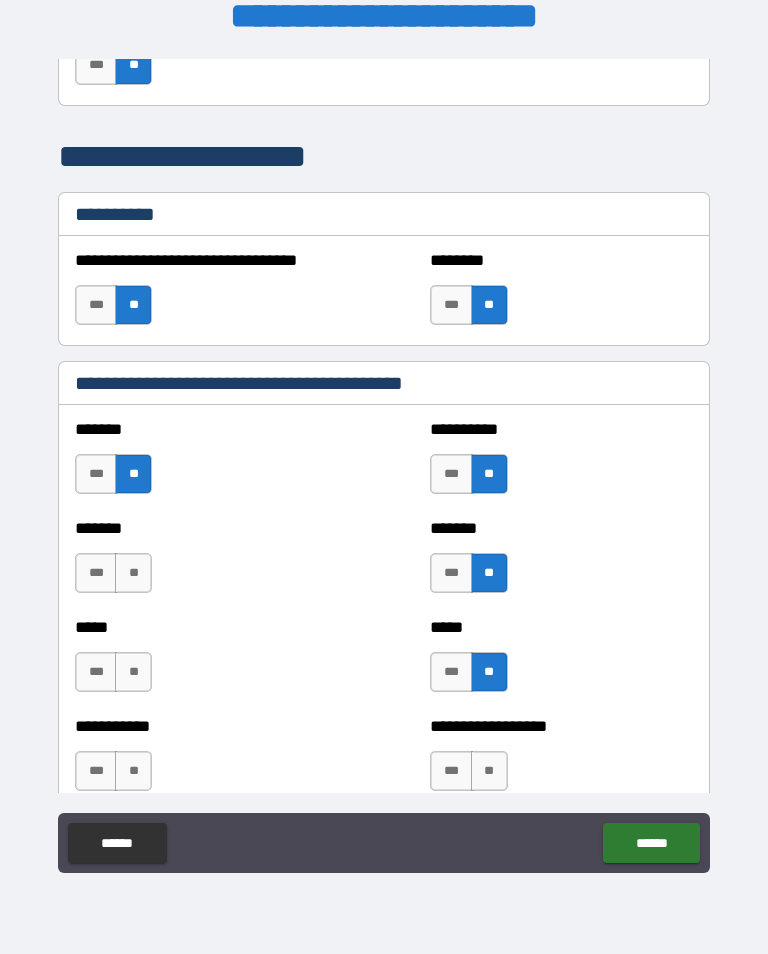 click on "**" at bounding box center [133, 573] 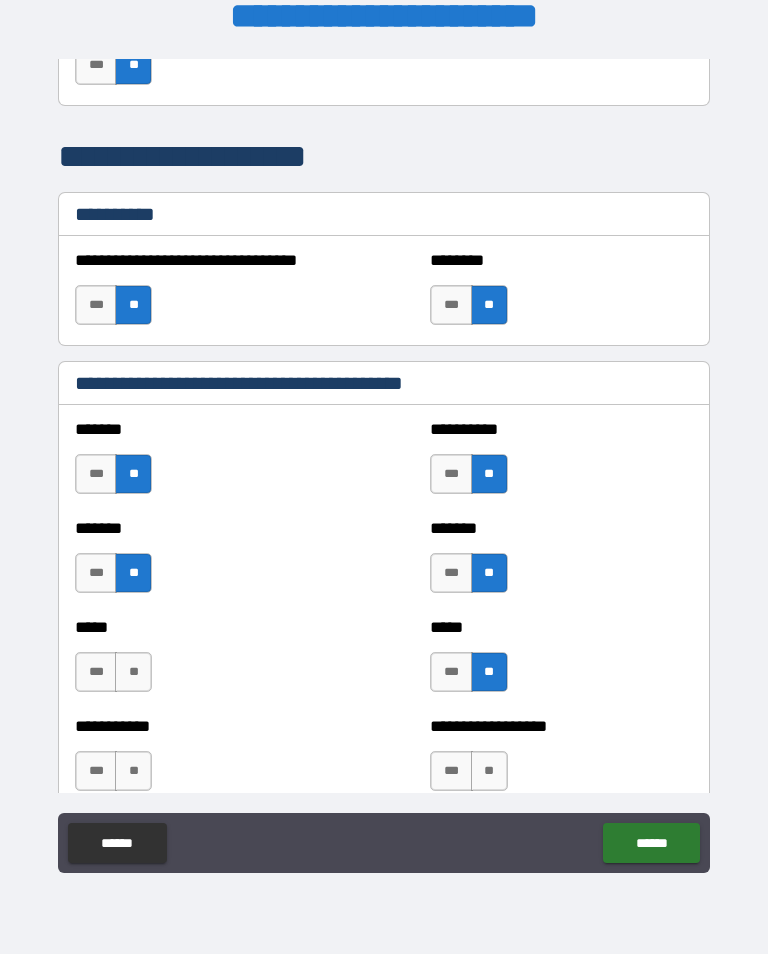click on "**" at bounding box center [133, 672] 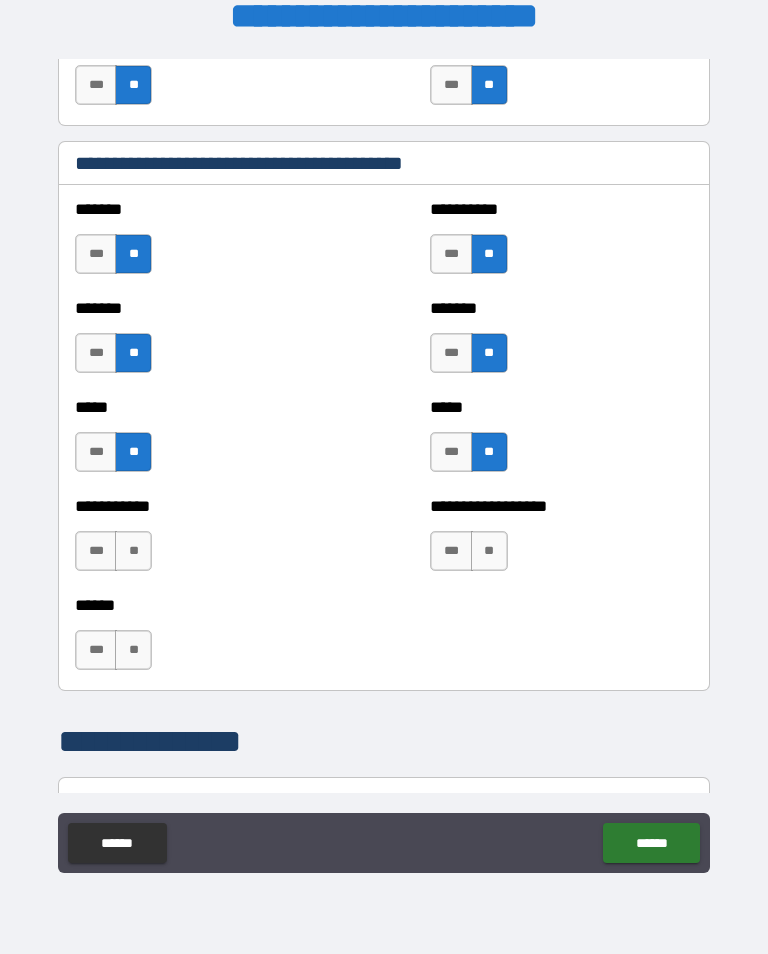 scroll, scrollTop: 1708, scrollLeft: 0, axis: vertical 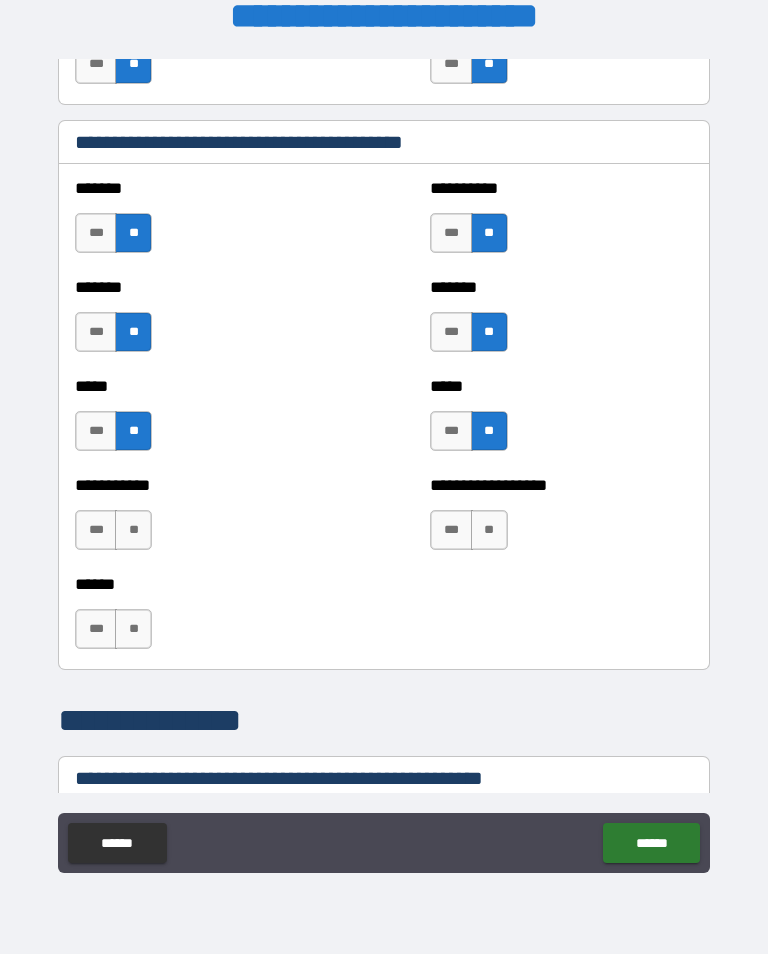 click on "**" at bounding box center (133, 530) 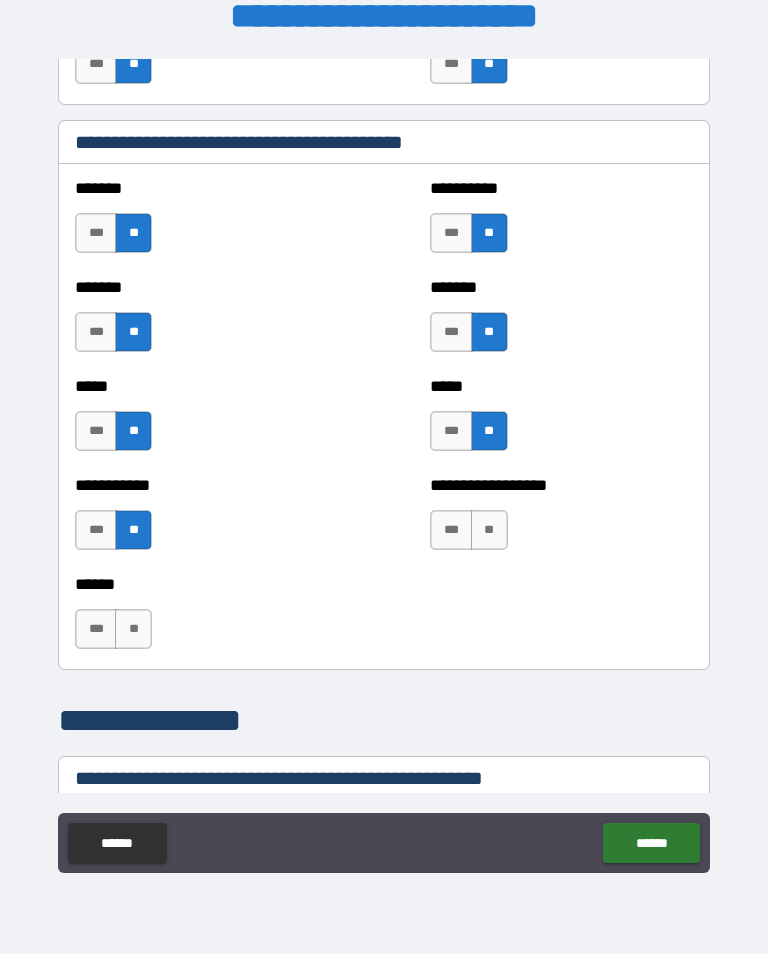 click on "**" at bounding box center [133, 629] 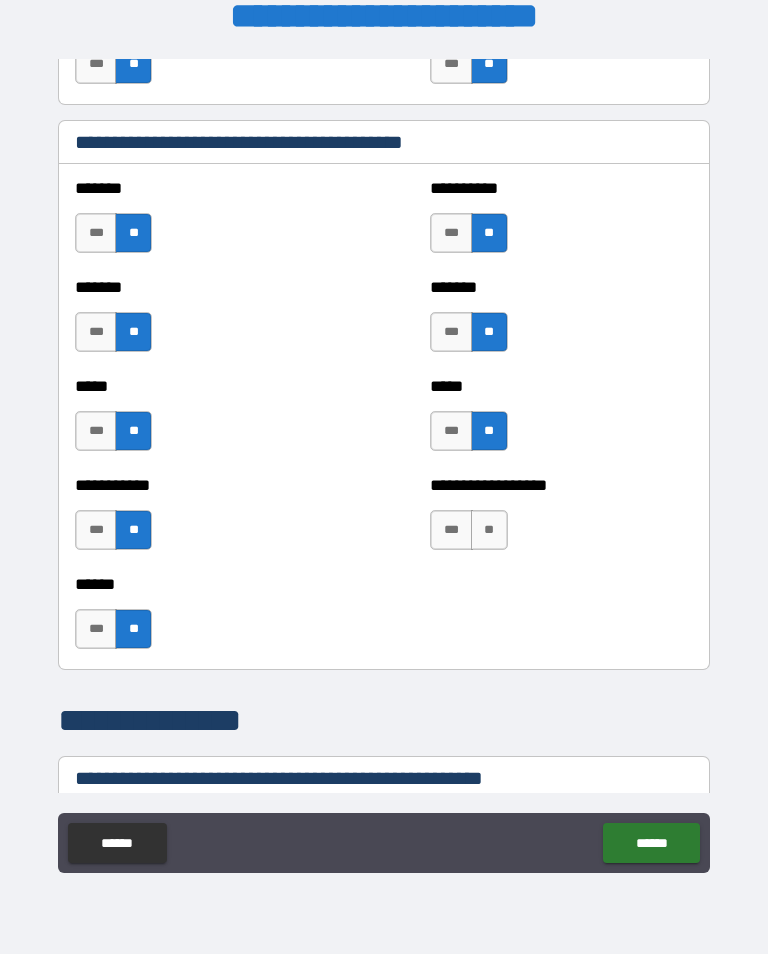 click on "**" at bounding box center [489, 530] 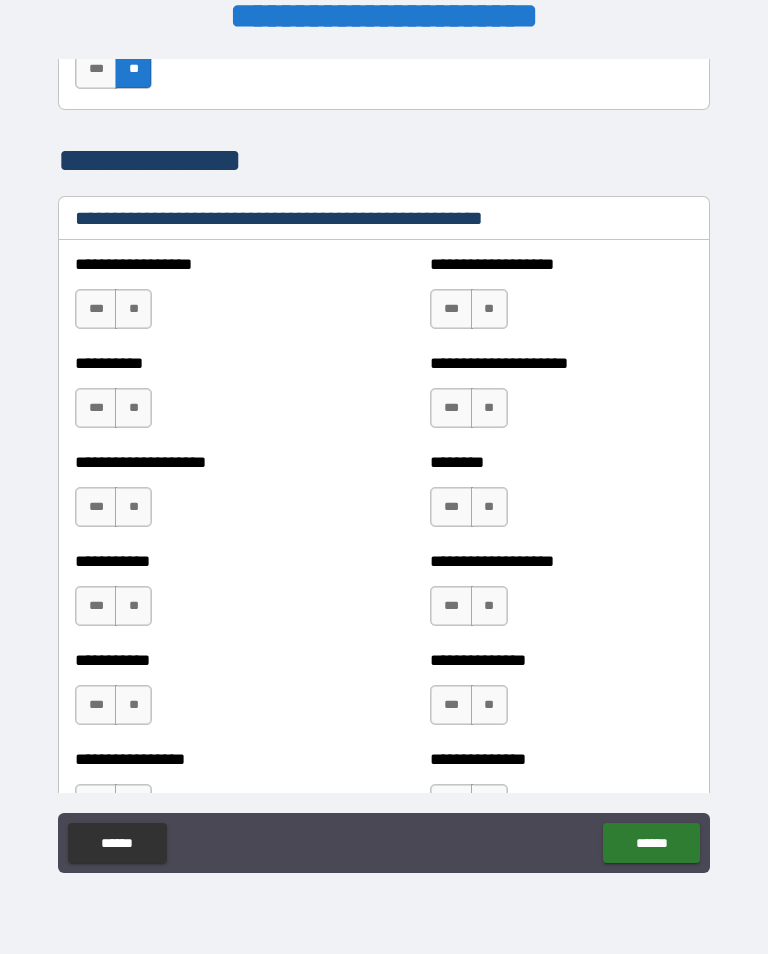 scroll, scrollTop: 2276, scrollLeft: 0, axis: vertical 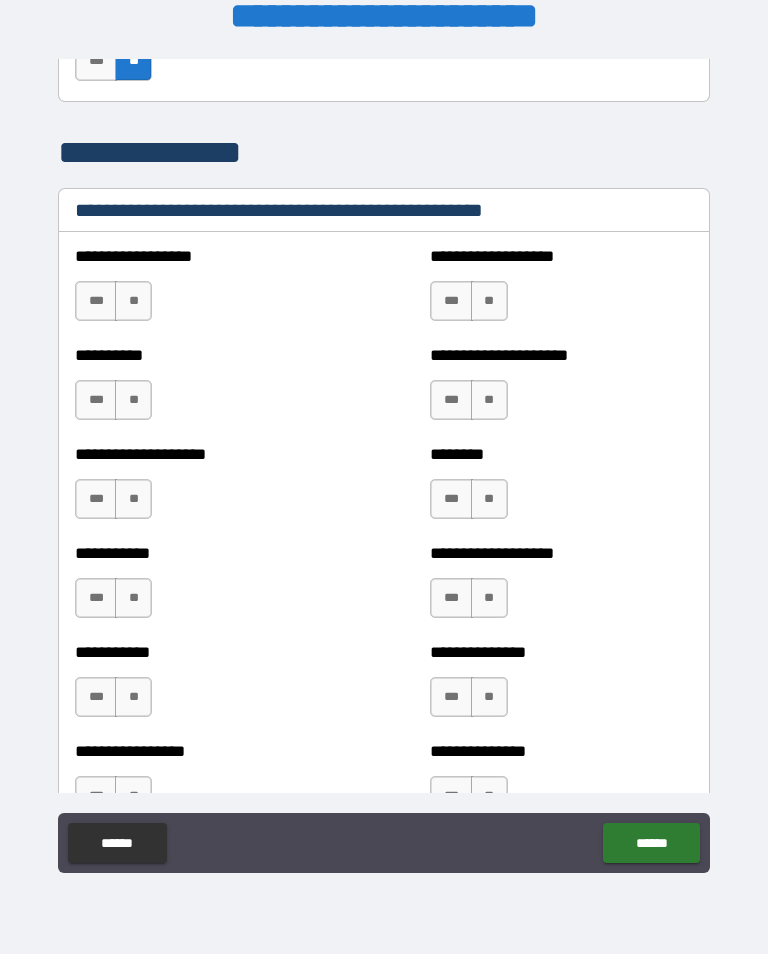 click on "**" at bounding box center (133, 301) 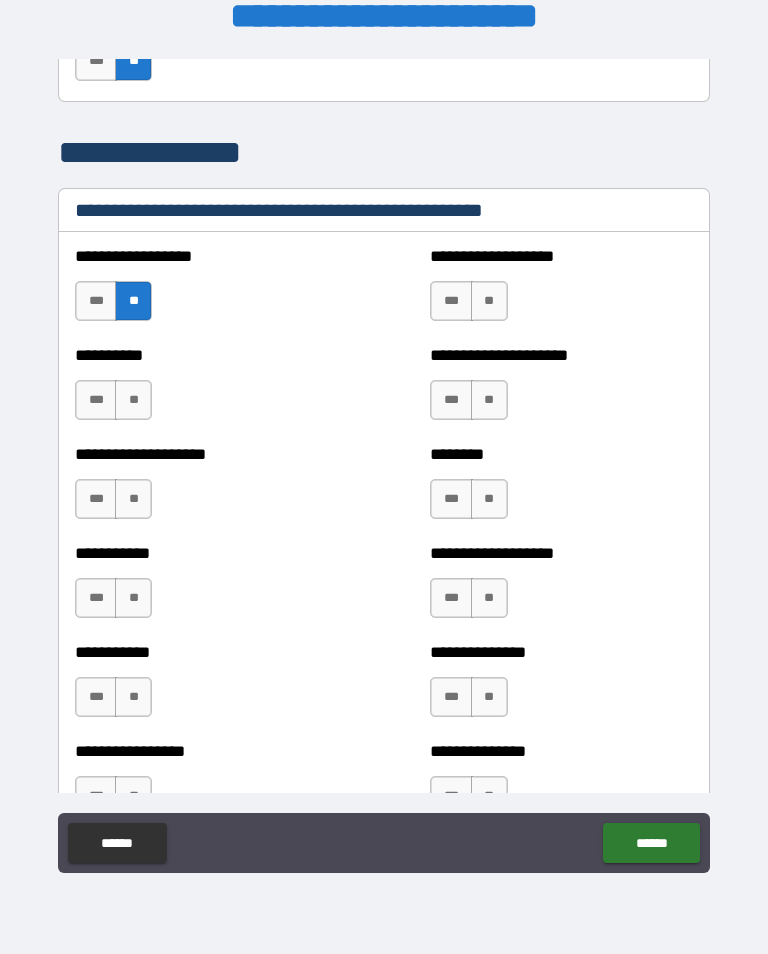 click on "**" at bounding box center (133, 400) 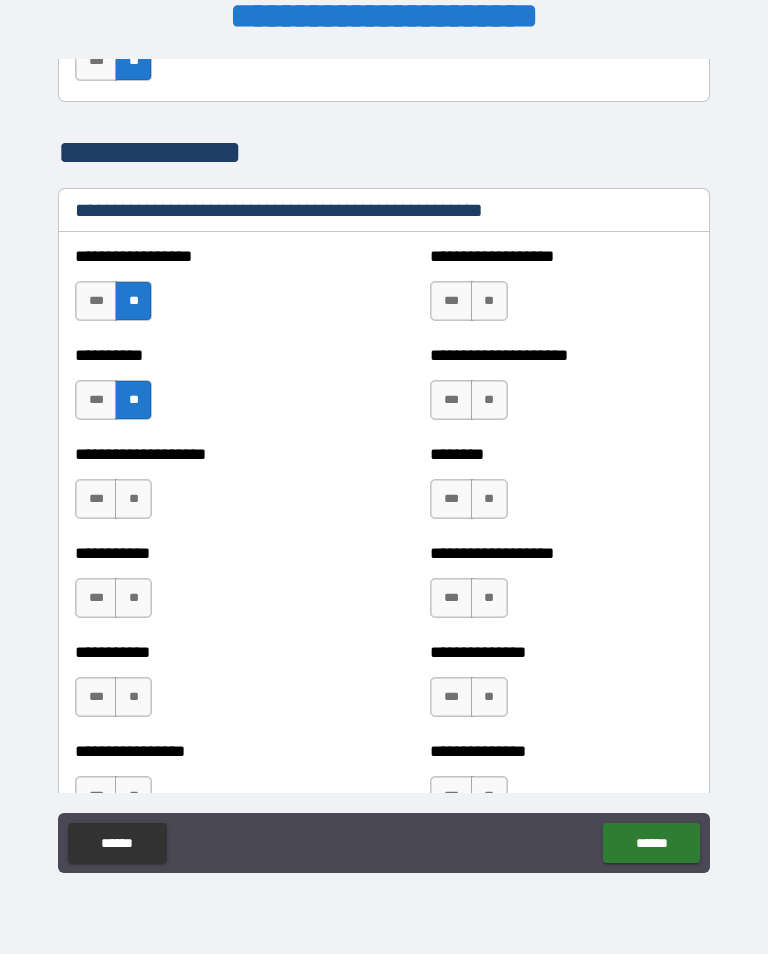 click on "**" at bounding box center [133, 499] 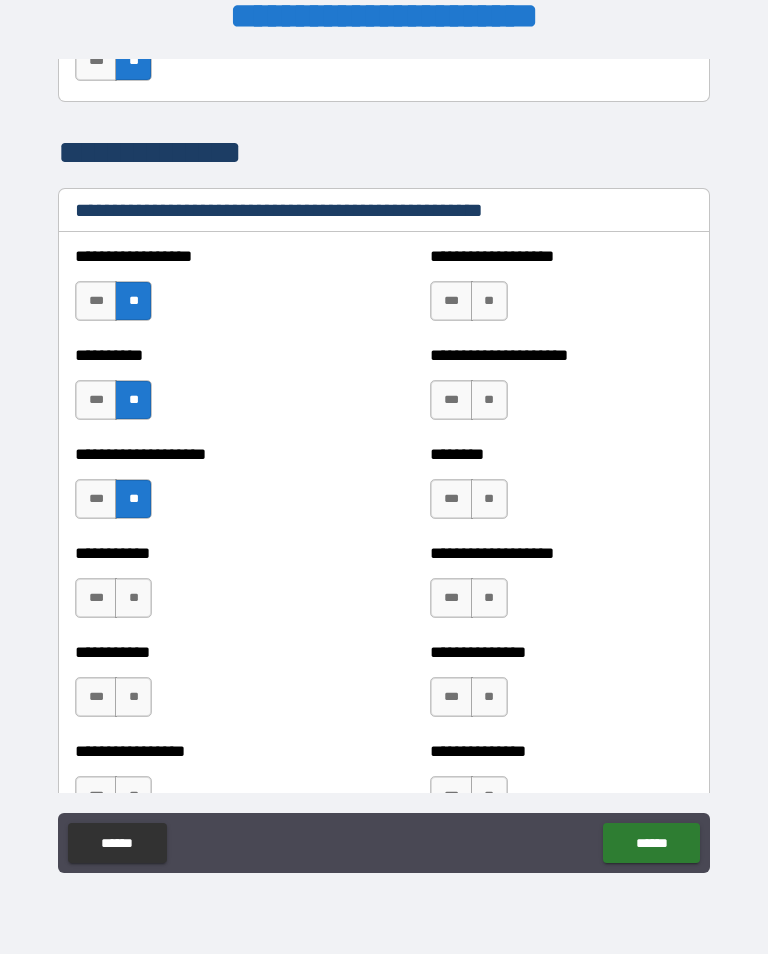 click on "**" at bounding box center (133, 598) 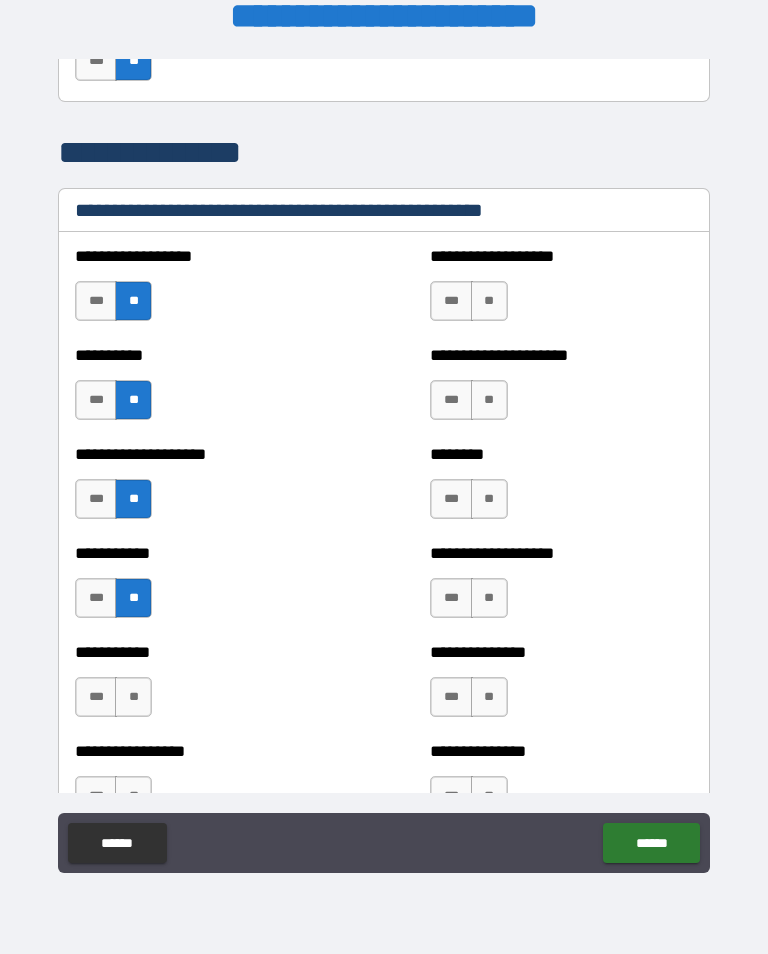 click on "**" at bounding box center [133, 697] 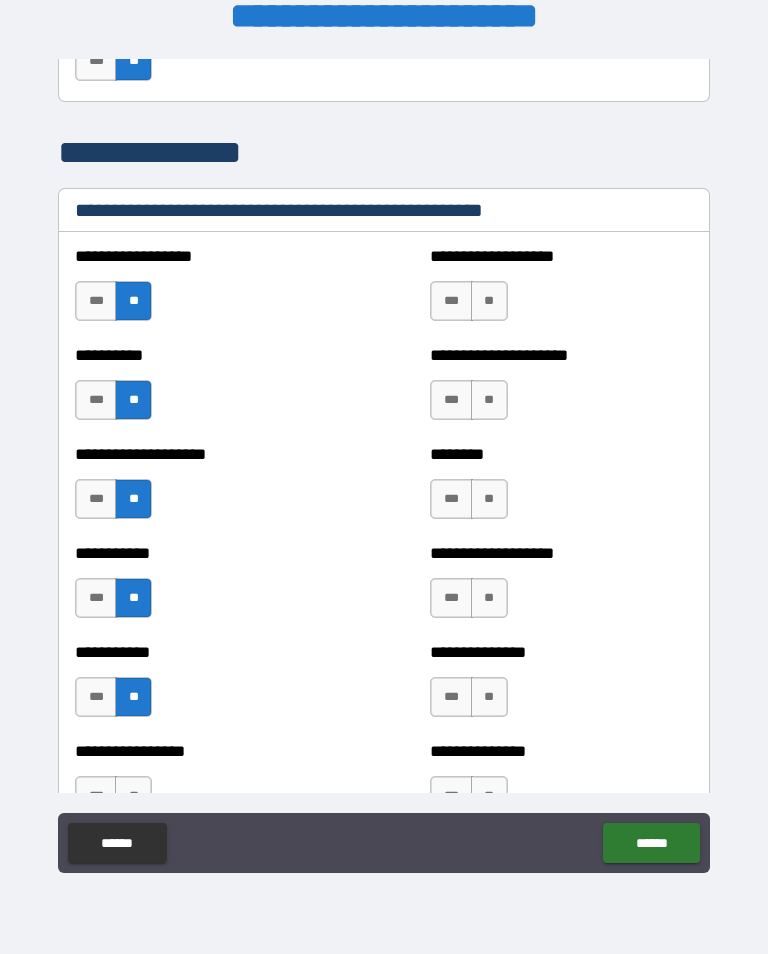click on "**" at bounding box center [489, 301] 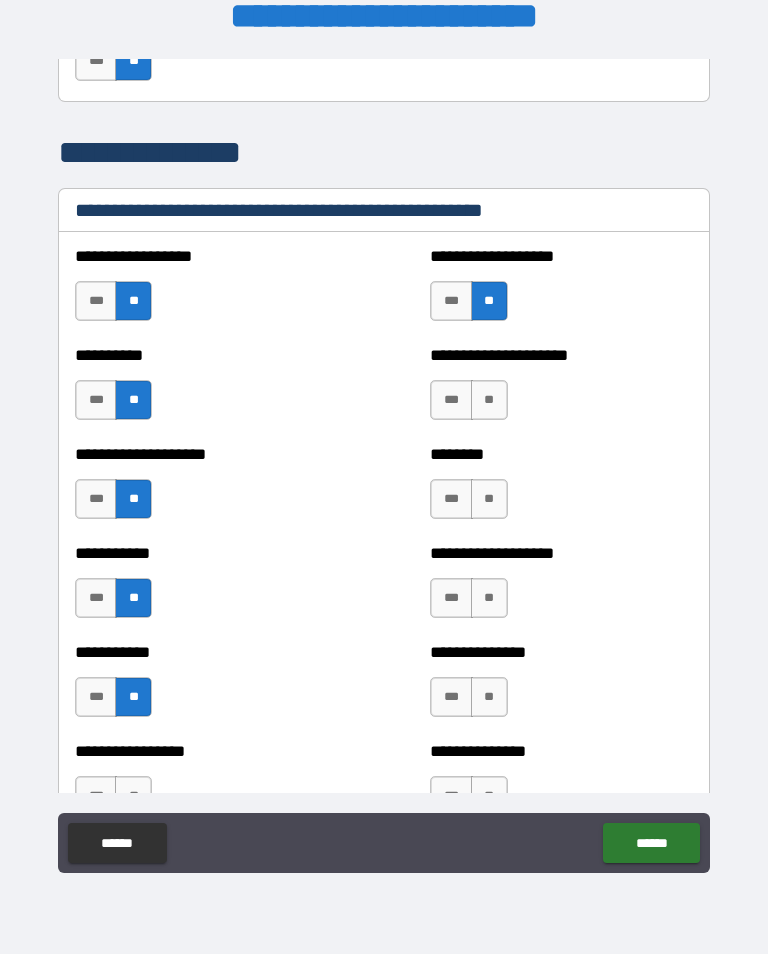 click on "**" at bounding box center [489, 400] 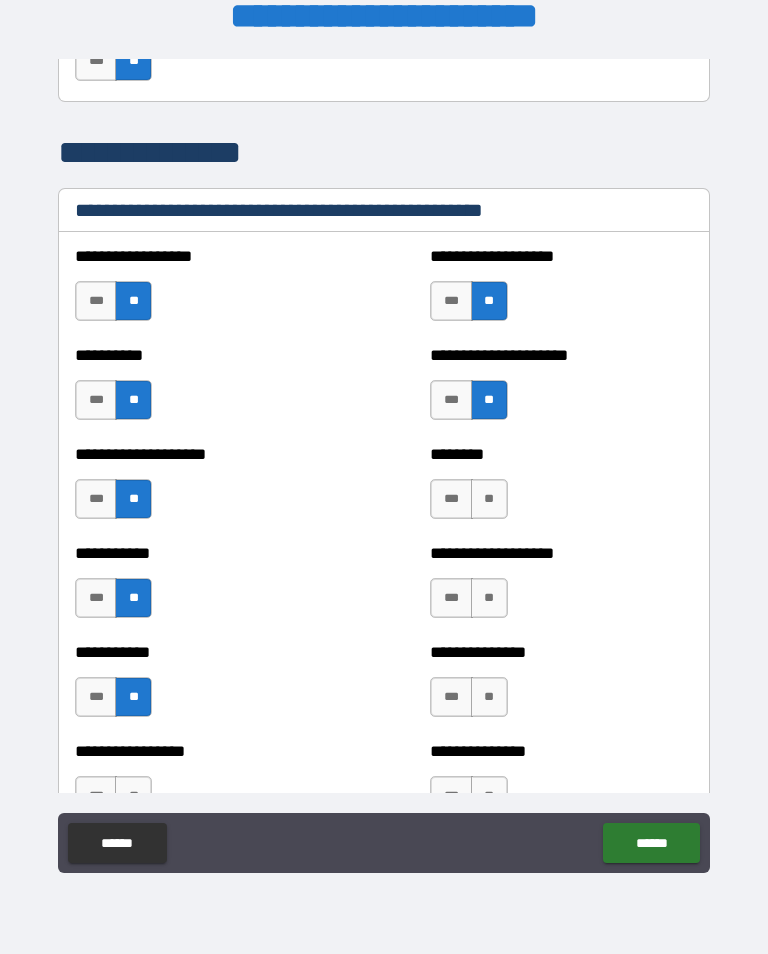 click on "**" at bounding box center [489, 499] 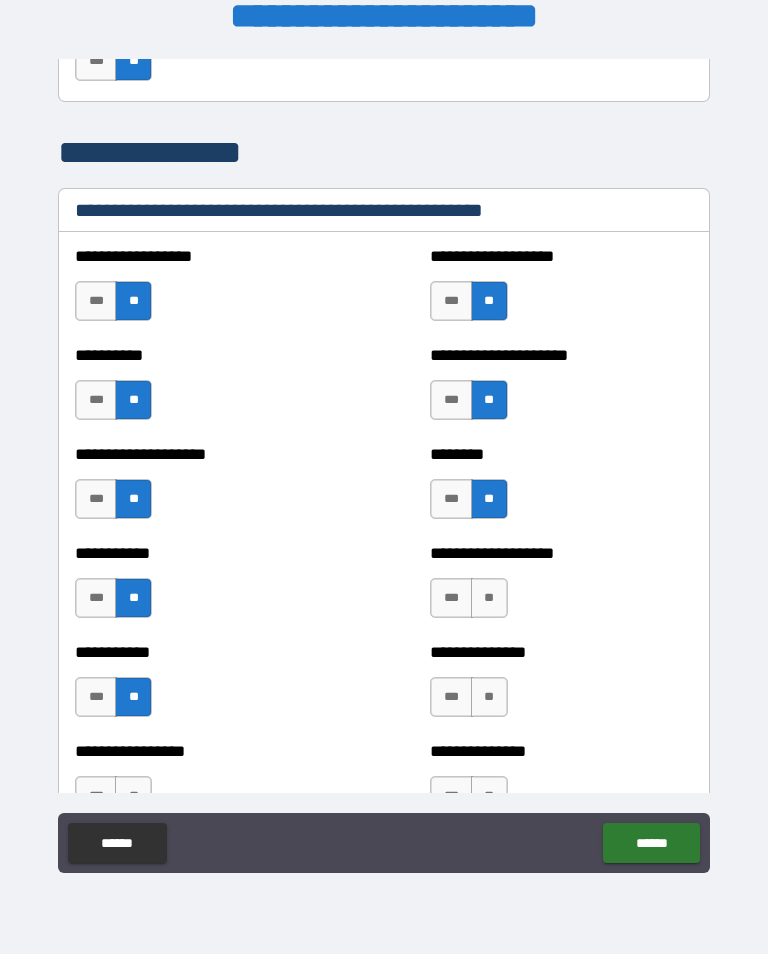 click on "**" at bounding box center [489, 598] 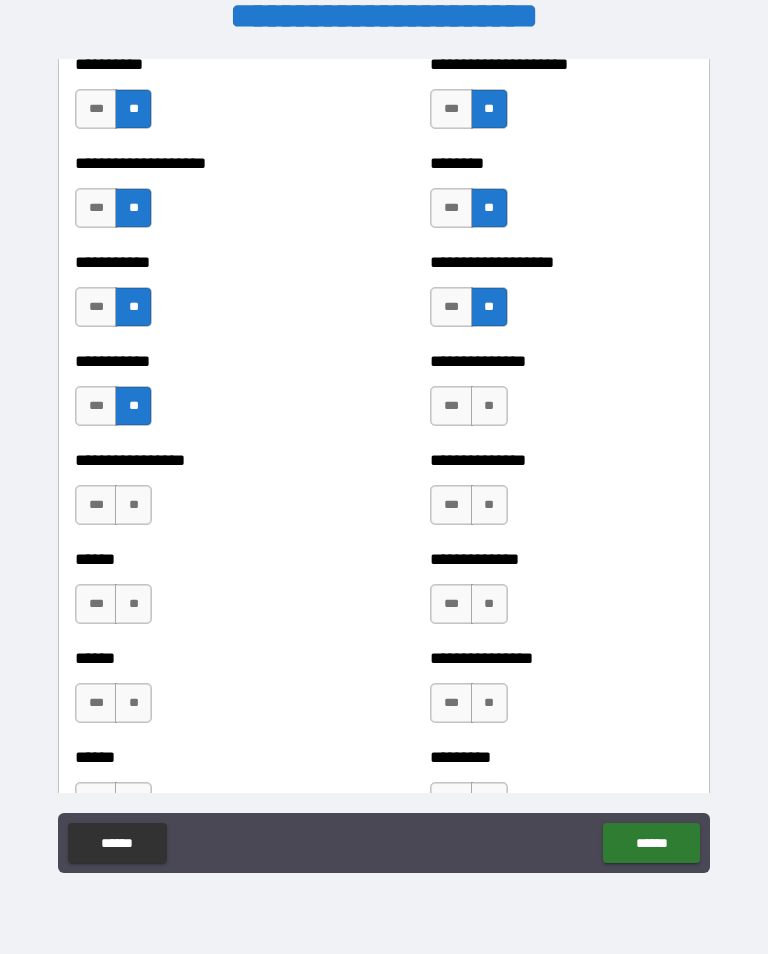 scroll, scrollTop: 2565, scrollLeft: 0, axis: vertical 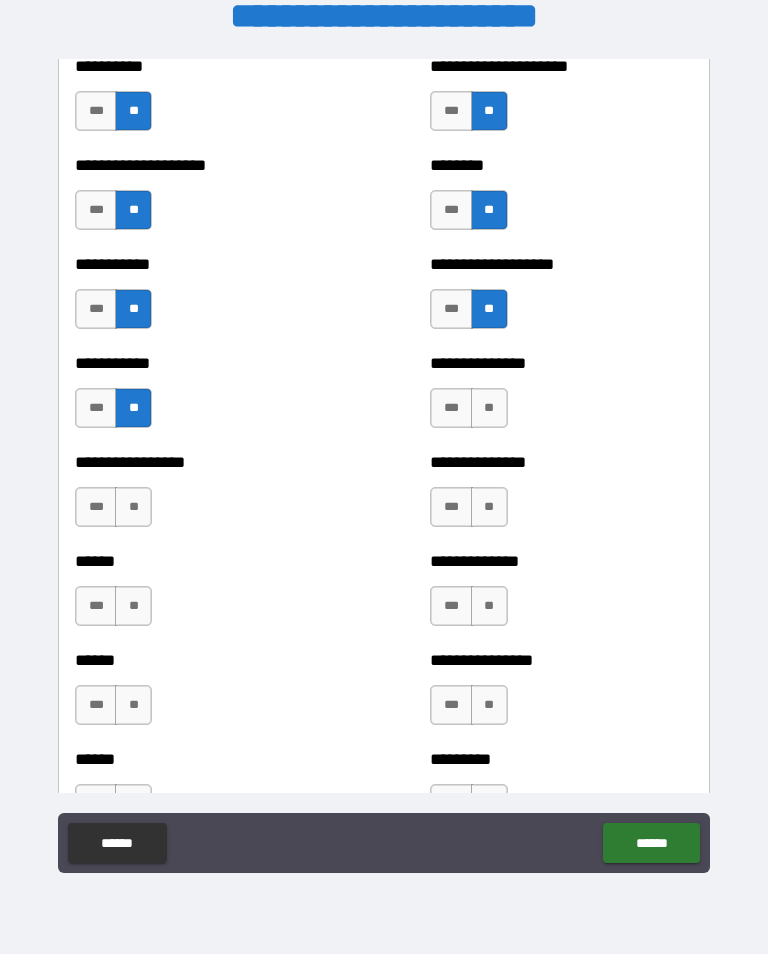 click on "**" at bounding box center (489, 408) 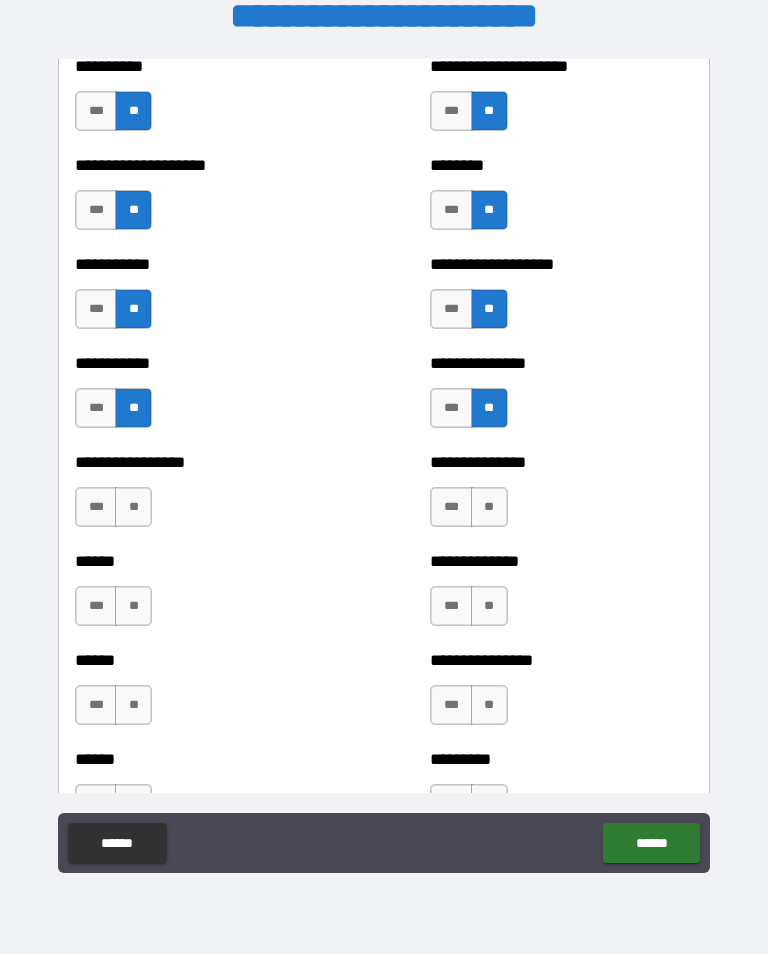 click on "**" at bounding box center (489, 507) 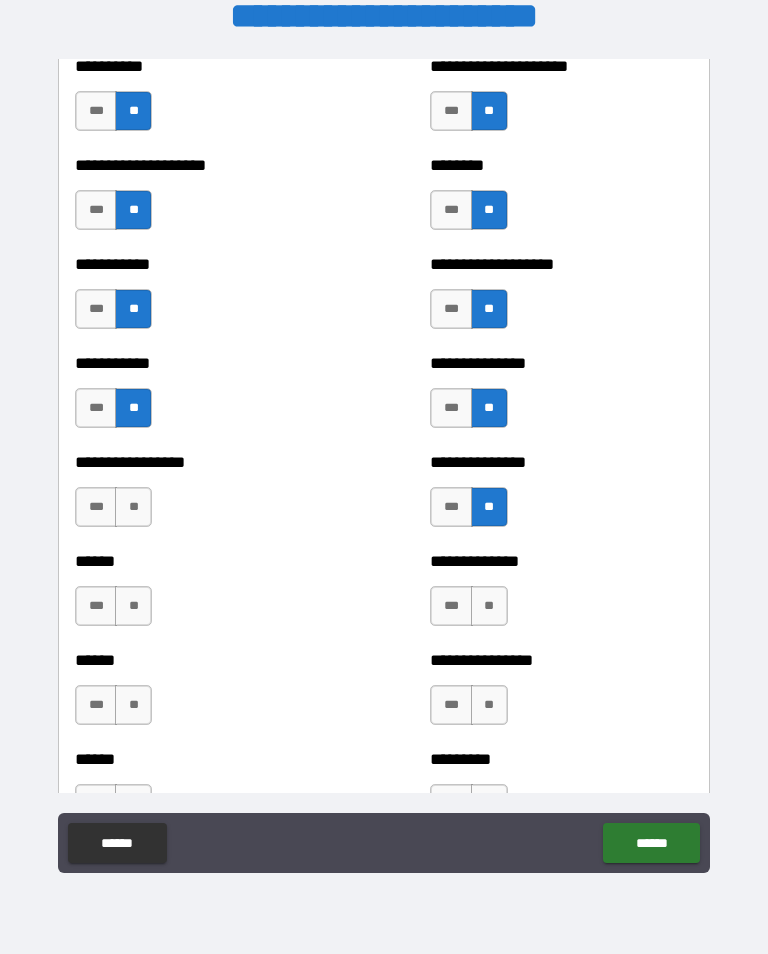 click on "**" at bounding box center (133, 507) 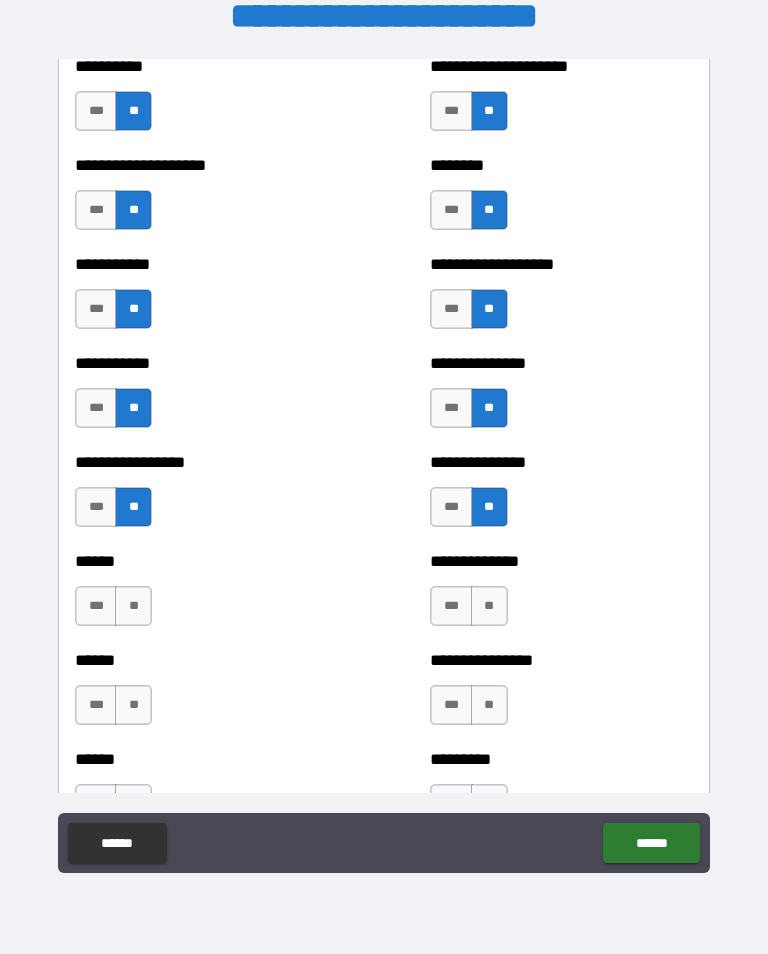 click on "**" at bounding box center [489, 606] 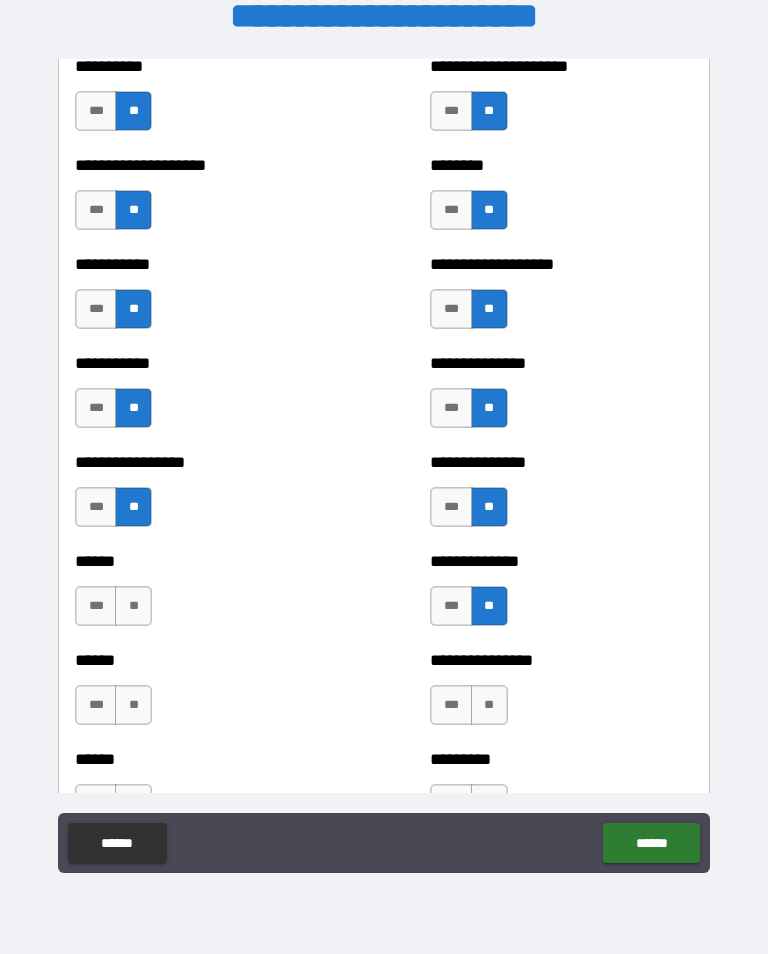 click on "**" at bounding box center (133, 606) 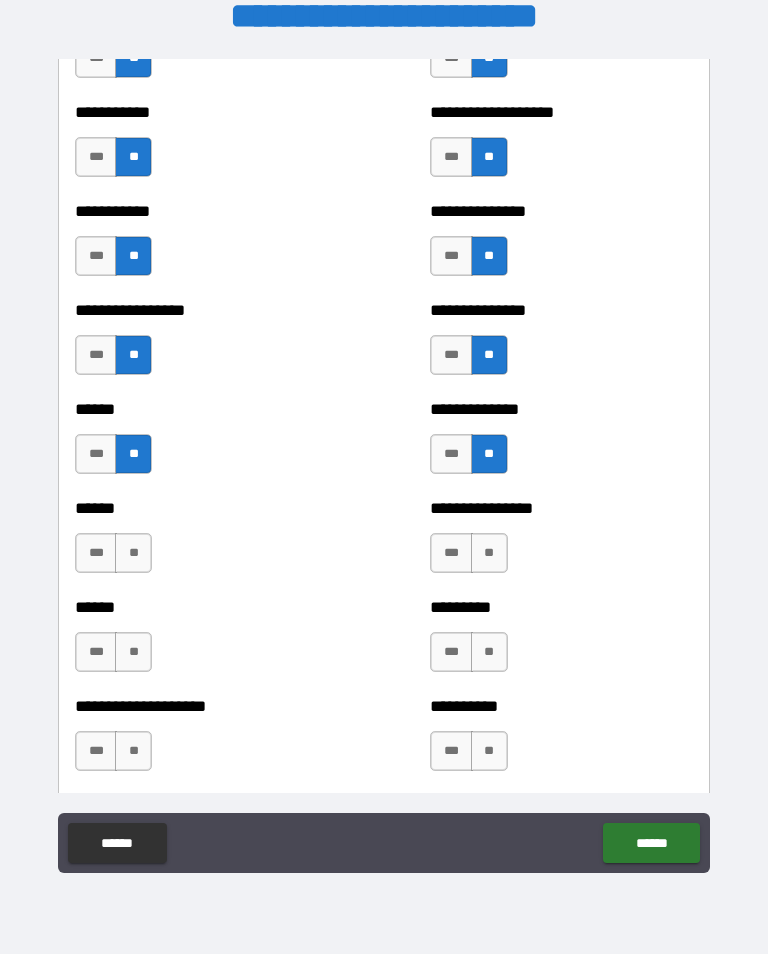 scroll, scrollTop: 2719, scrollLeft: 0, axis: vertical 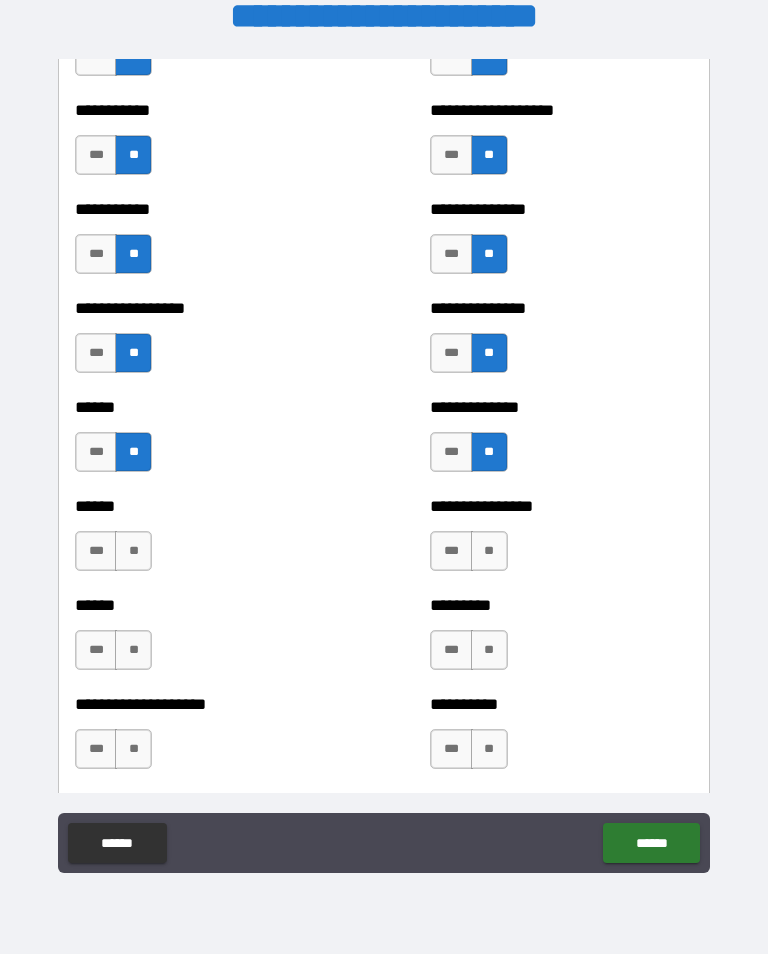 click on "**" at bounding box center (133, 551) 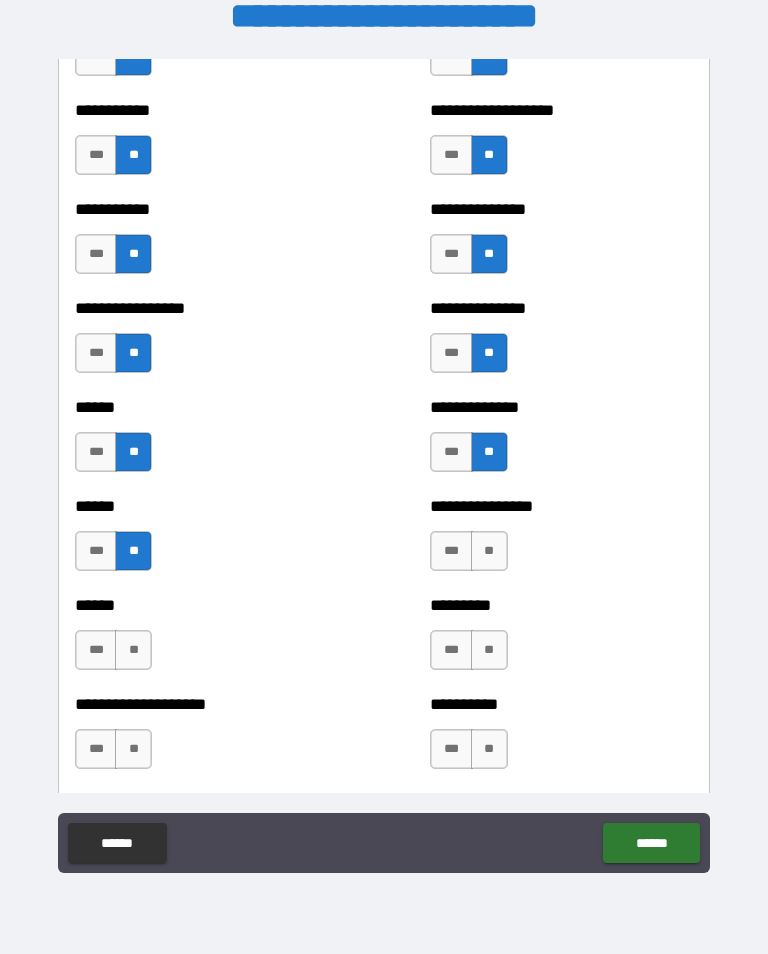 click on "**" at bounding box center (489, 551) 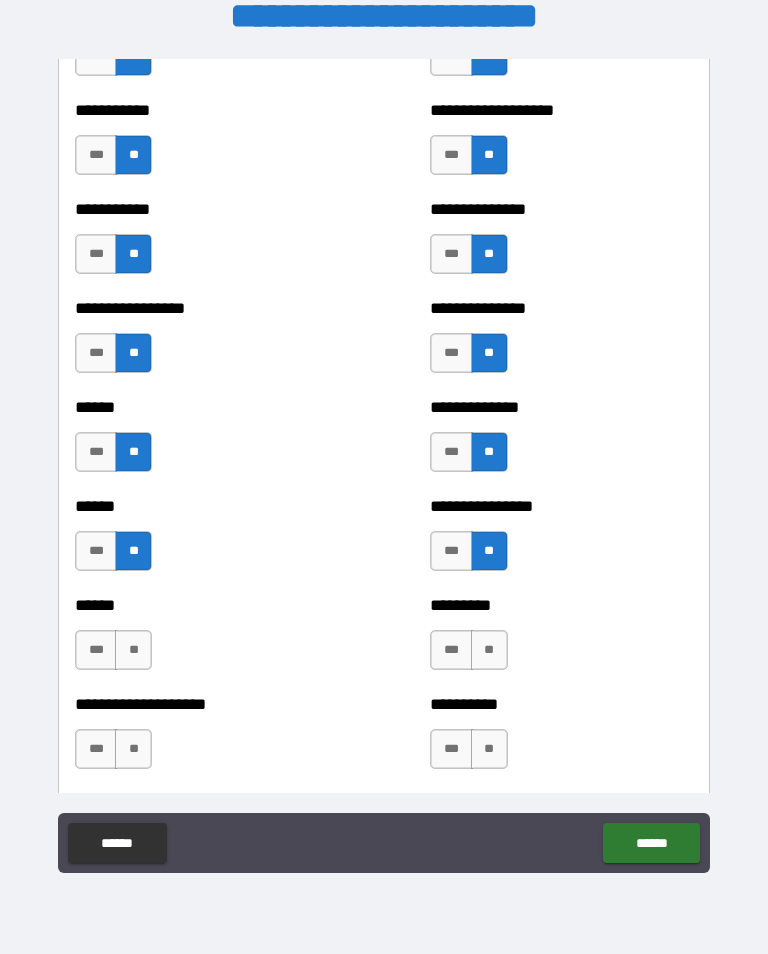 click on "**" at bounding box center [133, 650] 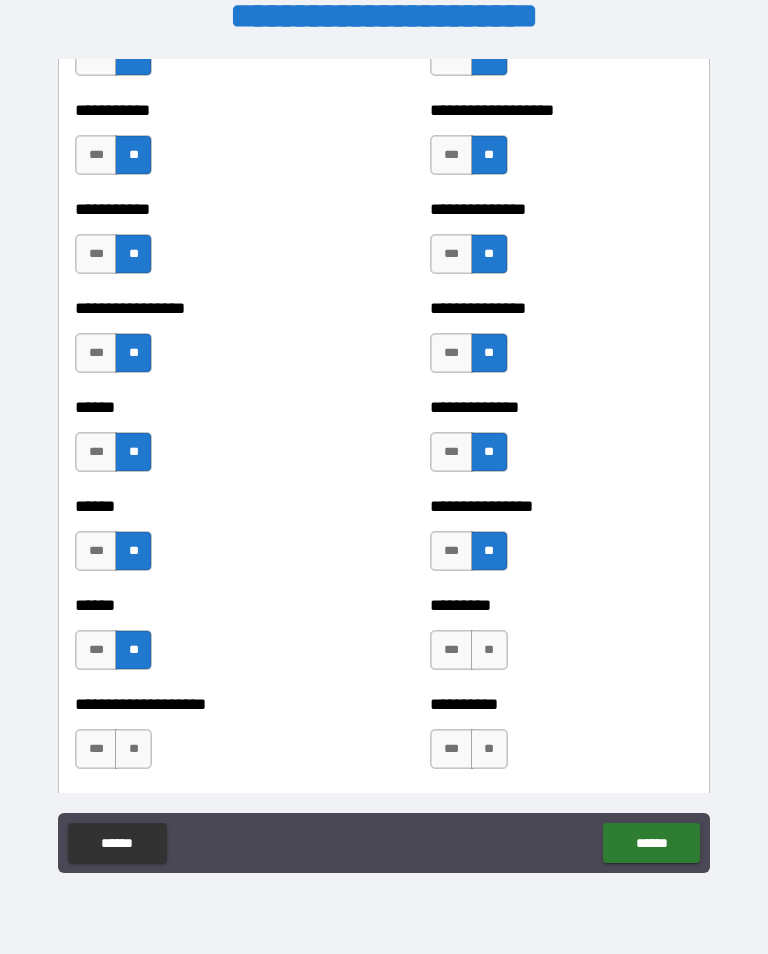 click on "**" at bounding box center (489, 650) 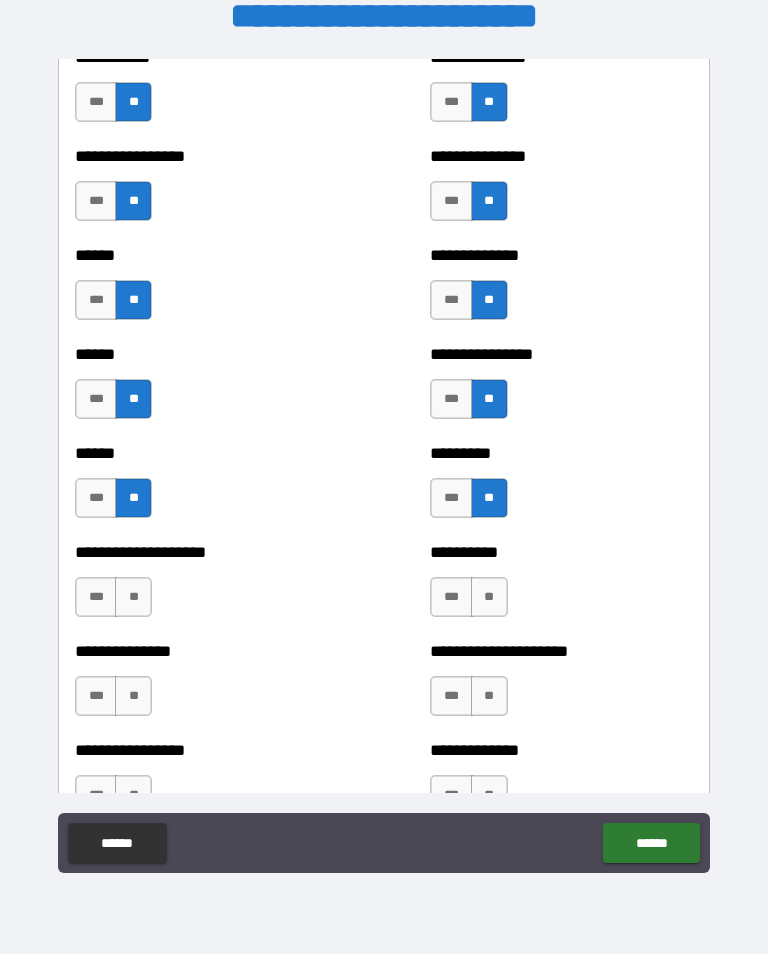 scroll, scrollTop: 2889, scrollLeft: 0, axis: vertical 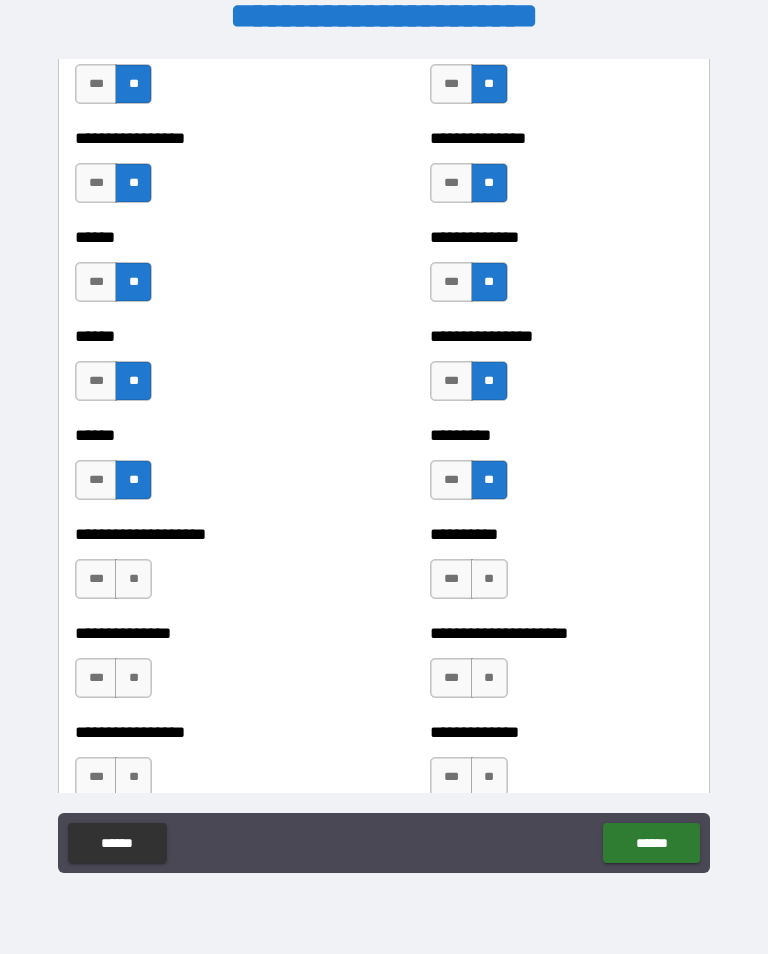 click on "**" at bounding box center [133, 579] 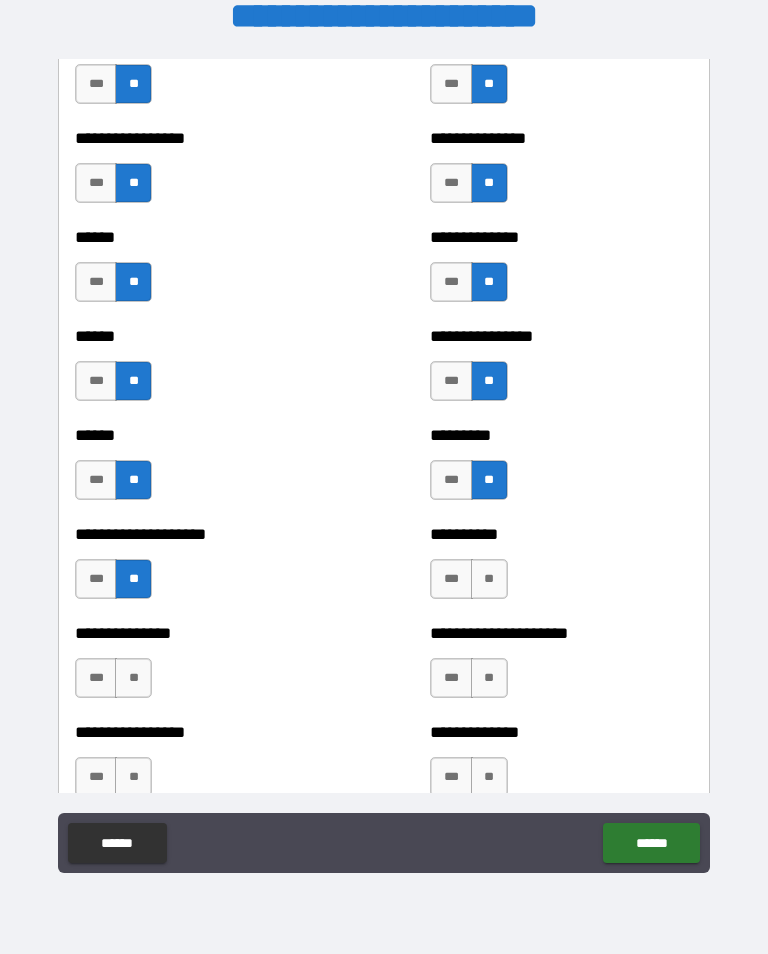 click on "**" at bounding box center [489, 579] 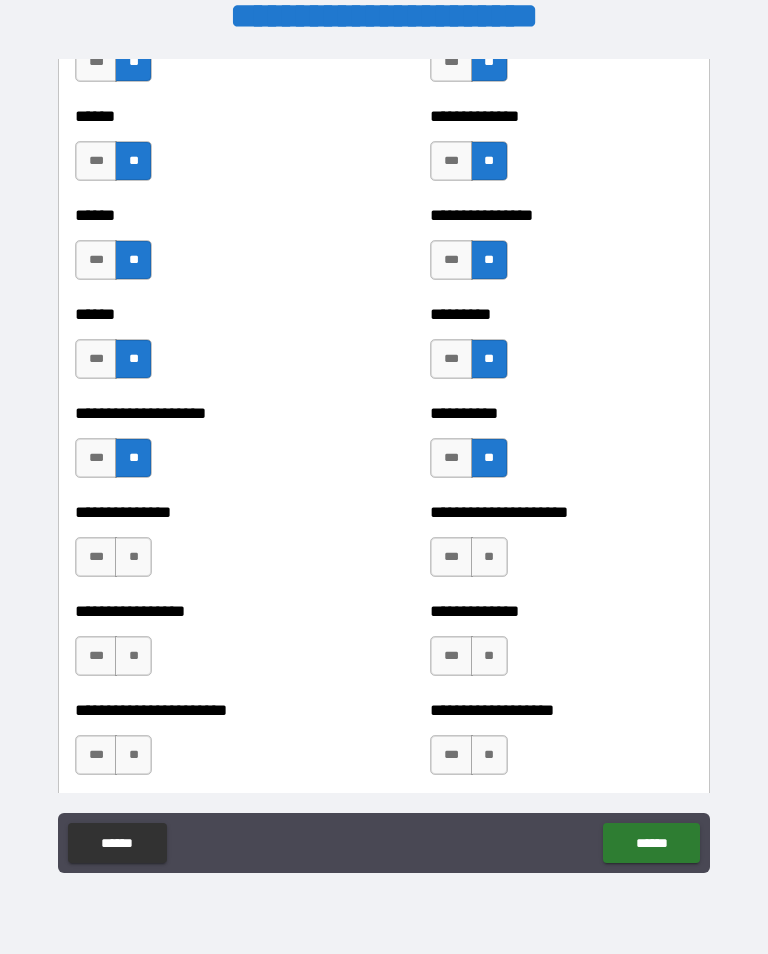 scroll, scrollTop: 3010, scrollLeft: 0, axis: vertical 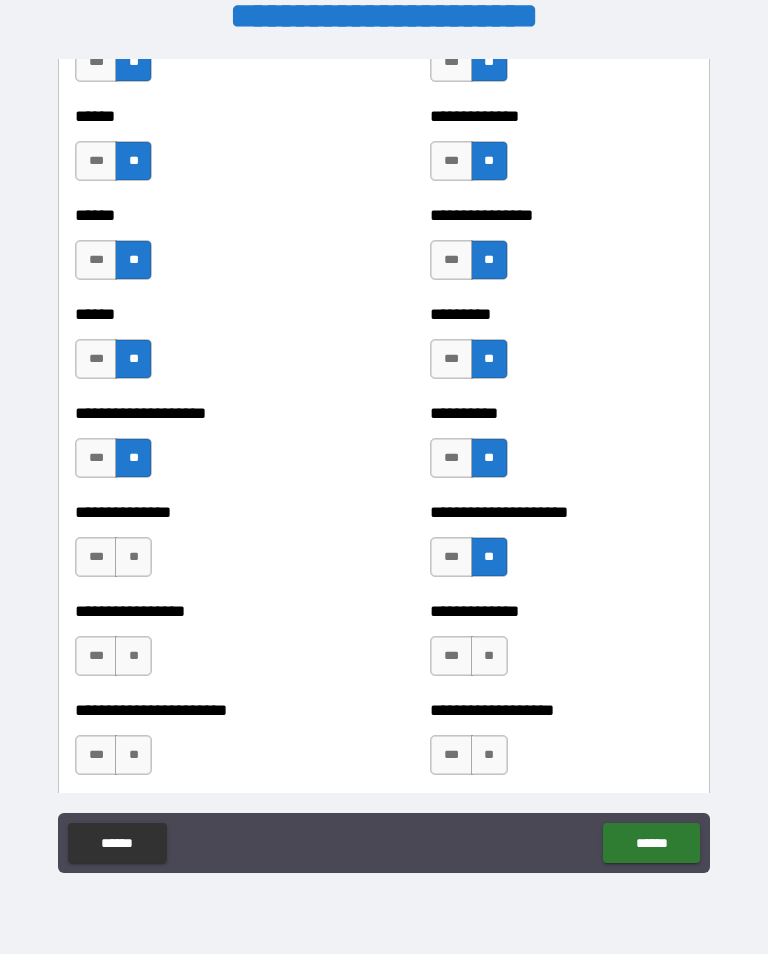 click on "**" at bounding box center (489, 656) 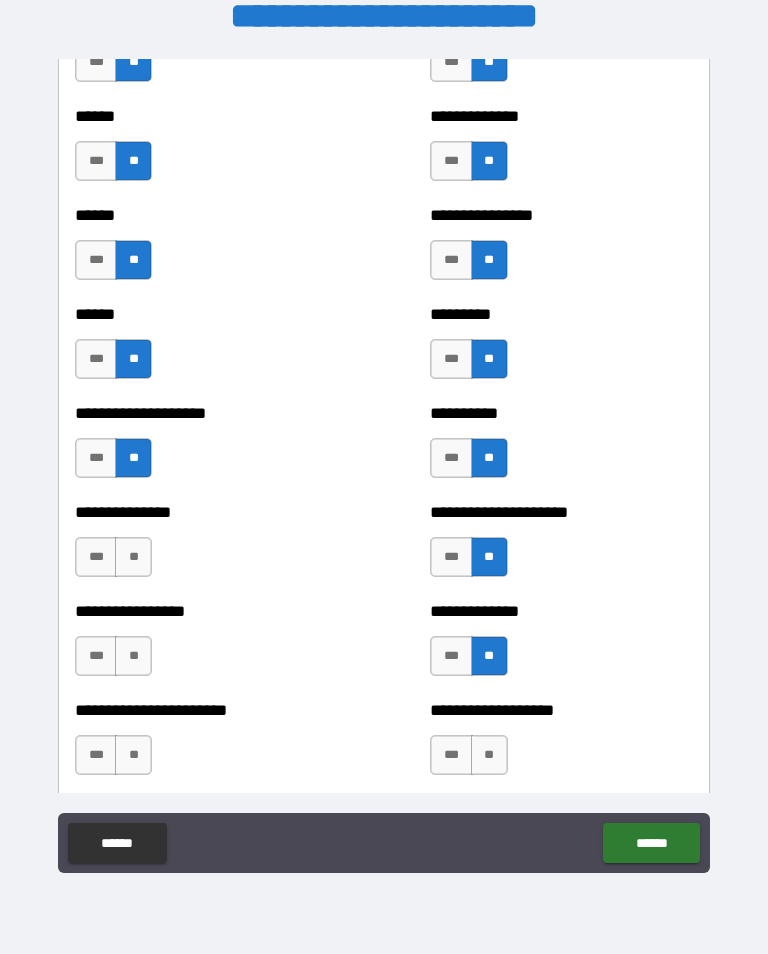 click on "**" at bounding box center [133, 557] 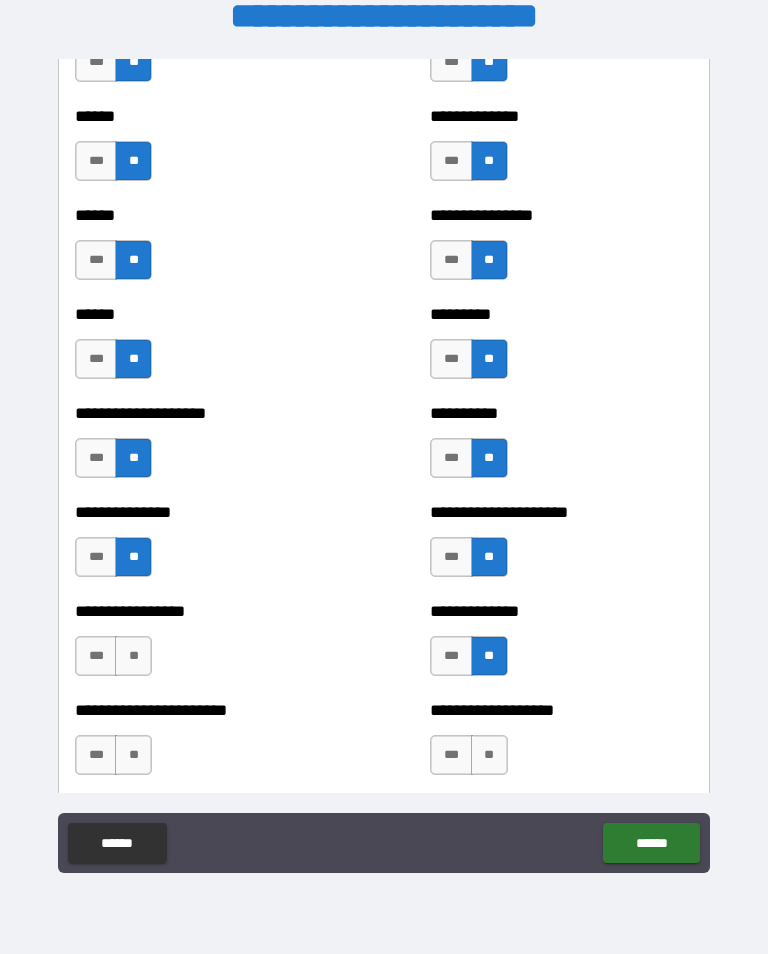 click on "**" at bounding box center (133, 656) 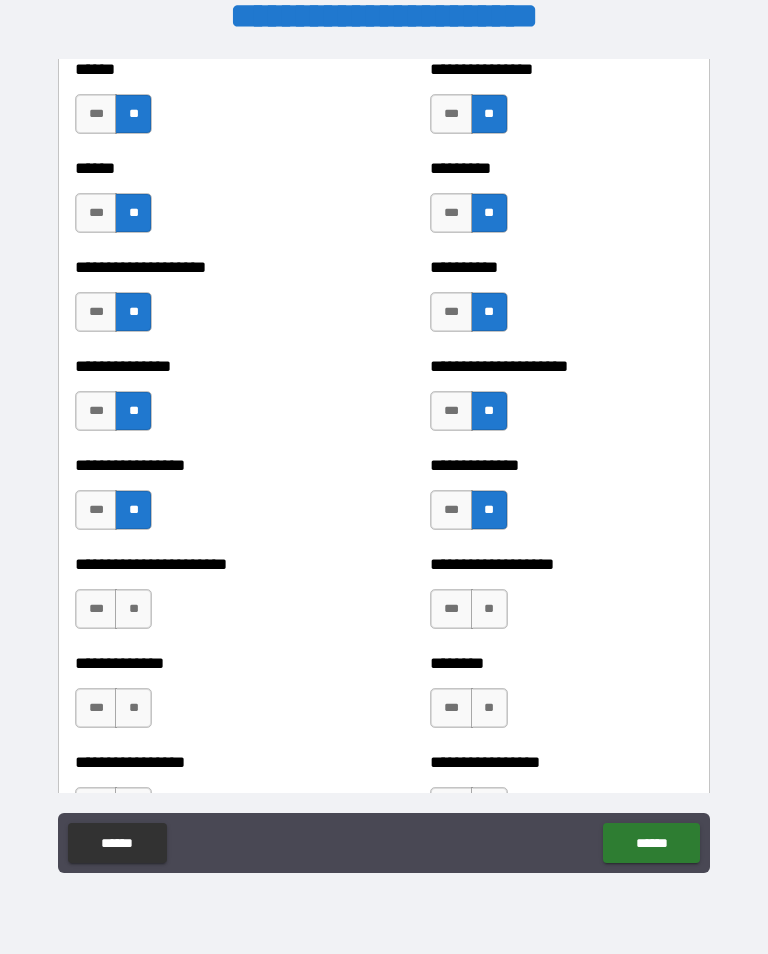 scroll, scrollTop: 3158, scrollLeft: 0, axis: vertical 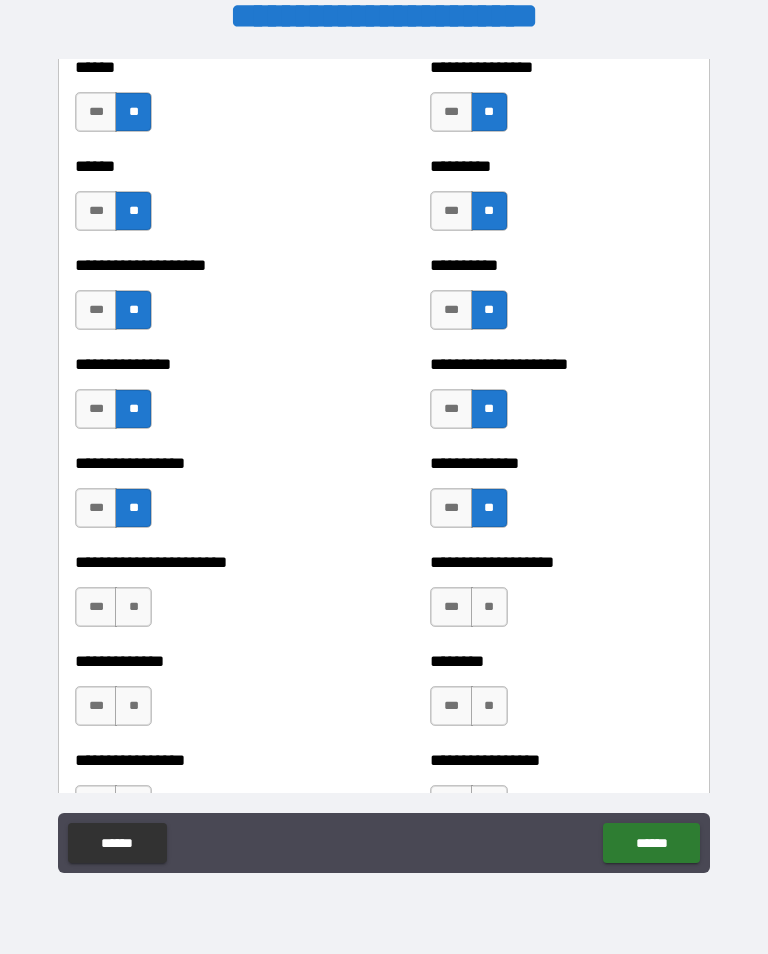 click on "**" at bounding box center (133, 607) 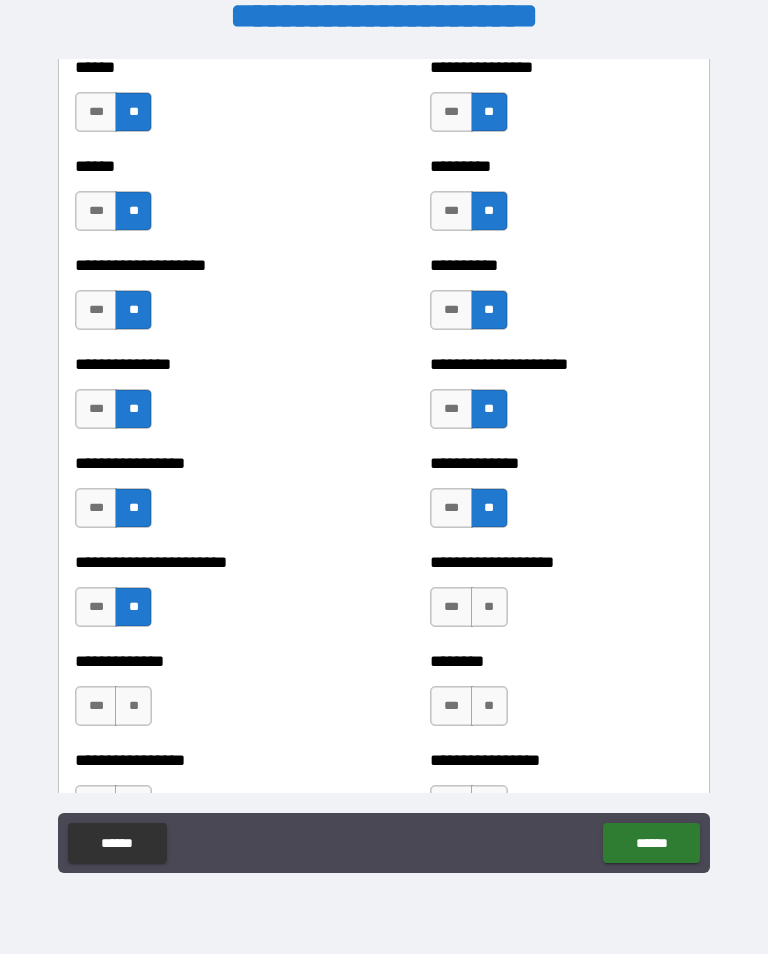 click on "**" at bounding box center (489, 607) 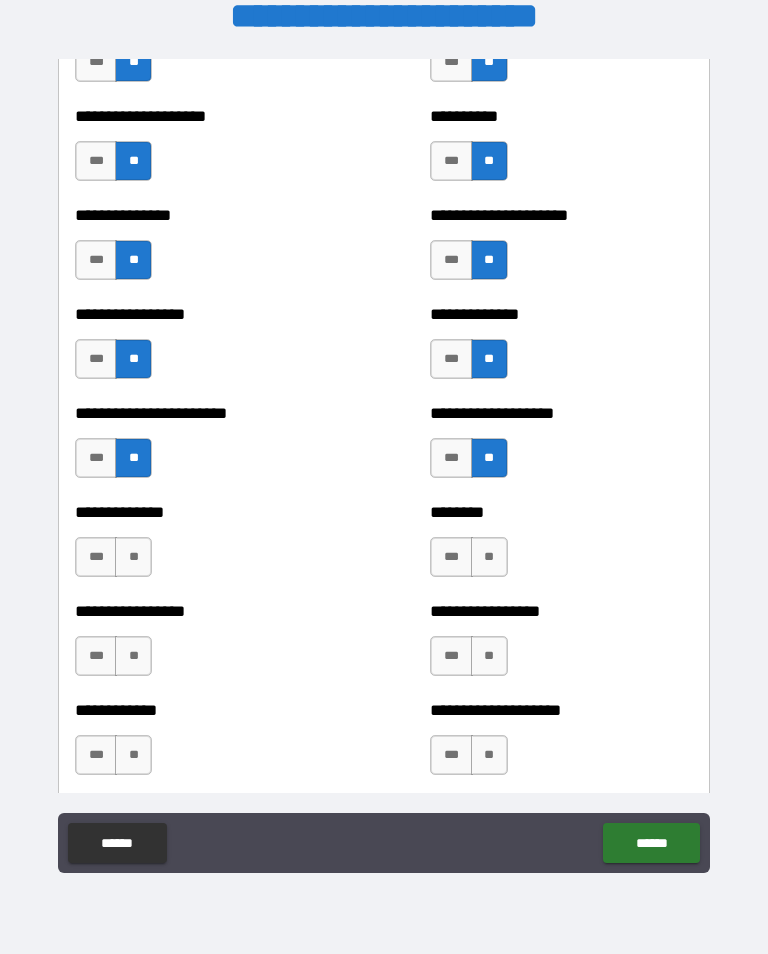 scroll, scrollTop: 3309, scrollLeft: 0, axis: vertical 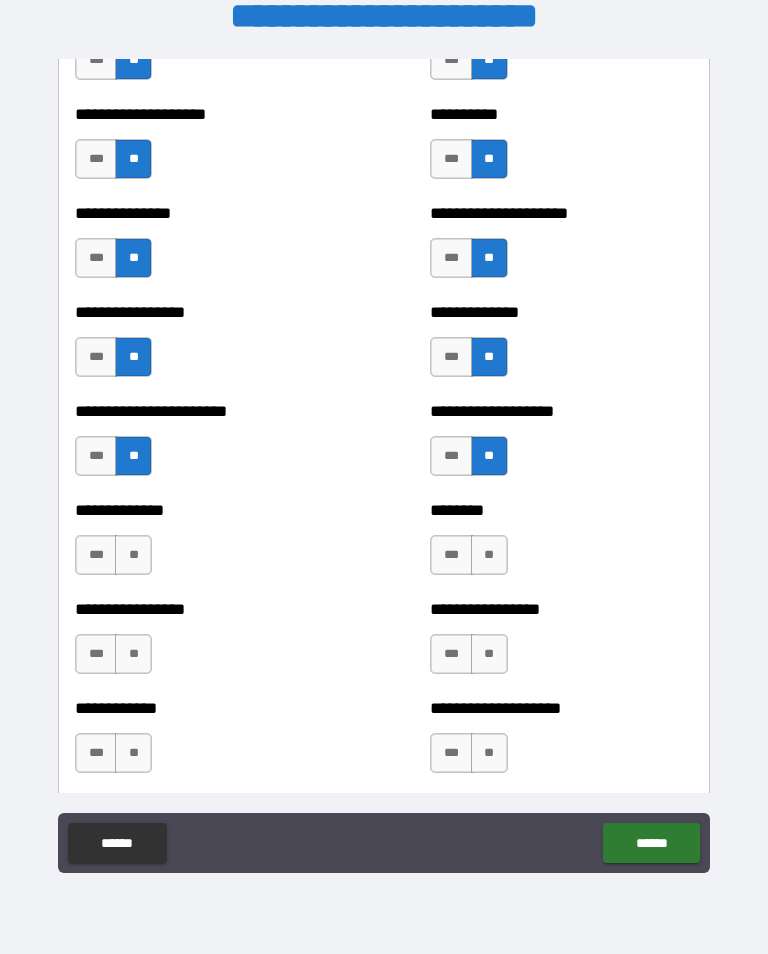 click on "**" at bounding box center (133, 555) 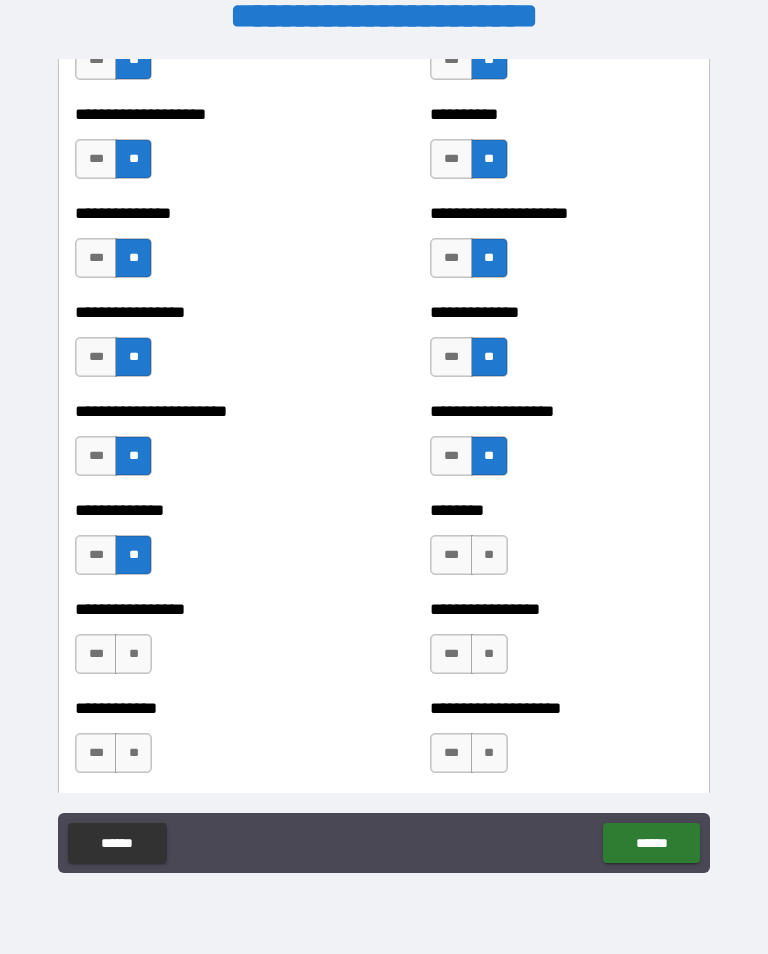 click on "**" at bounding box center (489, 555) 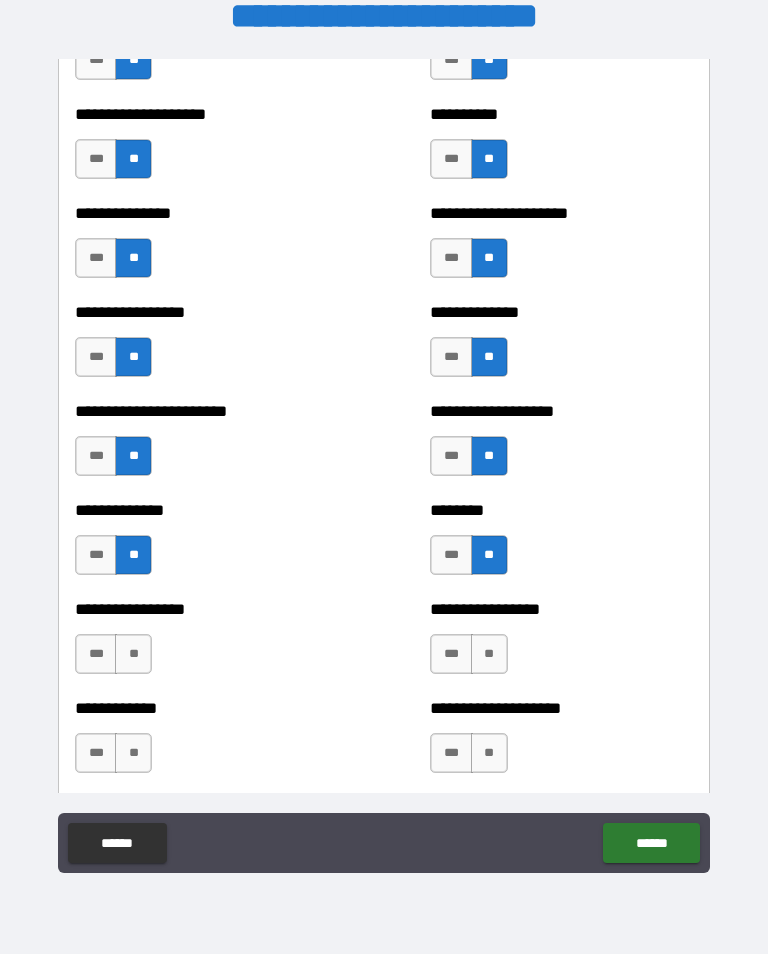 click on "**" at bounding box center (489, 654) 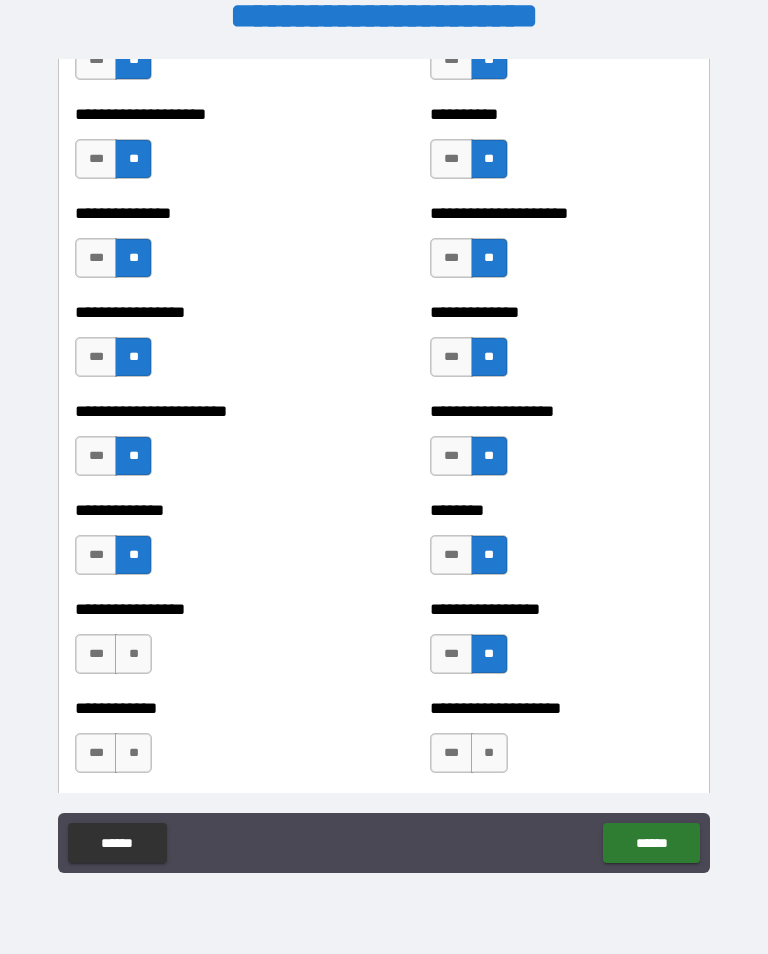 click on "**" at bounding box center (133, 654) 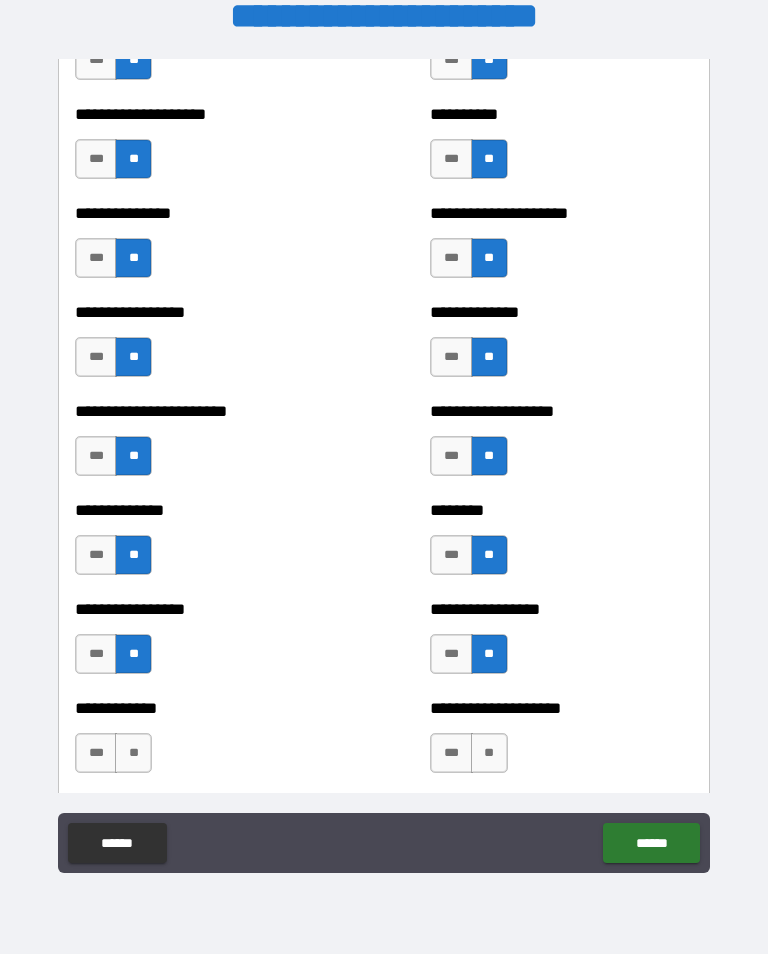 click on "**" at bounding box center (489, 753) 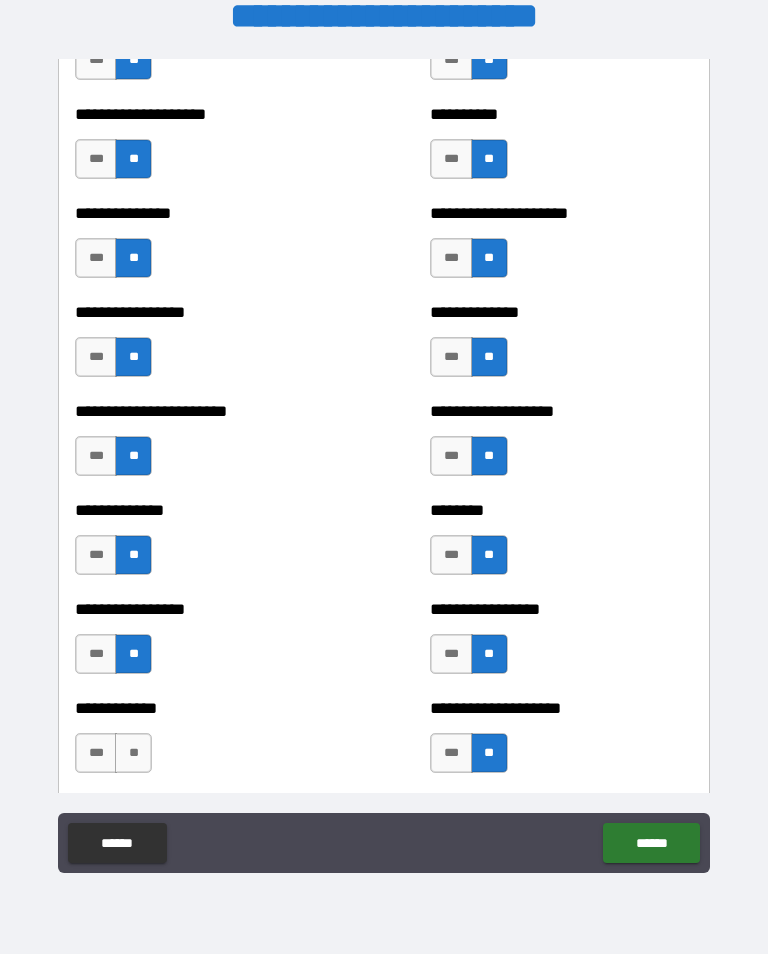 click on "**" at bounding box center (133, 753) 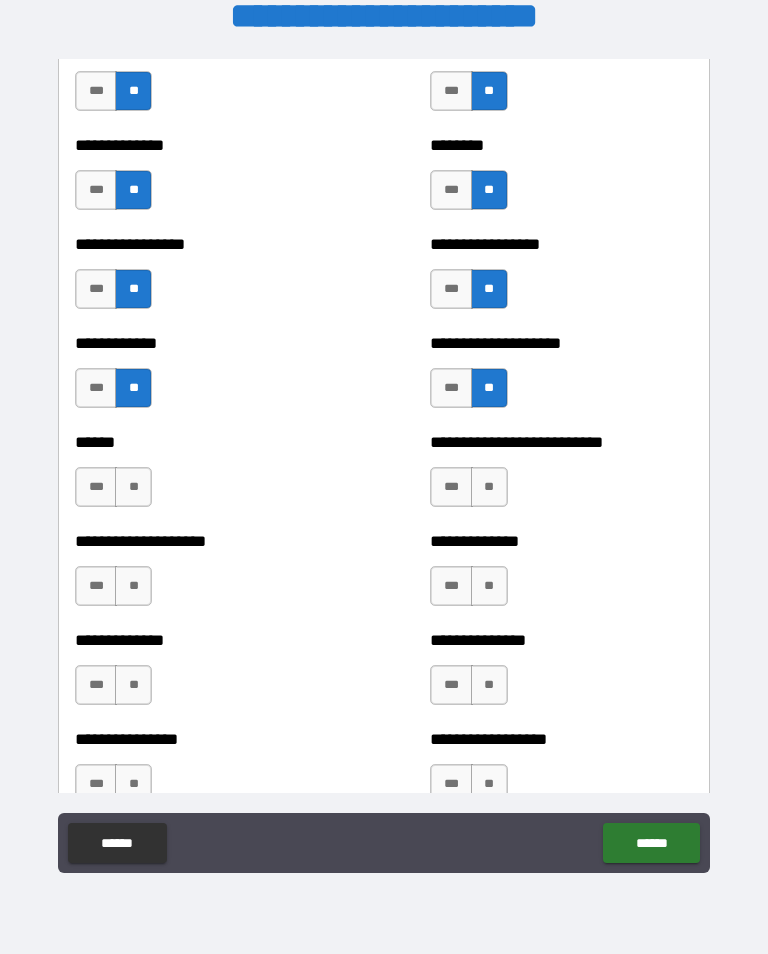 scroll, scrollTop: 3789, scrollLeft: 0, axis: vertical 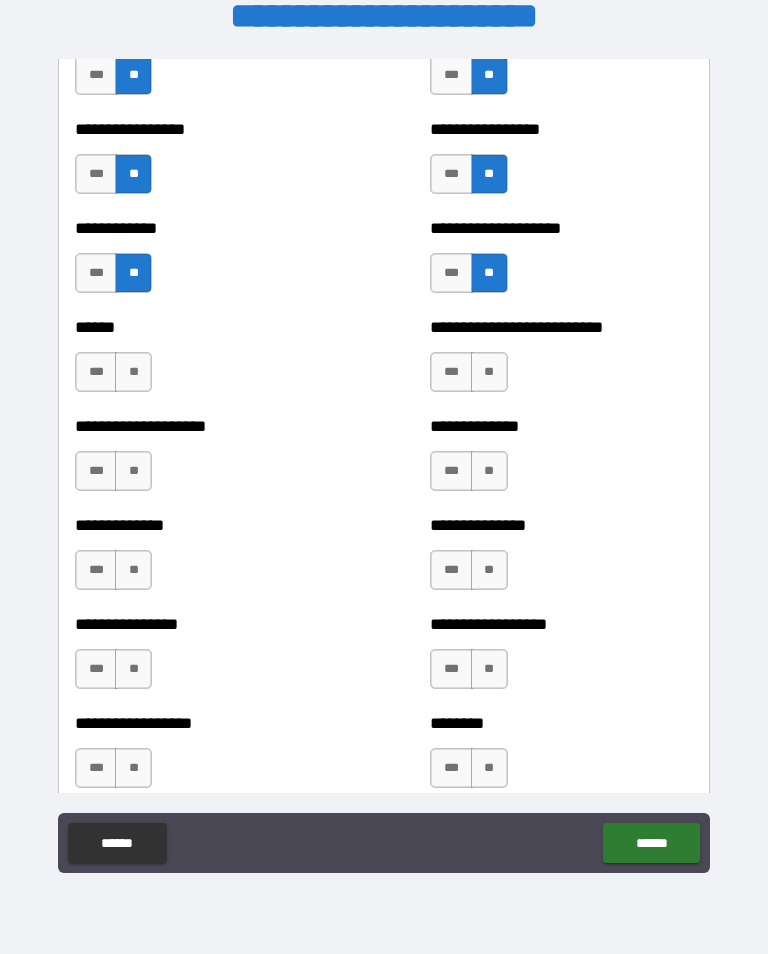 click on "**" at bounding box center (489, 372) 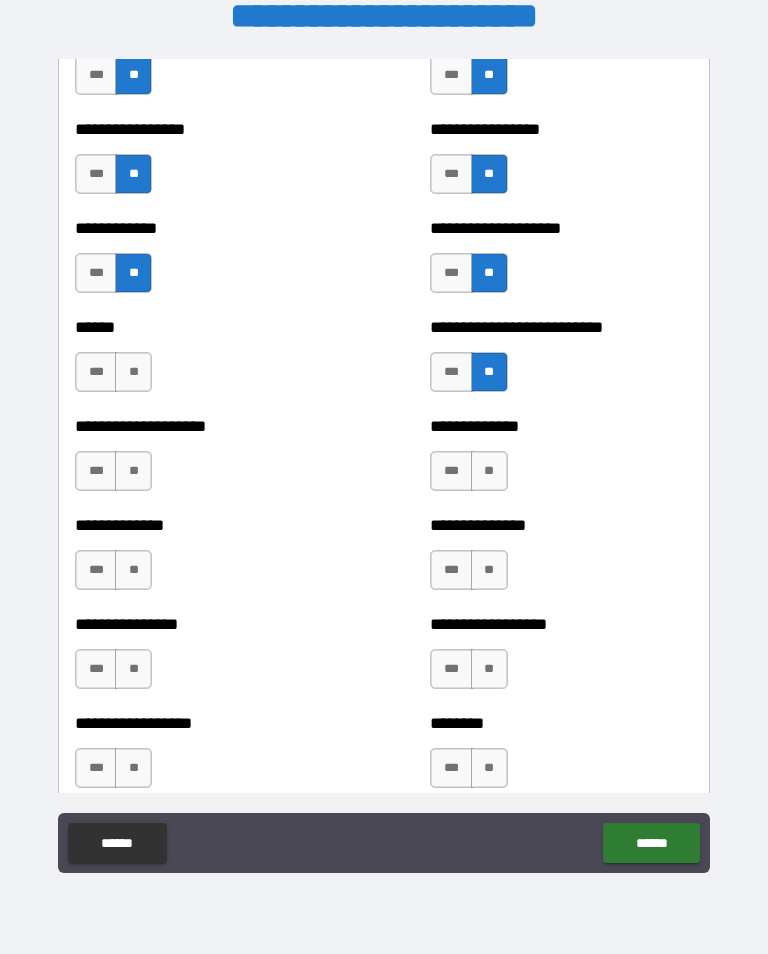 click on "**" at bounding box center [489, 471] 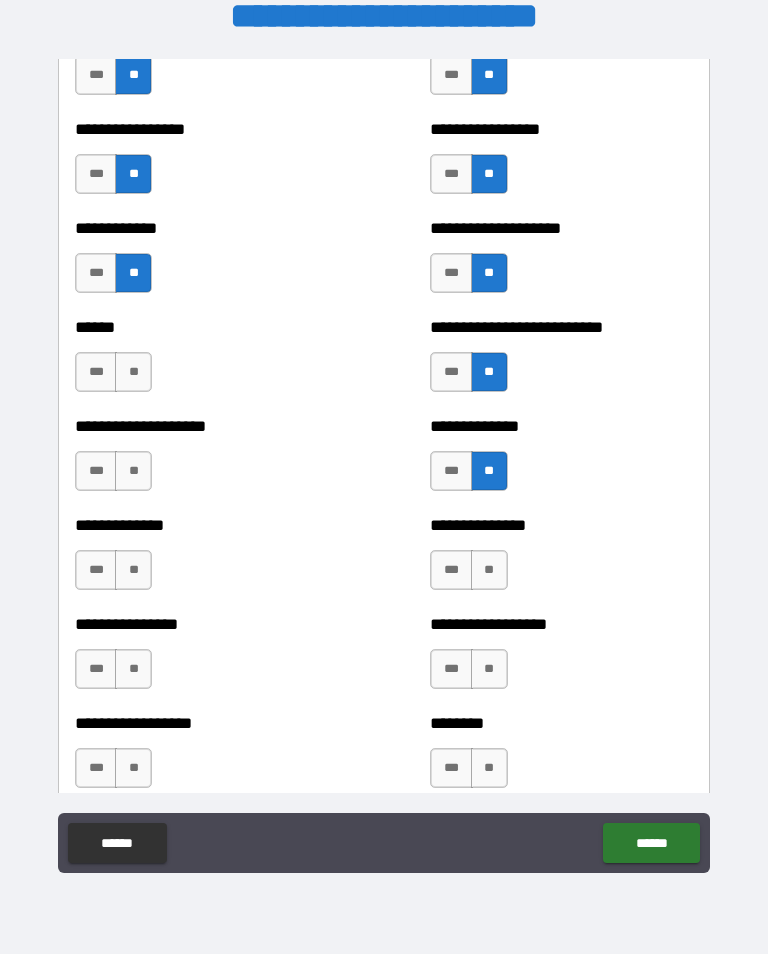 click on "**" at bounding box center [489, 570] 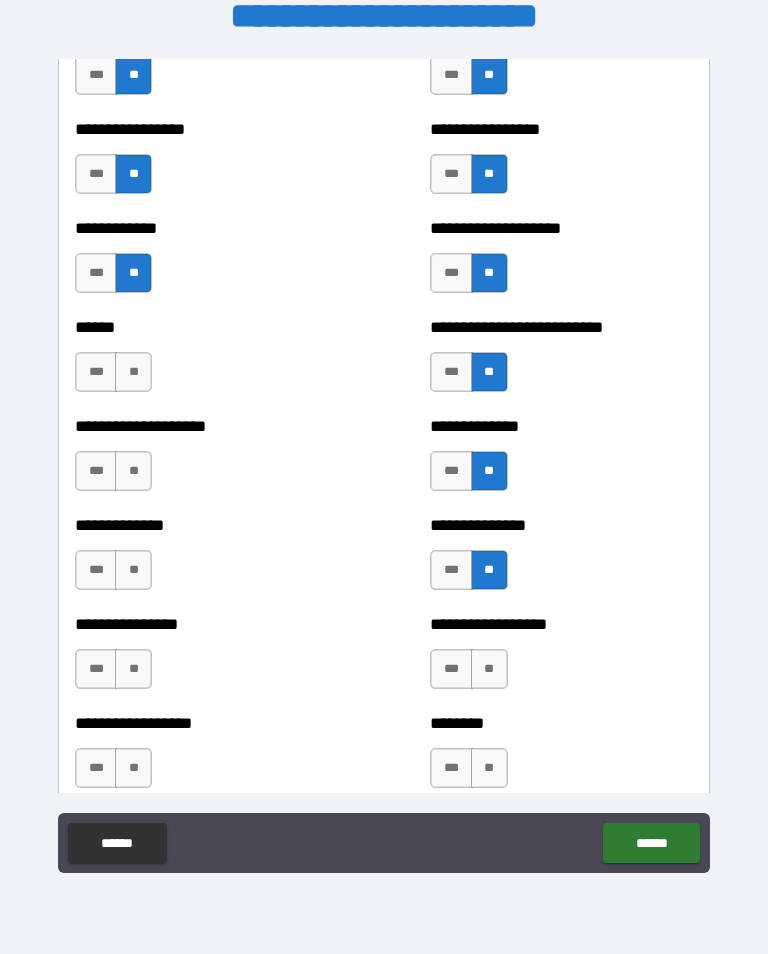 click on "**" at bounding box center (489, 768) 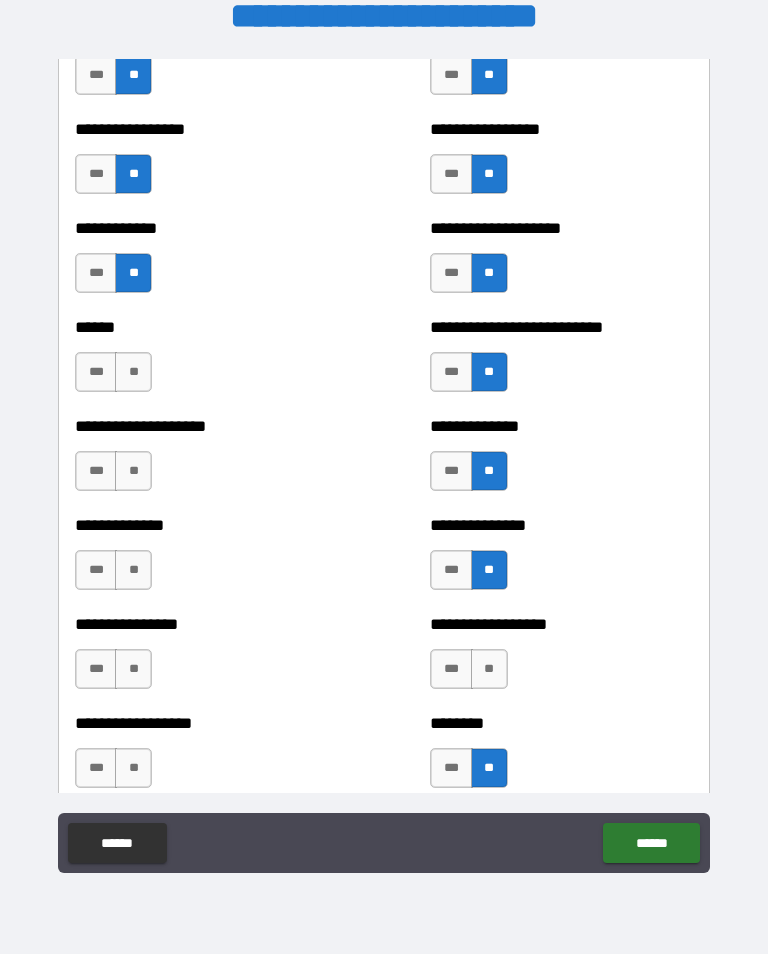 click on "**" at bounding box center (489, 669) 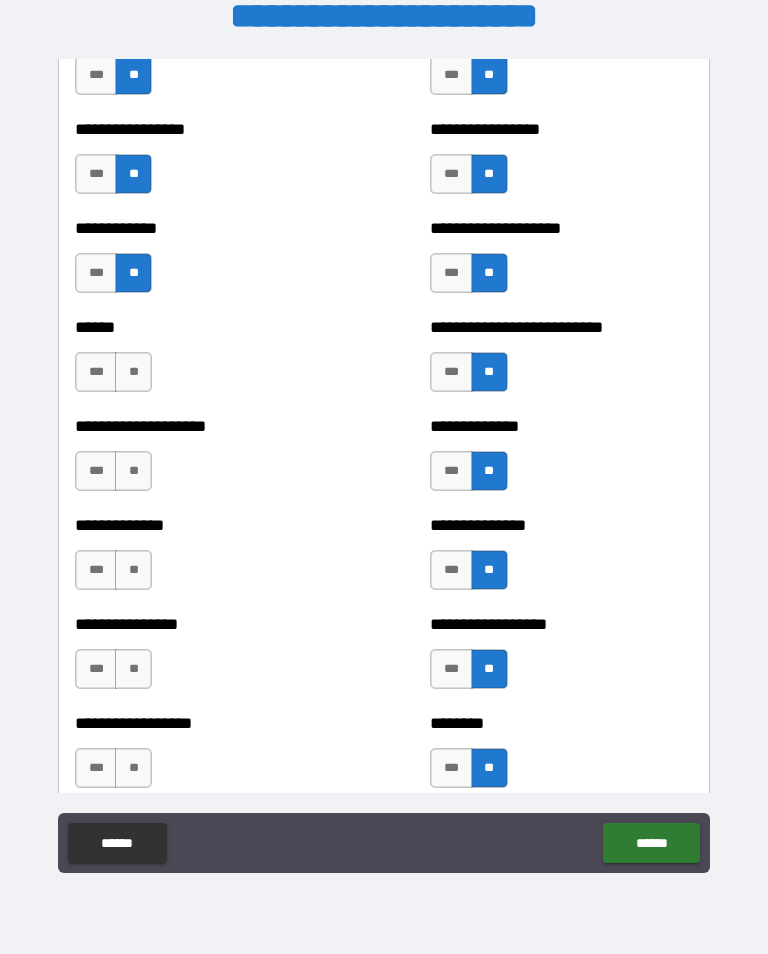 click on "**" at bounding box center [133, 471] 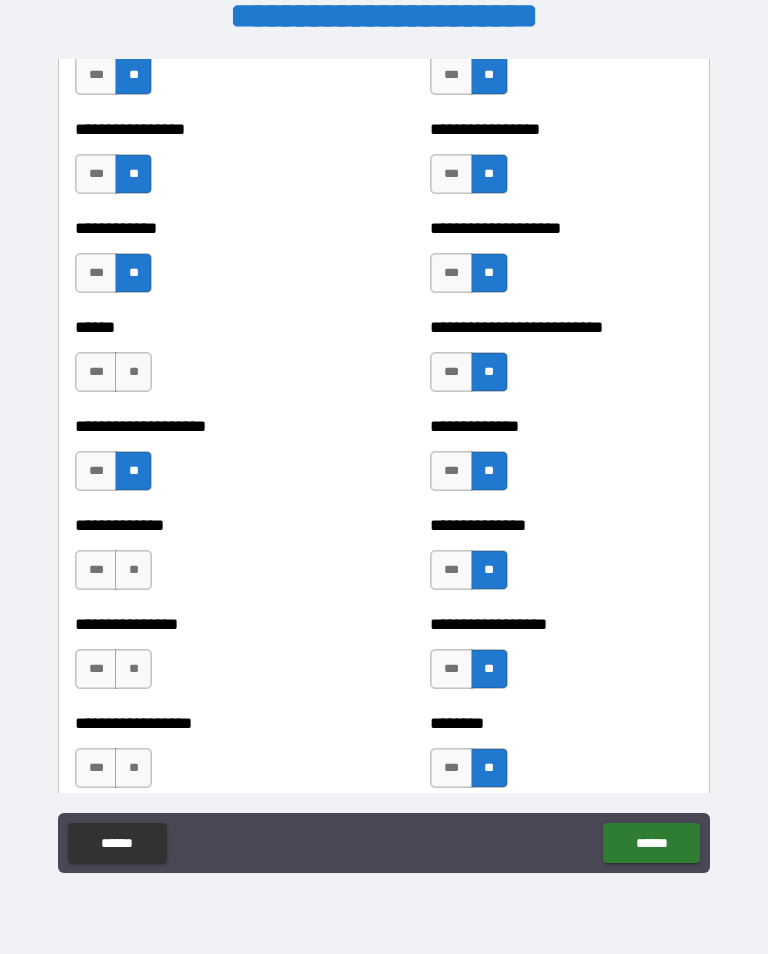 click on "**" at bounding box center (133, 570) 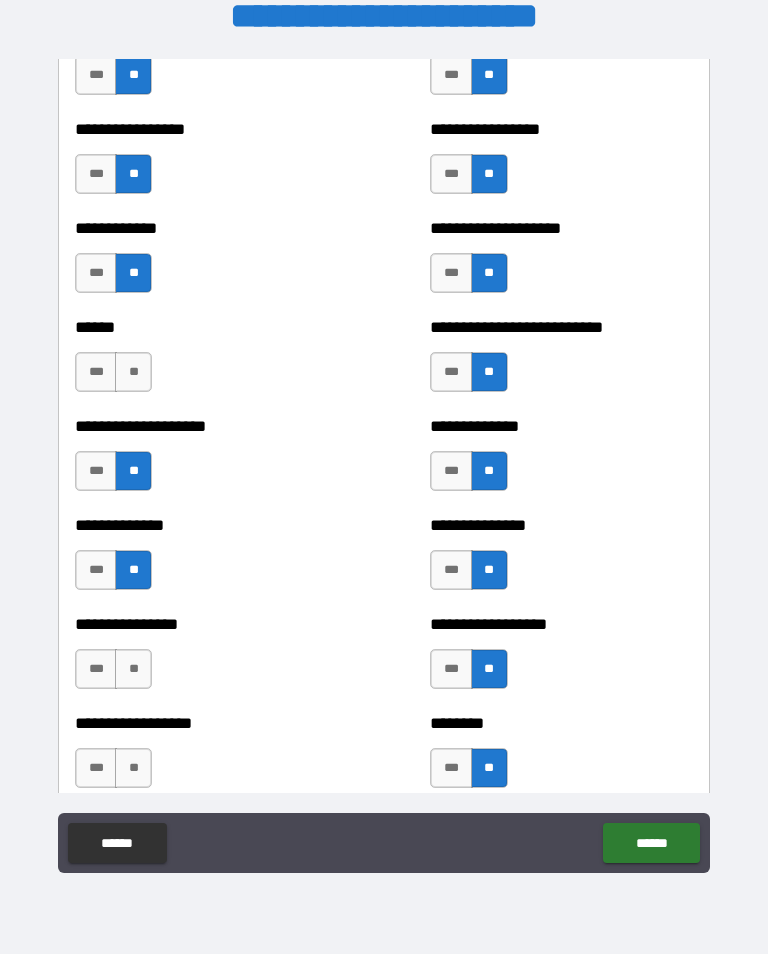 click on "**" at bounding box center [133, 669] 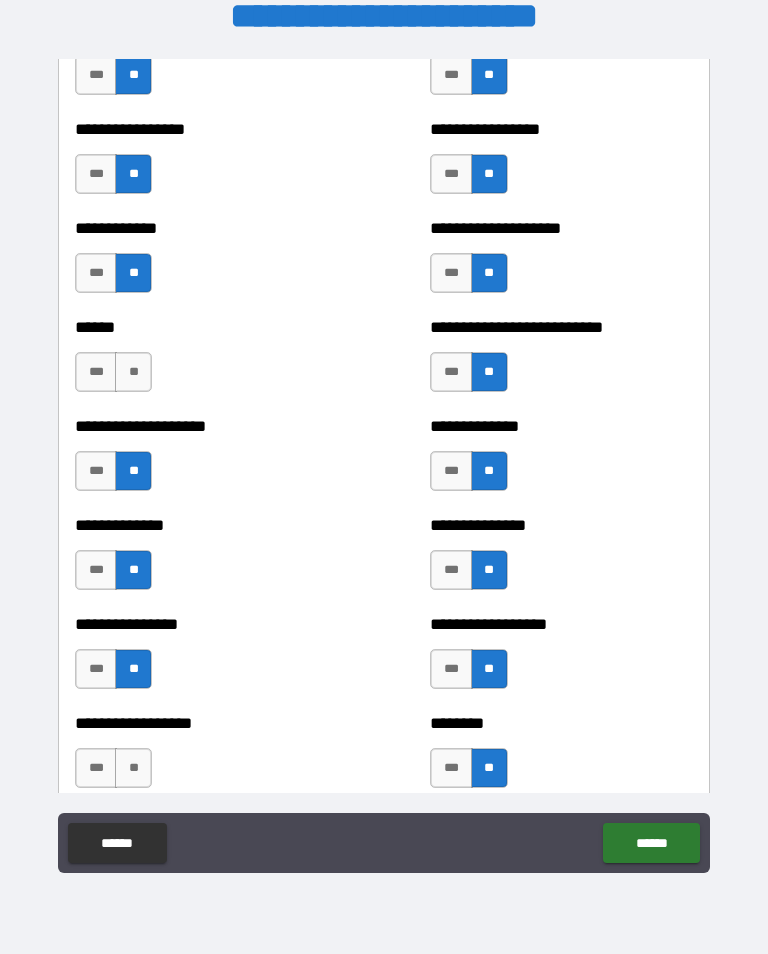 click on "**" at bounding box center [133, 372] 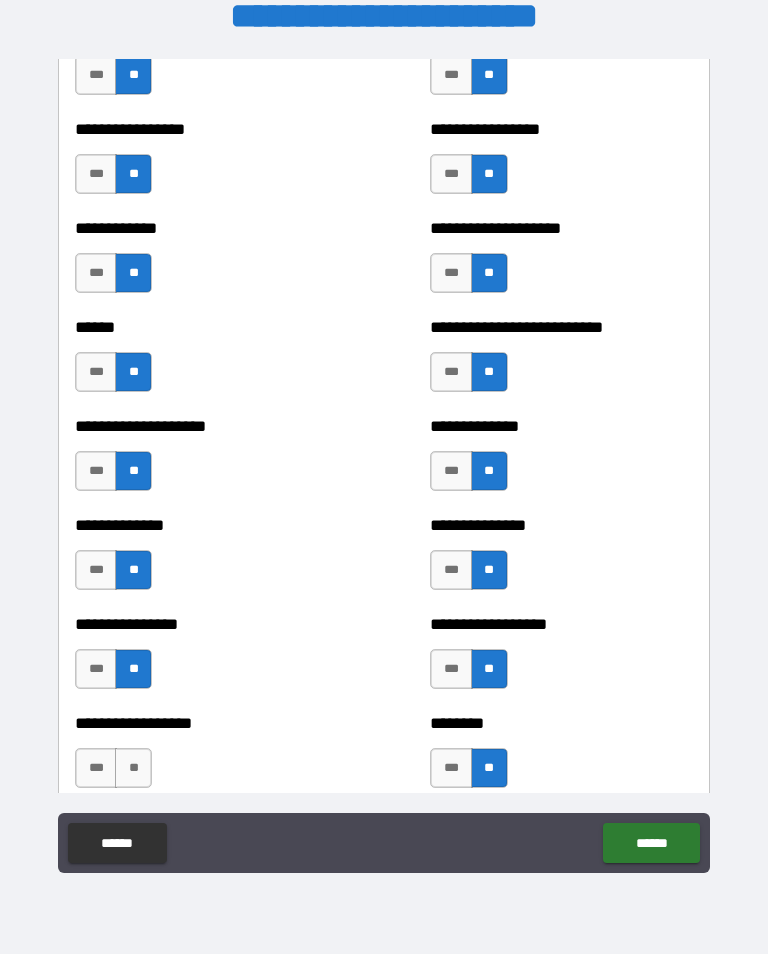 click on "**" at bounding box center [133, 768] 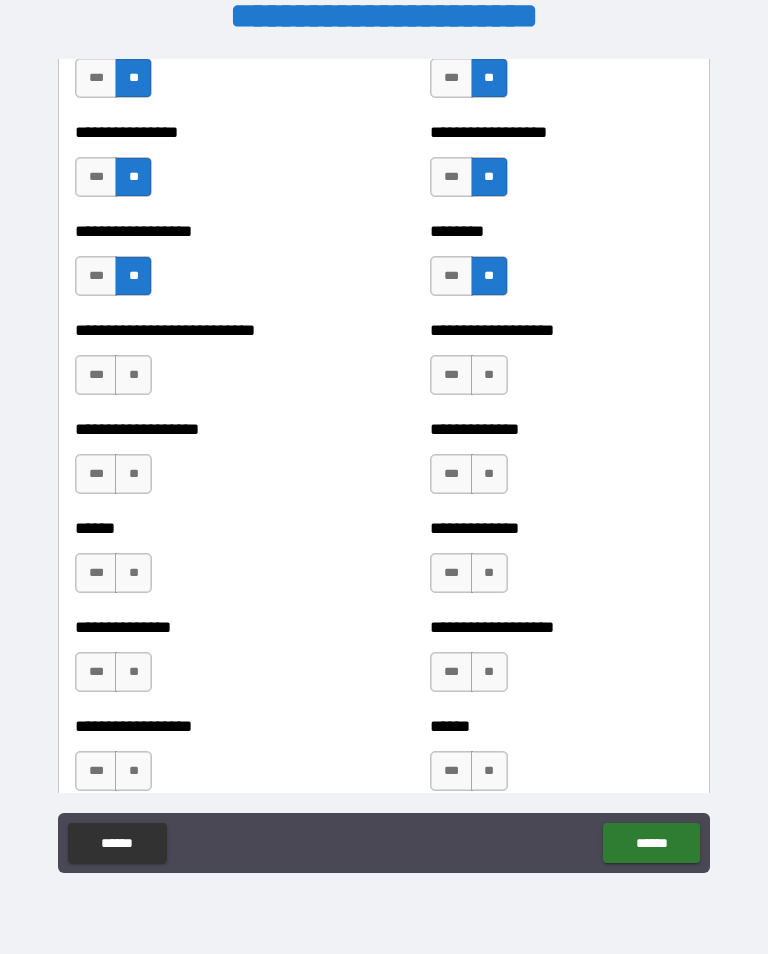 scroll, scrollTop: 4286, scrollLeft: 0, axis: vertical 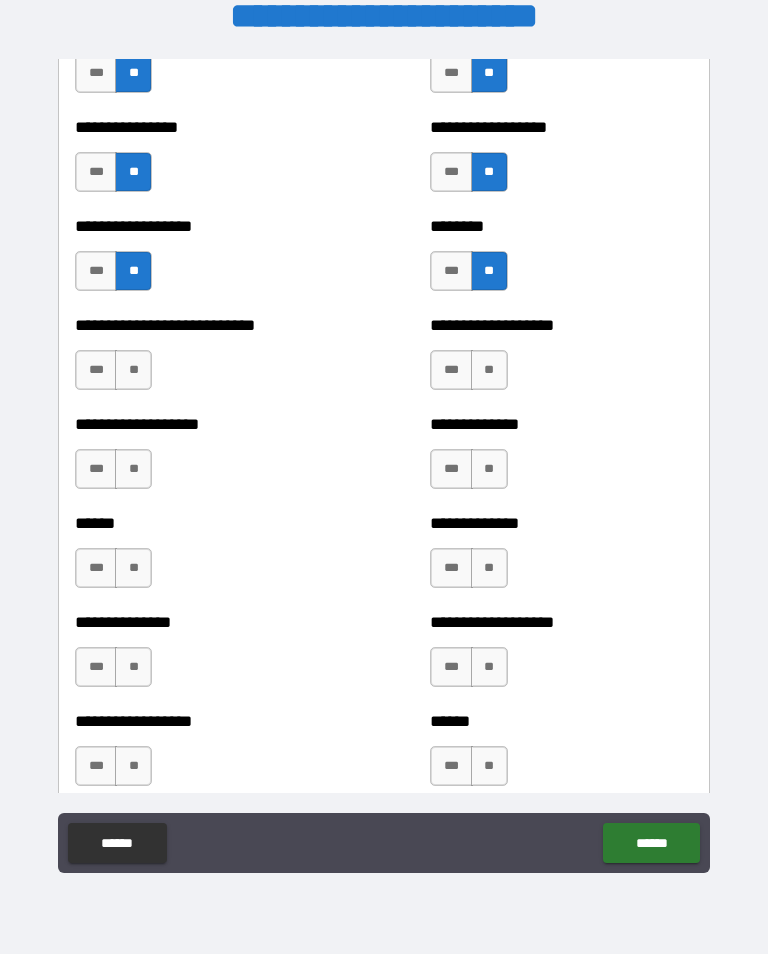 click on "**" at bounding box center (489, 370) 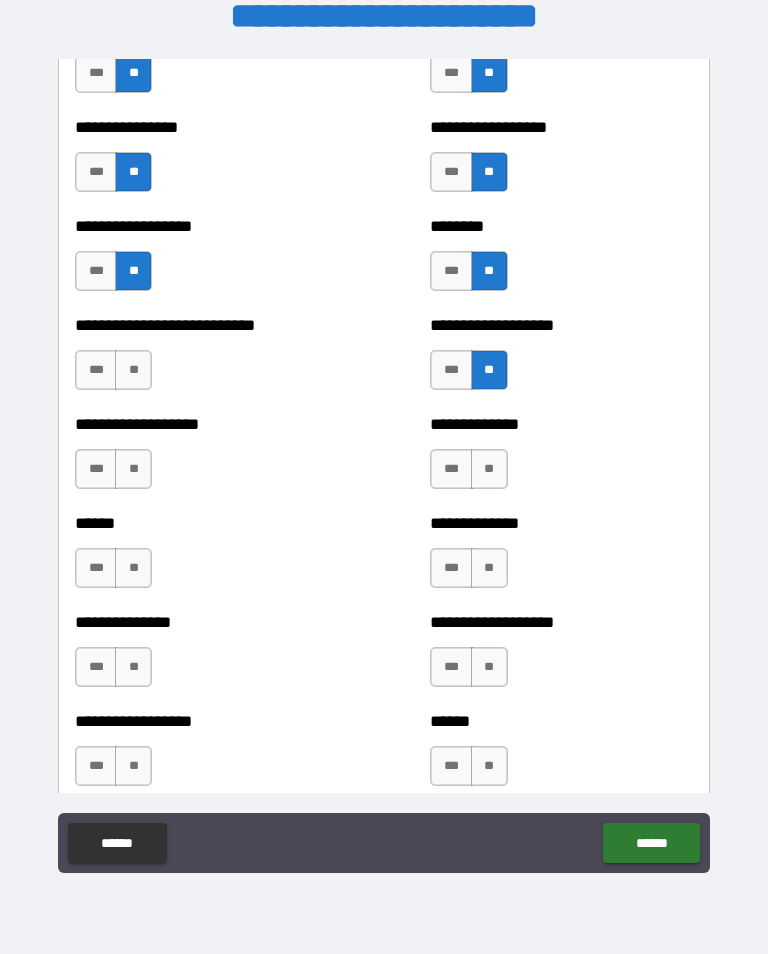 click on "**" at bounding box center [133, 370] 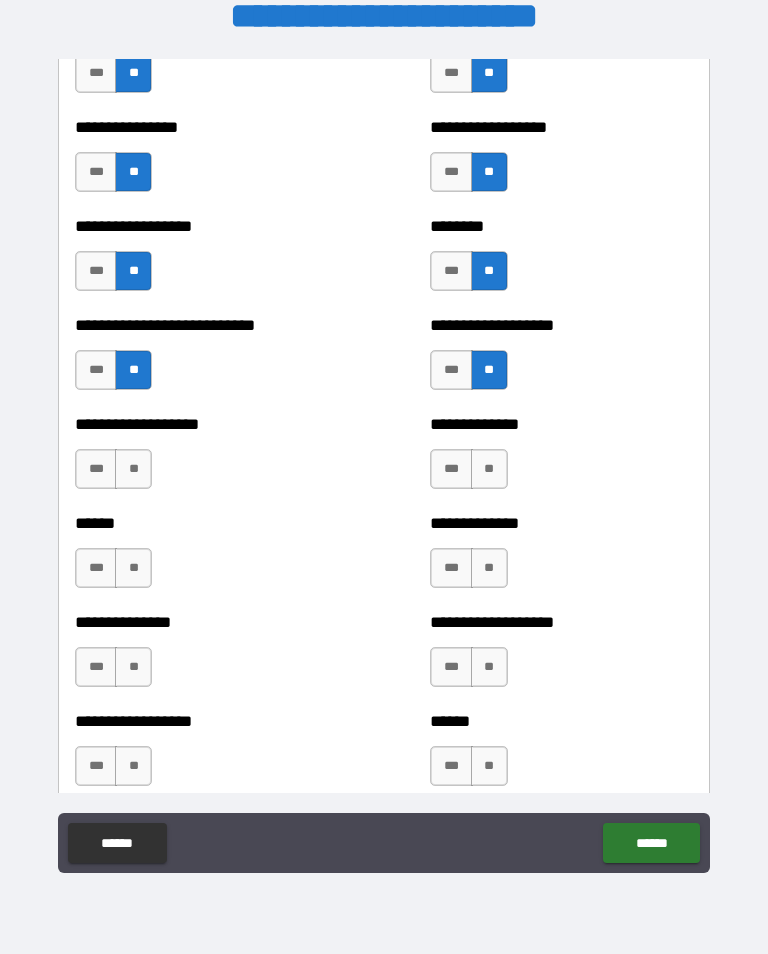 click on "**" at bounding box center (133, 469) 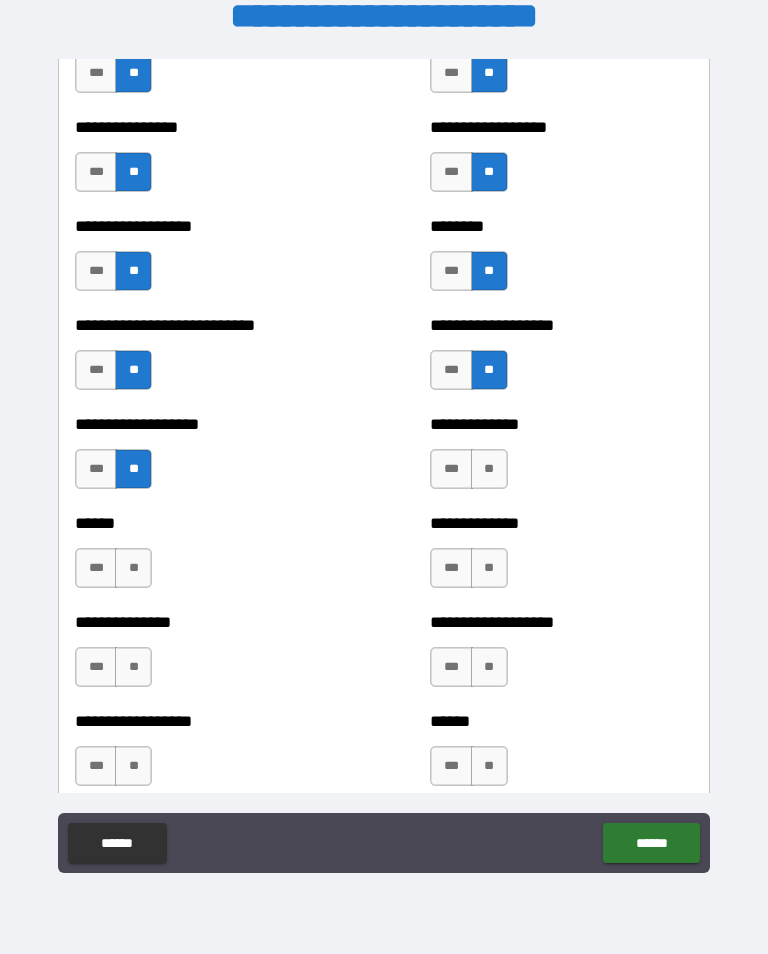click on "**" at bounding box center [133, 568] 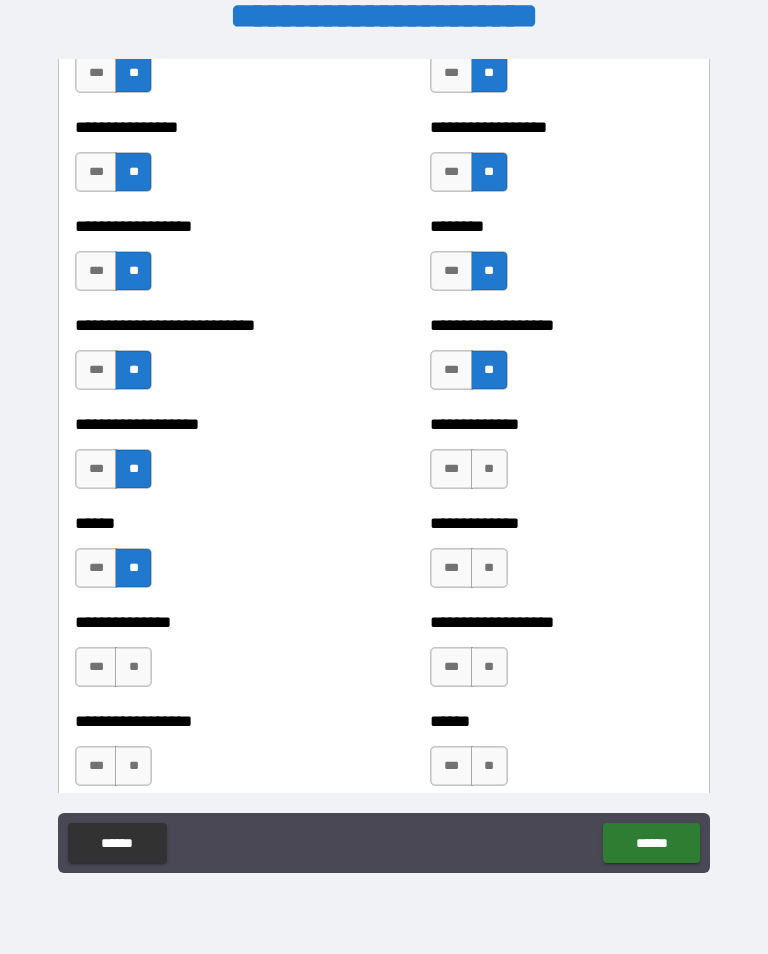 click on "**" at bounding box center (133, 667) 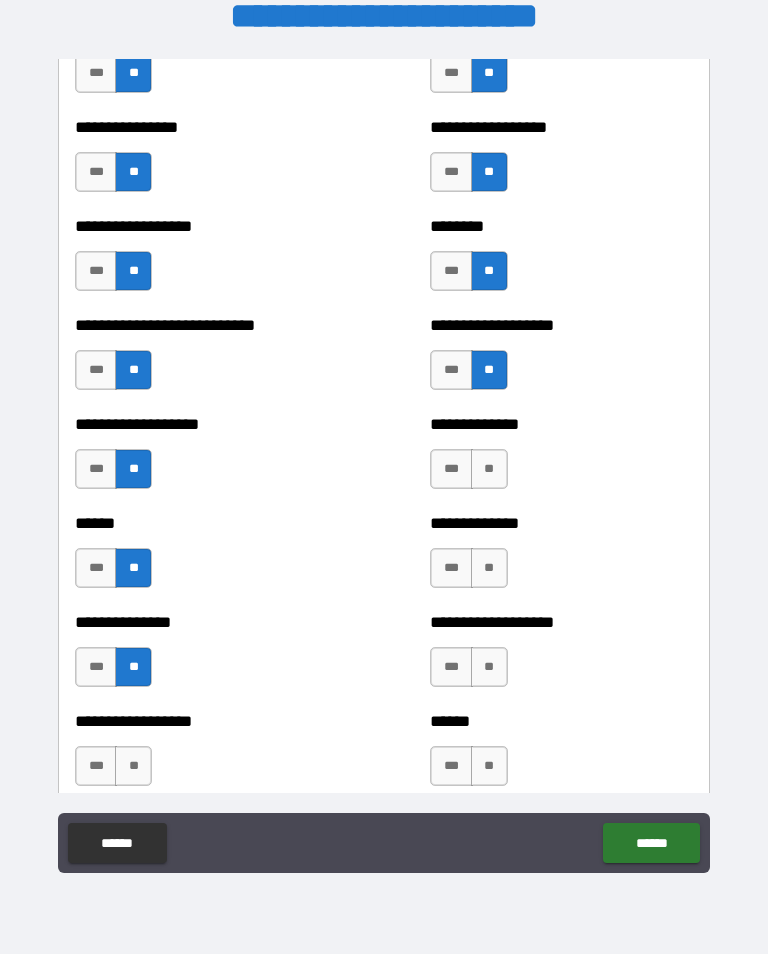 click on "**" at bounding box center [133, 766] 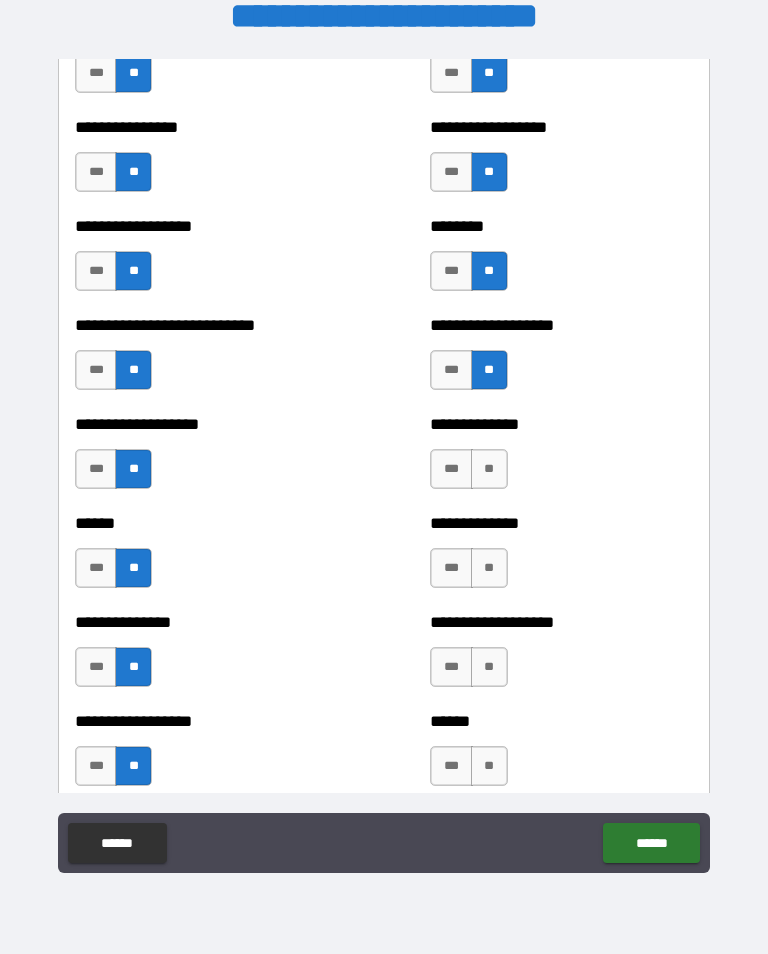 click on "**" at bounding box center (489, 469) 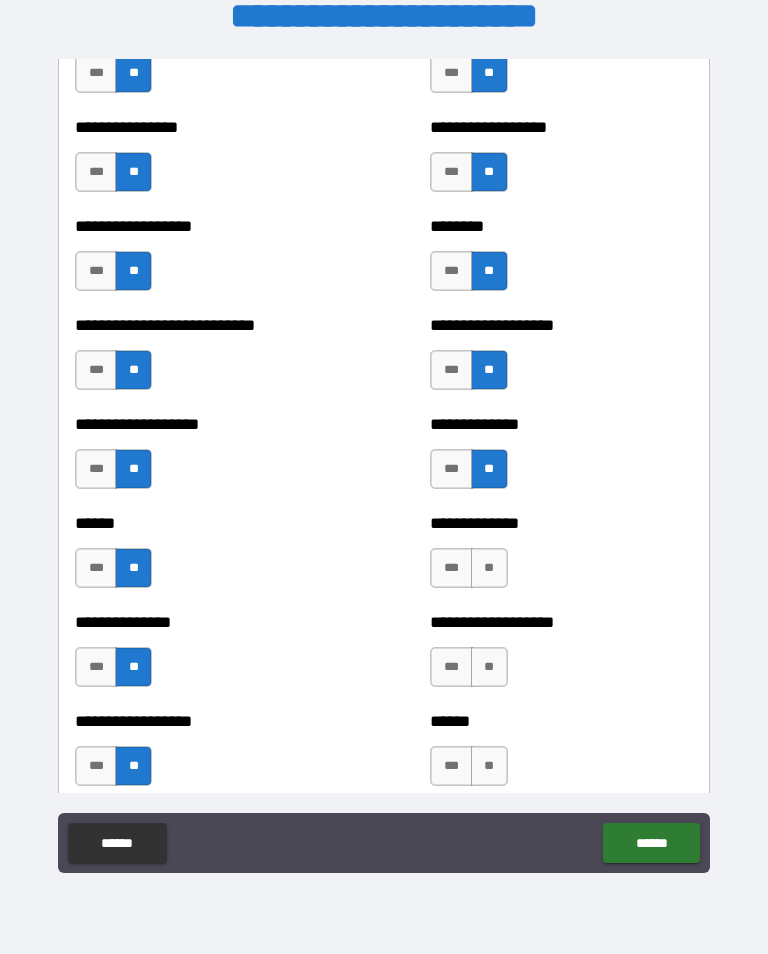 click on "**" at bounding box center [489, 568] 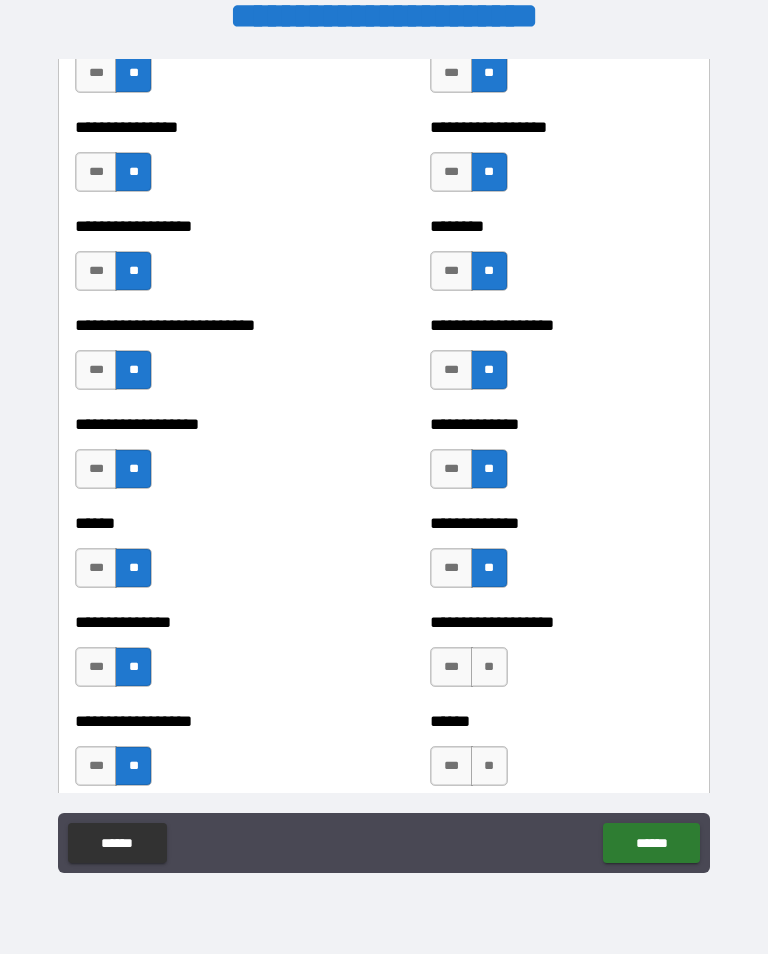 click on "**" at bounding box center (489, 667) 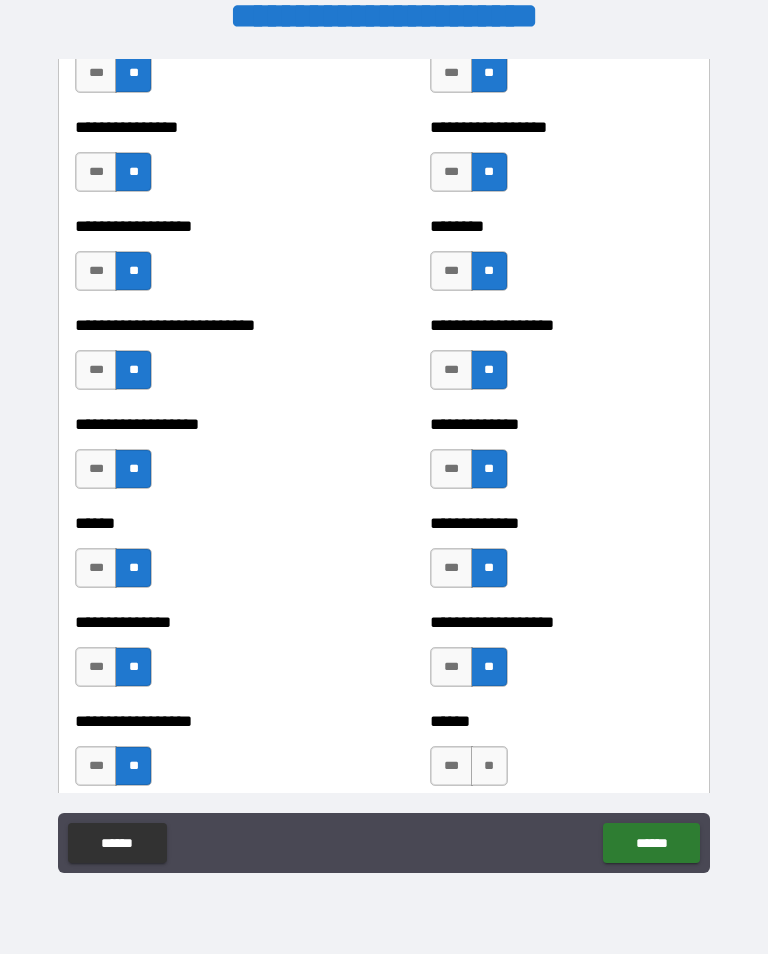 click on "**" at bounding box center [489, 766] 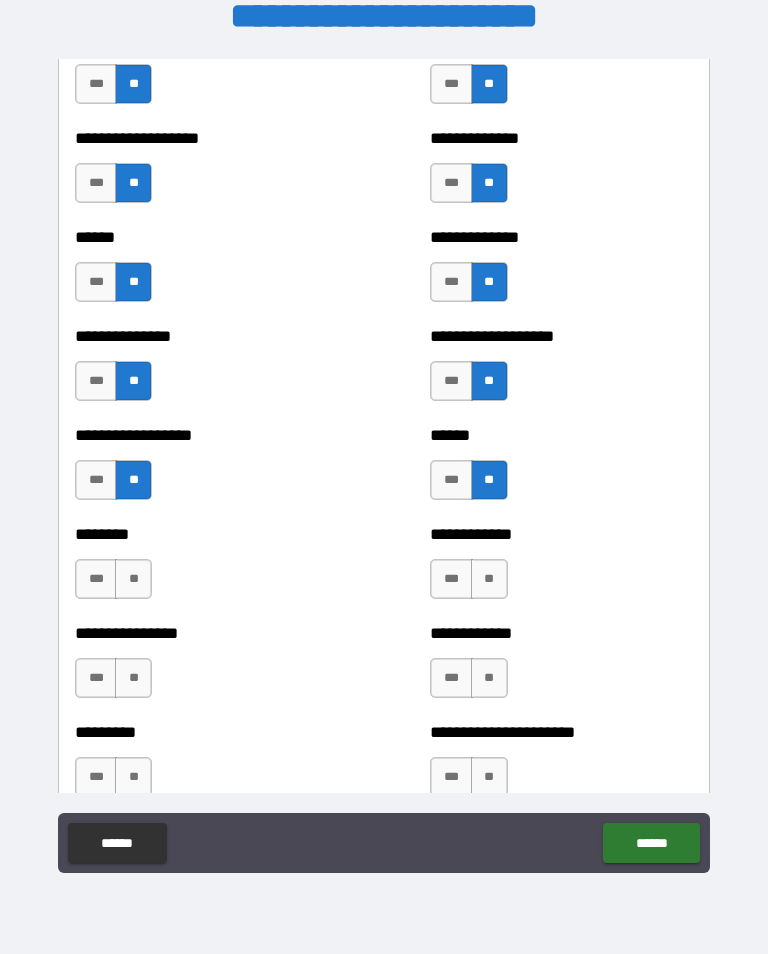scroll, scrollTop: 4579, scrollLeft: 0, axis: vertical 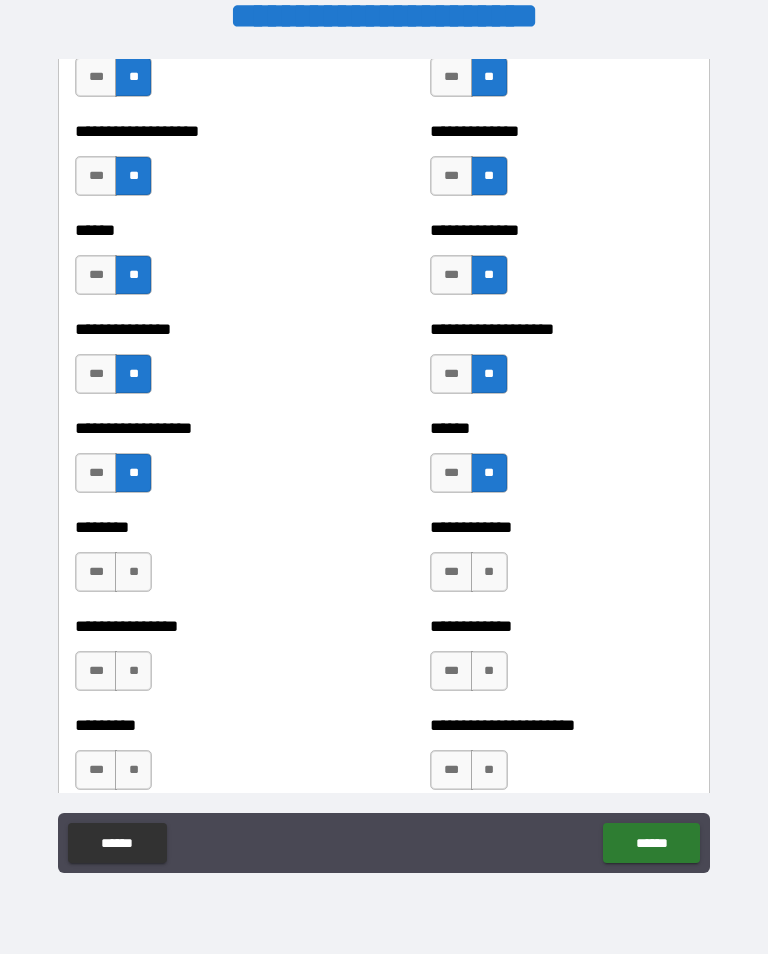 click on "**" at bounding box center (489, 572) 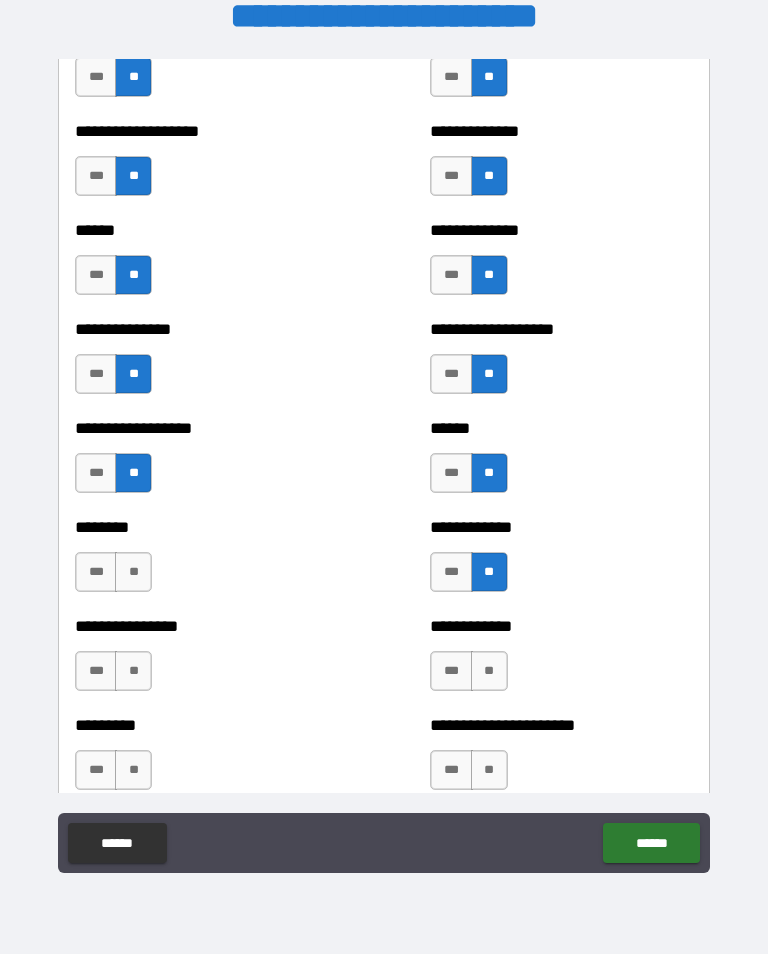 click on "**" at bounding box center (133, 572) 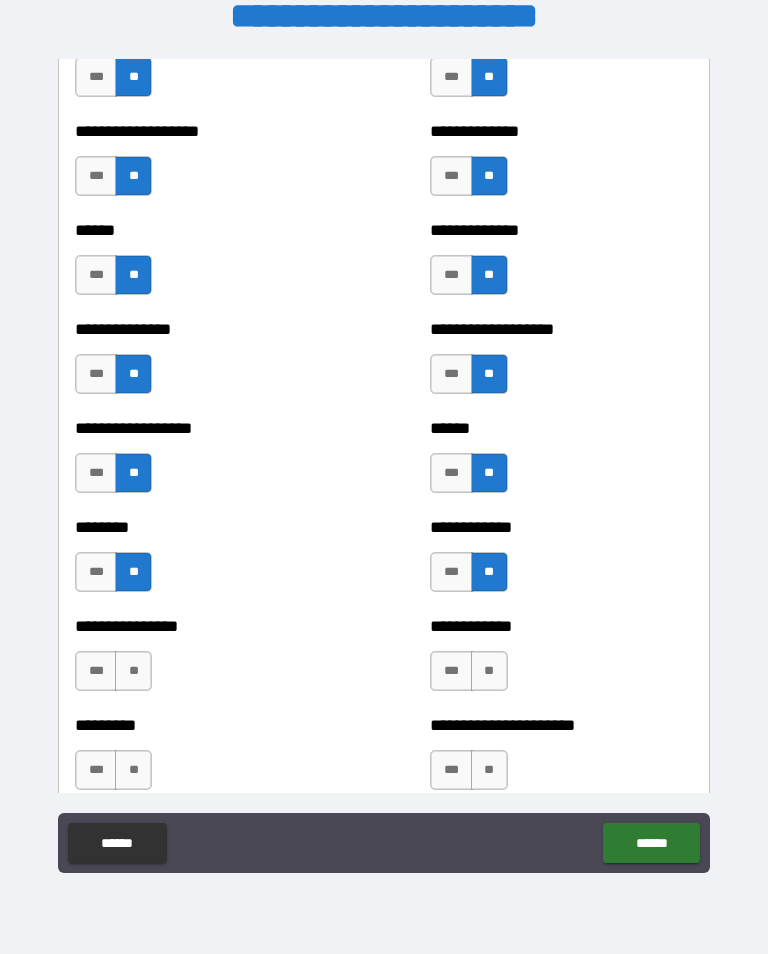 click on "**" at bounding box center (489, 671) 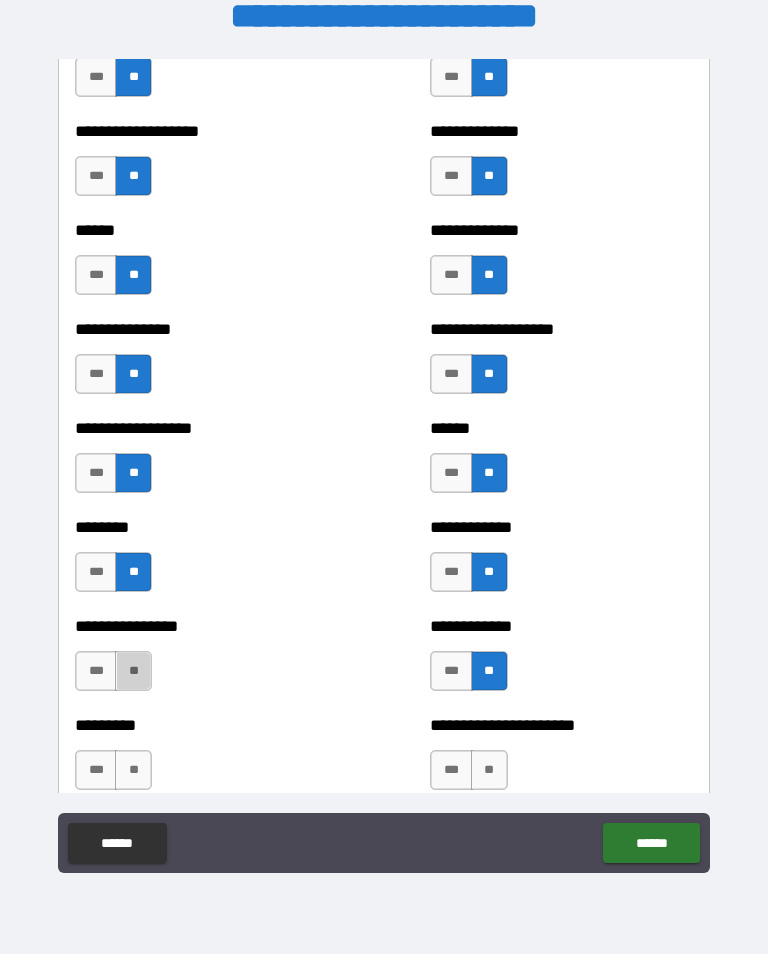 click on "**" at bounding box center (133, 671) 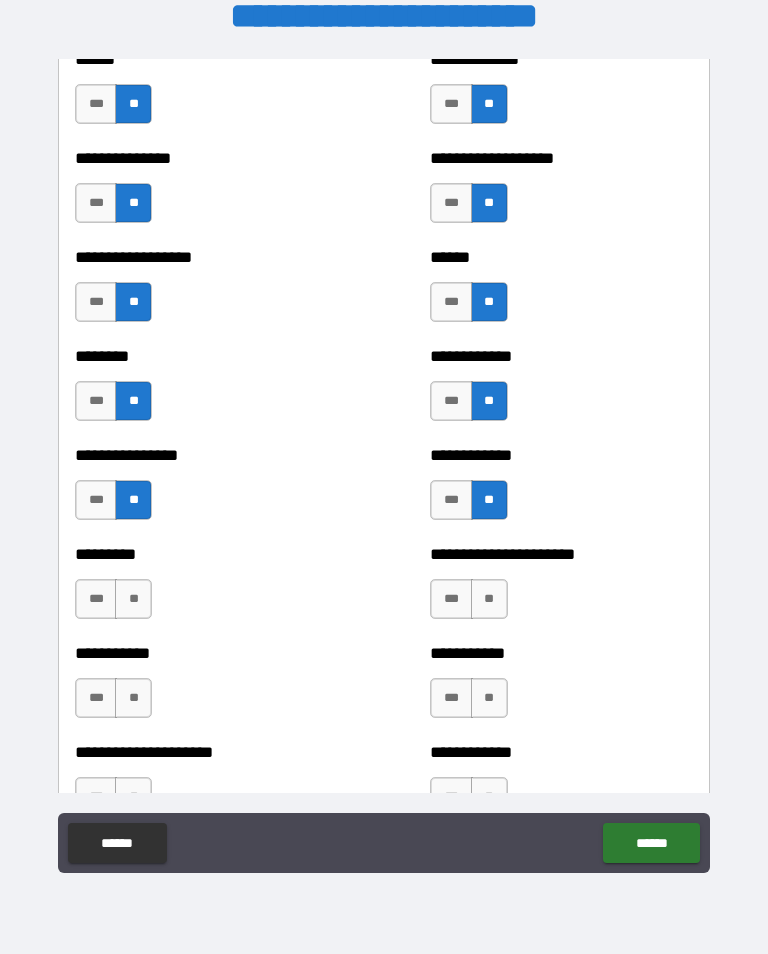 scroll, scrollTop: 4768, scrollLeft: 0, axis: vertical 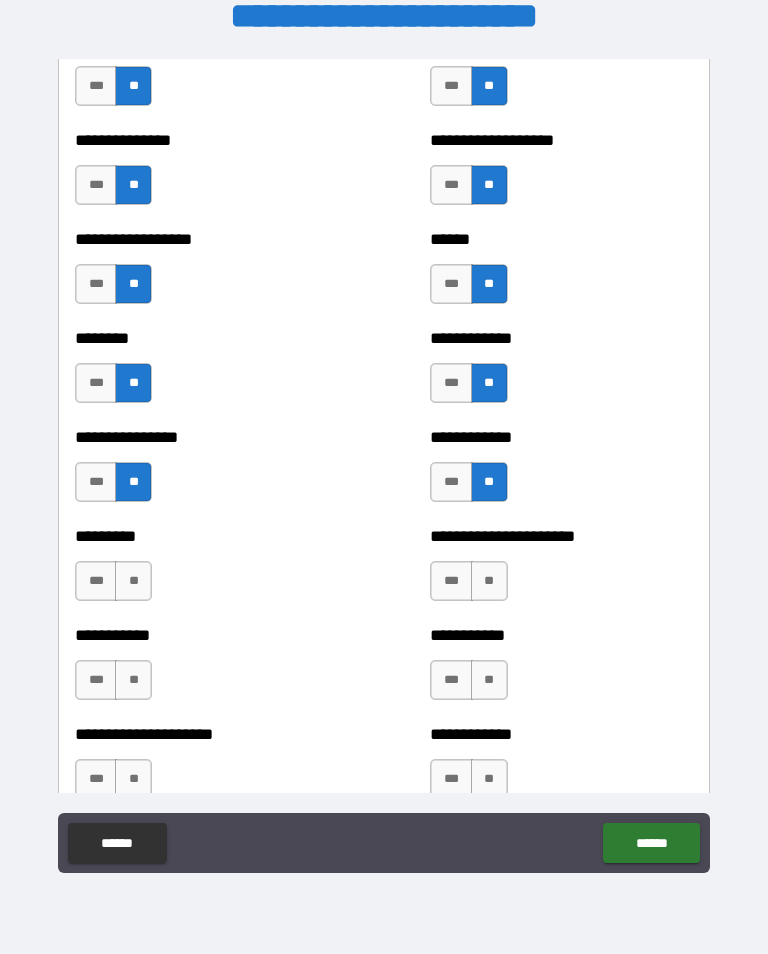 click on "**" at bounding box center [489, 581] 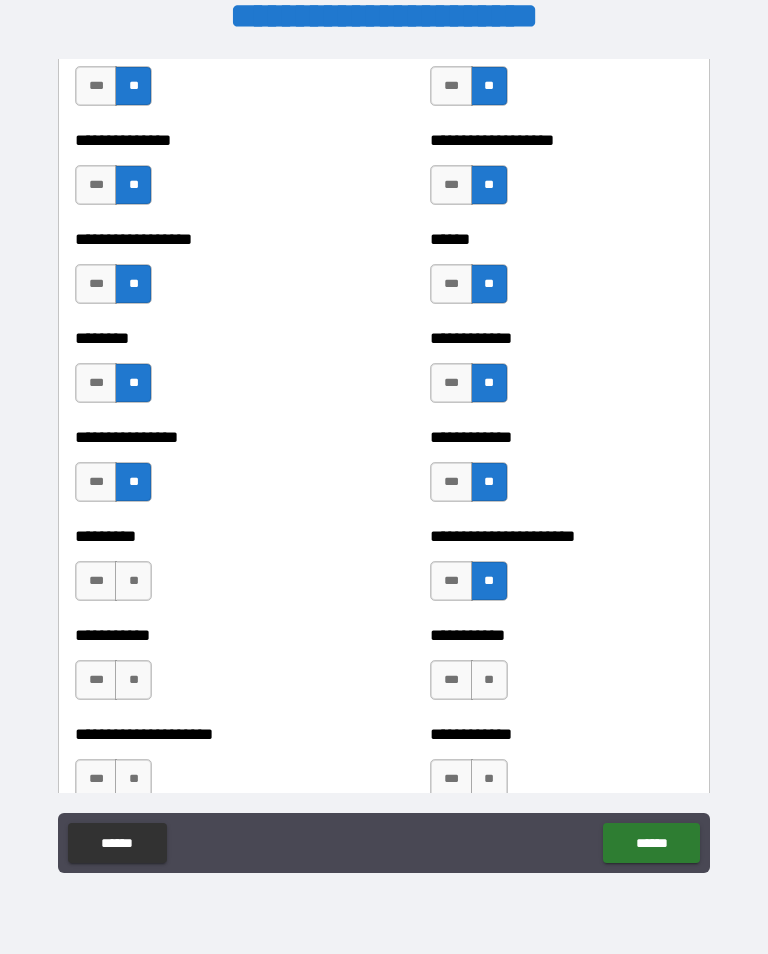 click on "**" at bounding box center [489, 680] 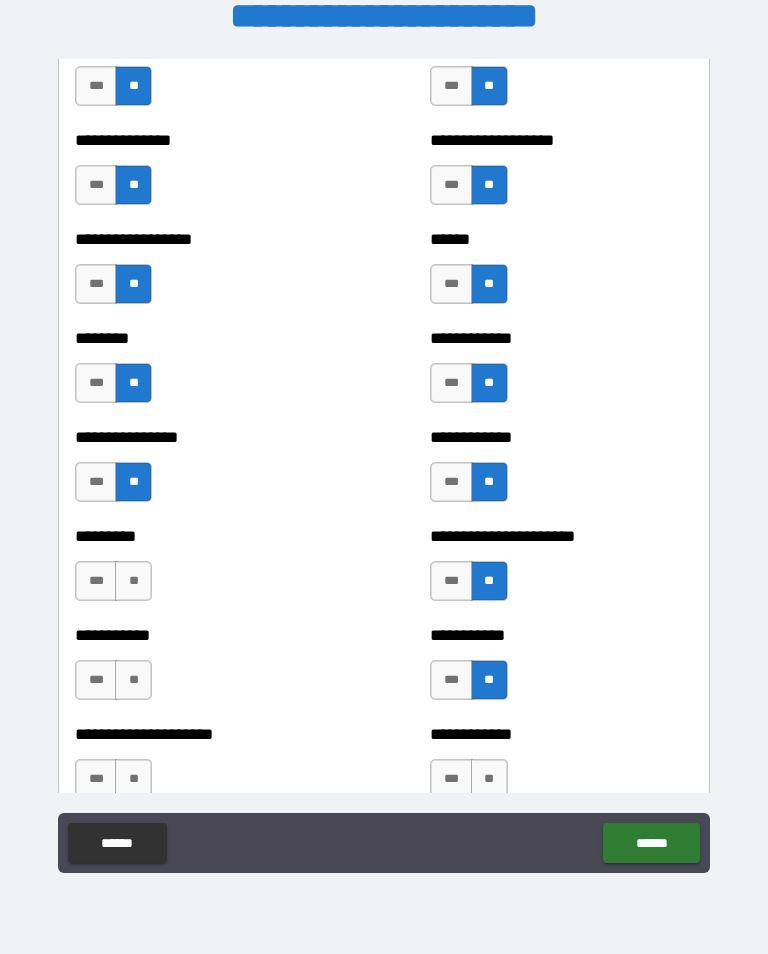click on "**" at bounding box center (489, 779) 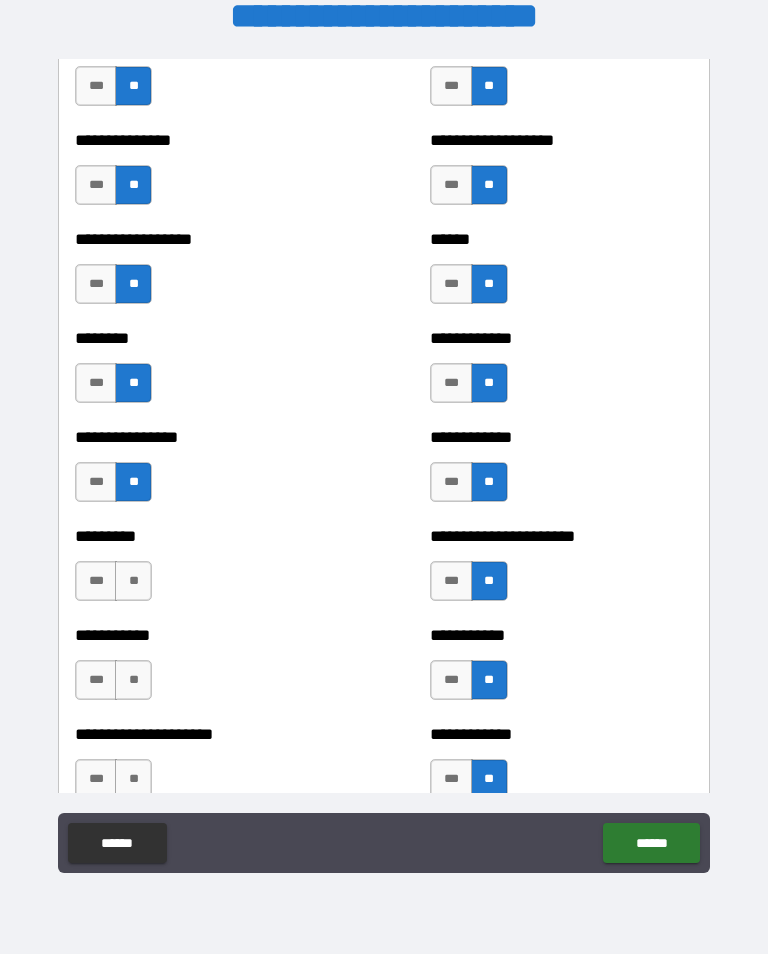 click on "**" at bounding box center [133, 779] 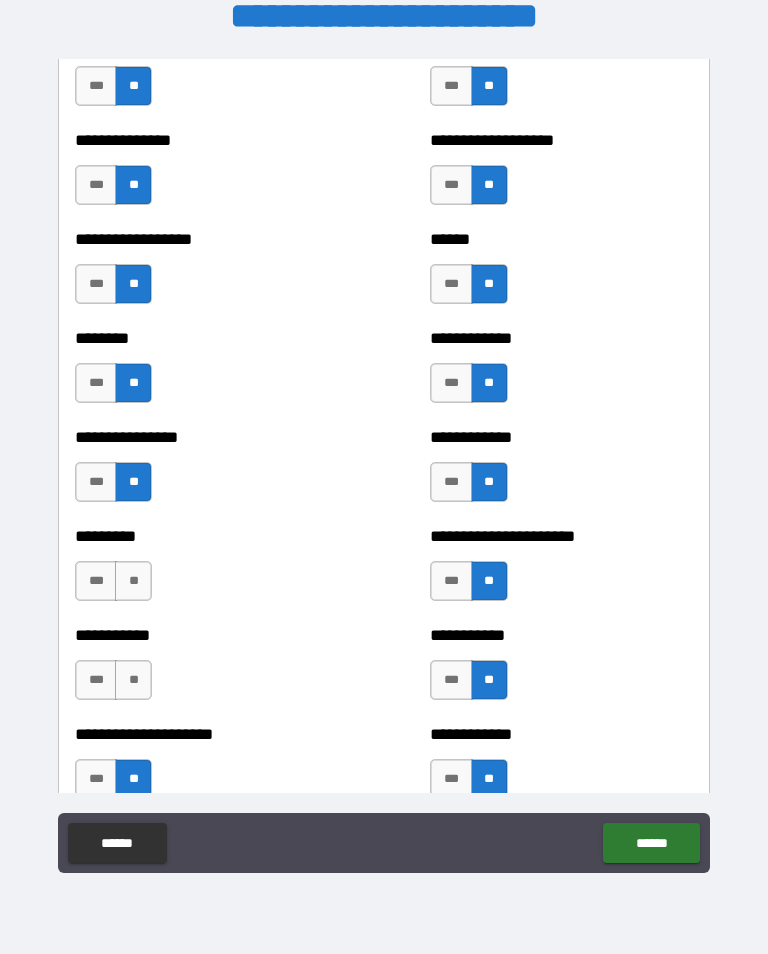 click on "**" at bounding box center (133, 680) 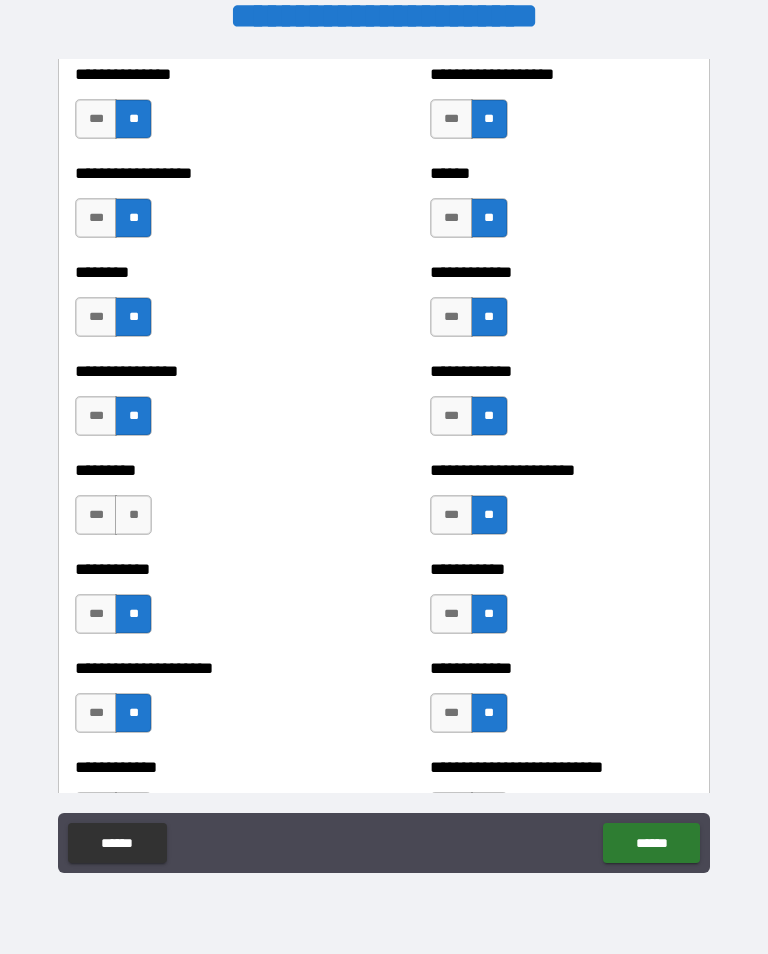 click on "**" at bounding box center (133, 515) 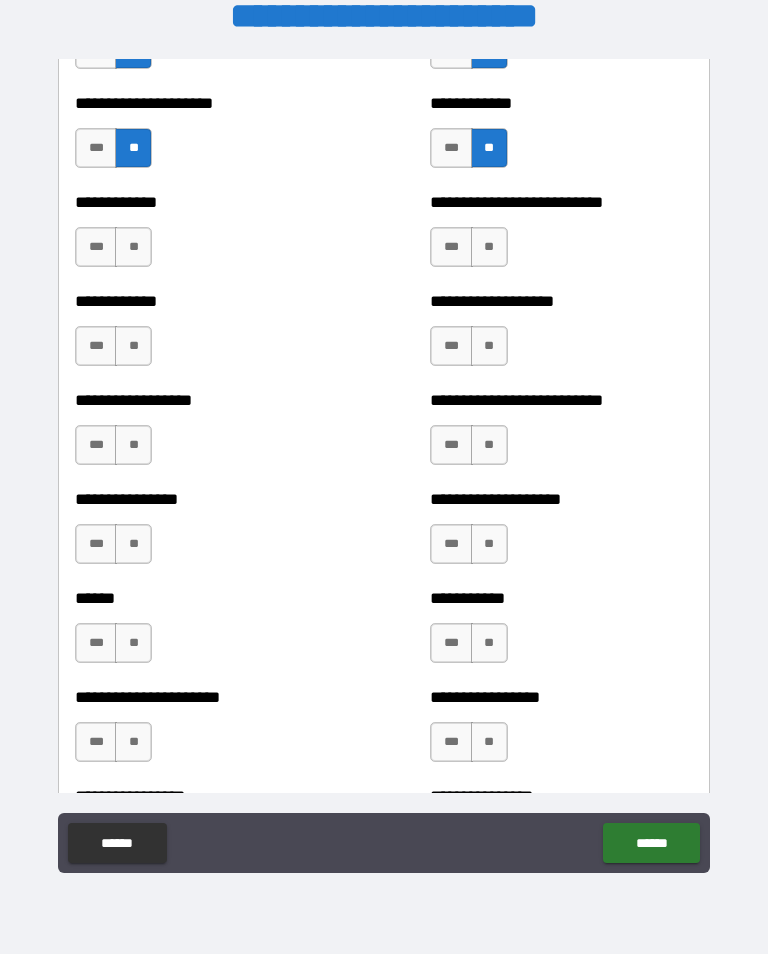 scroll, scrollTop: 5404, scrollLeft: 0, axis: vertical 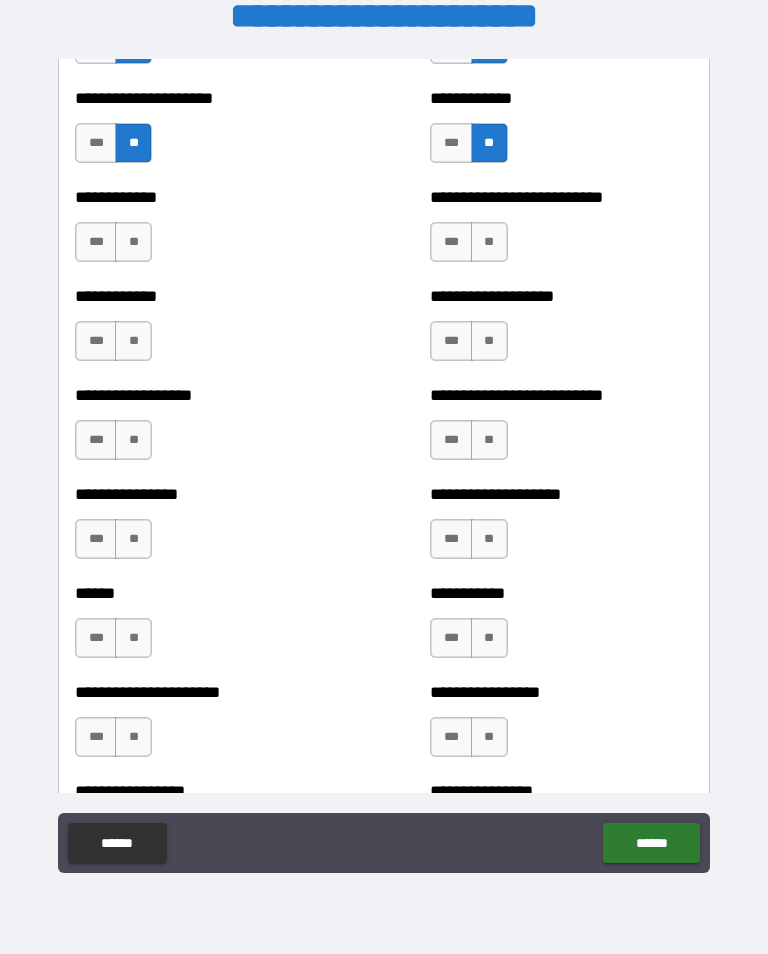 click on "**" at bounding box center [133, 242] 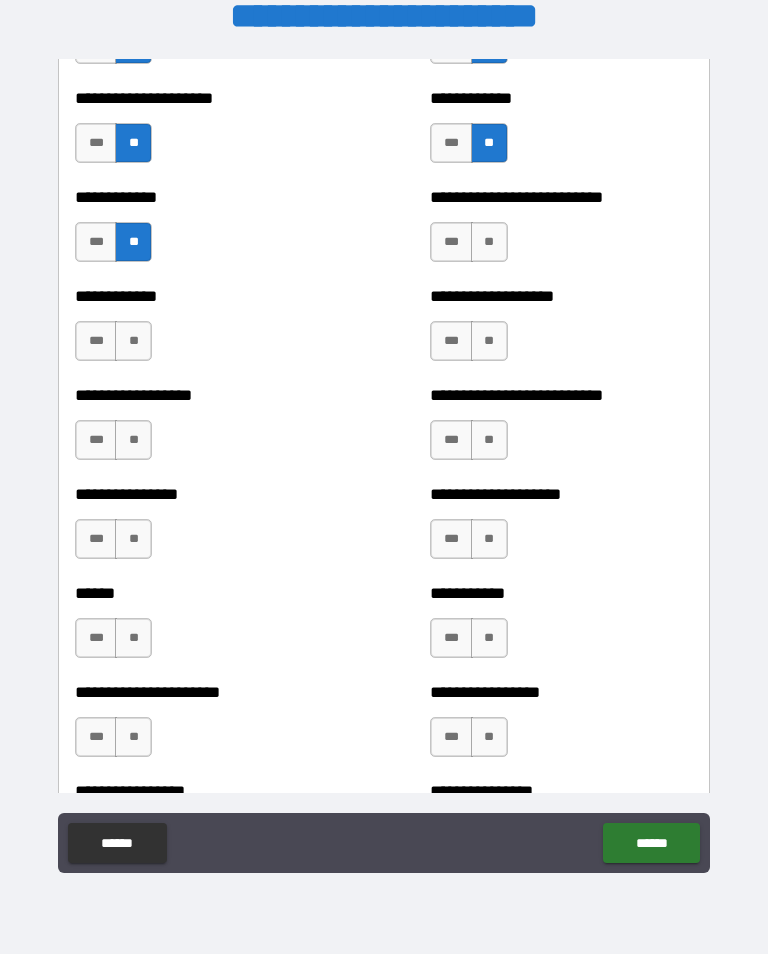 click on "**" at bounding box center [133, 341] 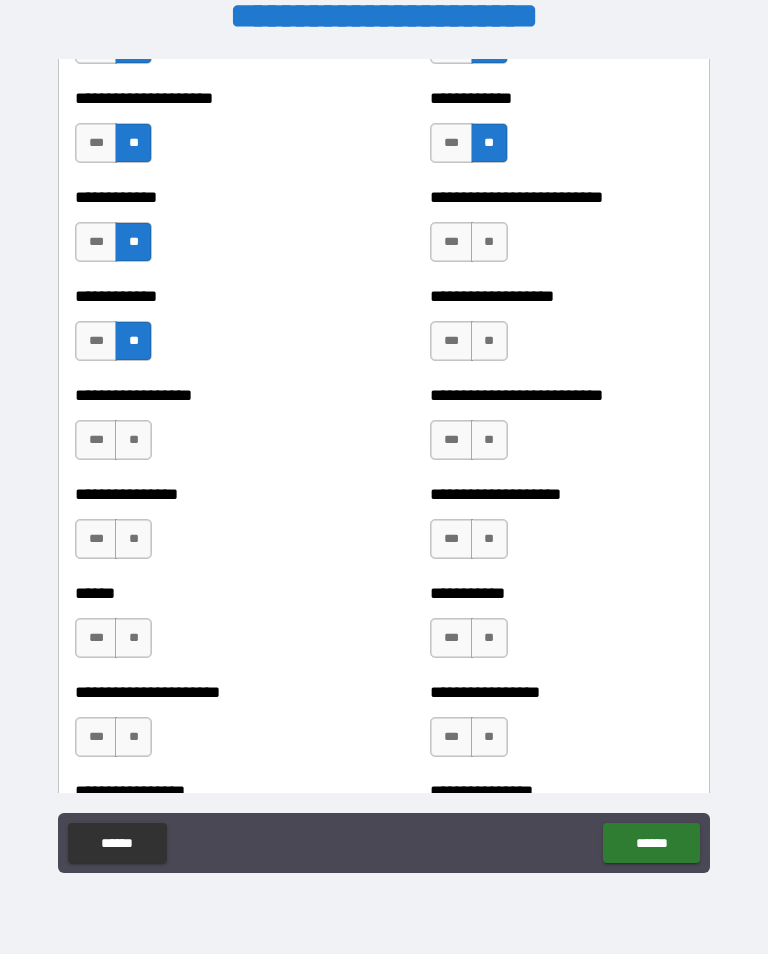 click on "**" at bounding box center (133, 440) 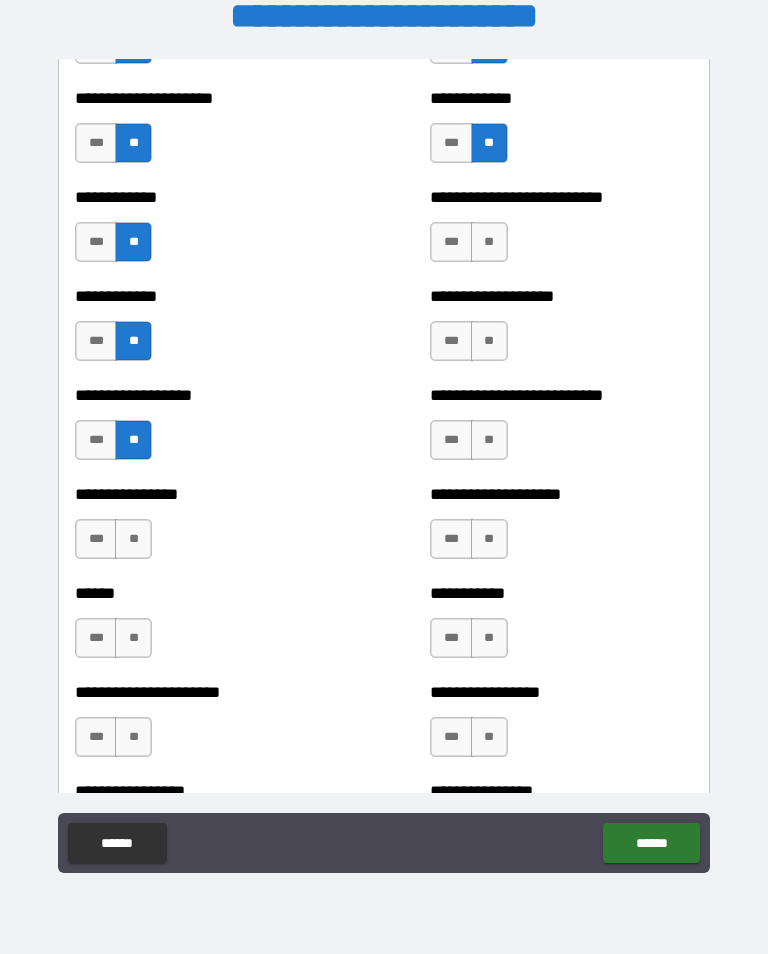 click on "**" at bounding box center [133, 539] 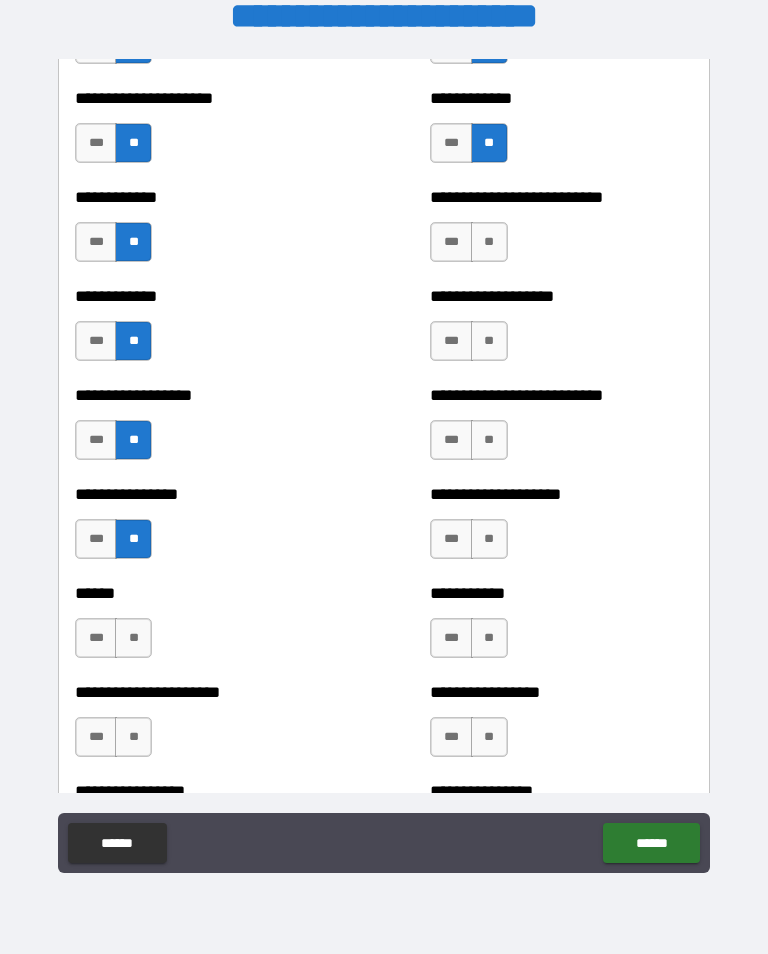 click on "**" at bounding box center (133, 638) 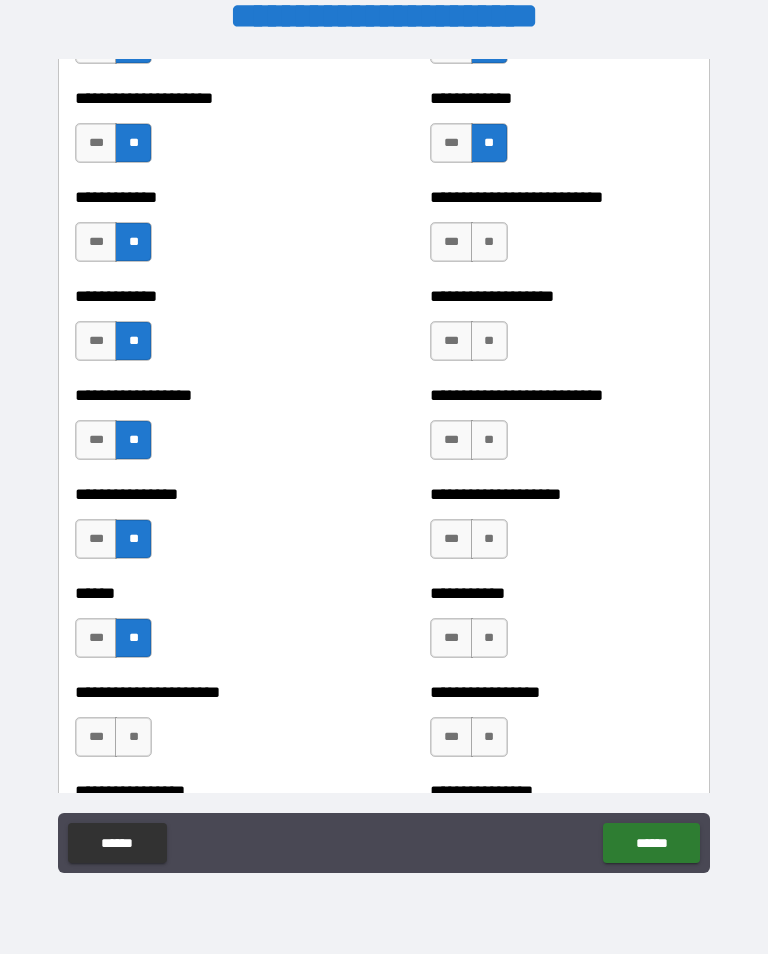 click on "**" at bounding box center (133, 737) 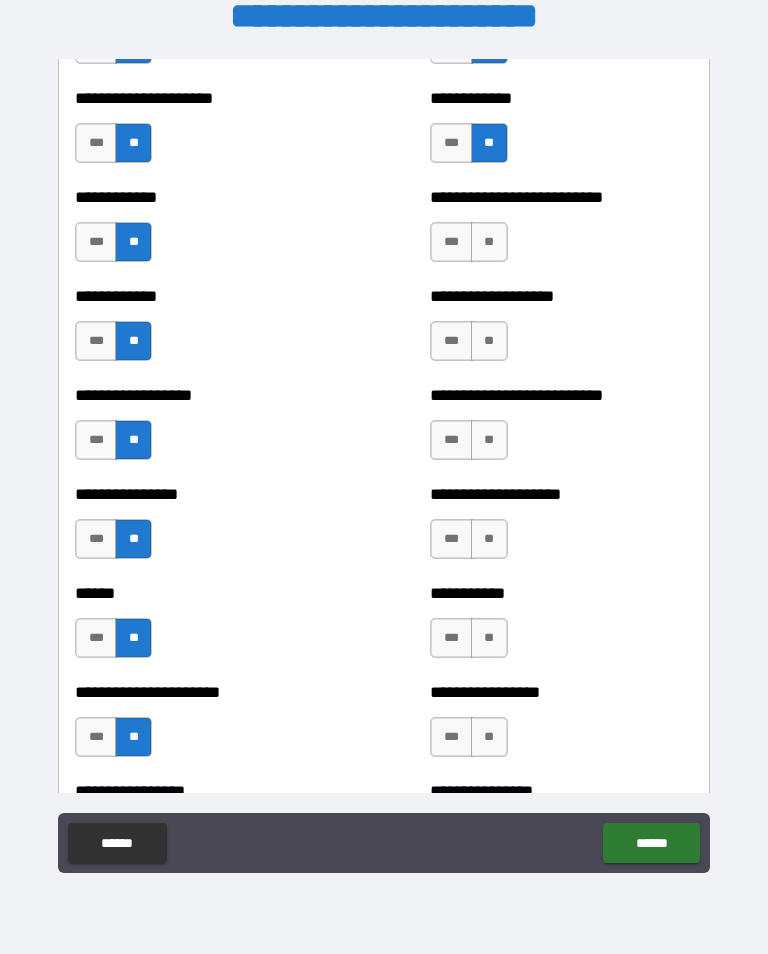 click on "**" at bounding box center (489, 737) 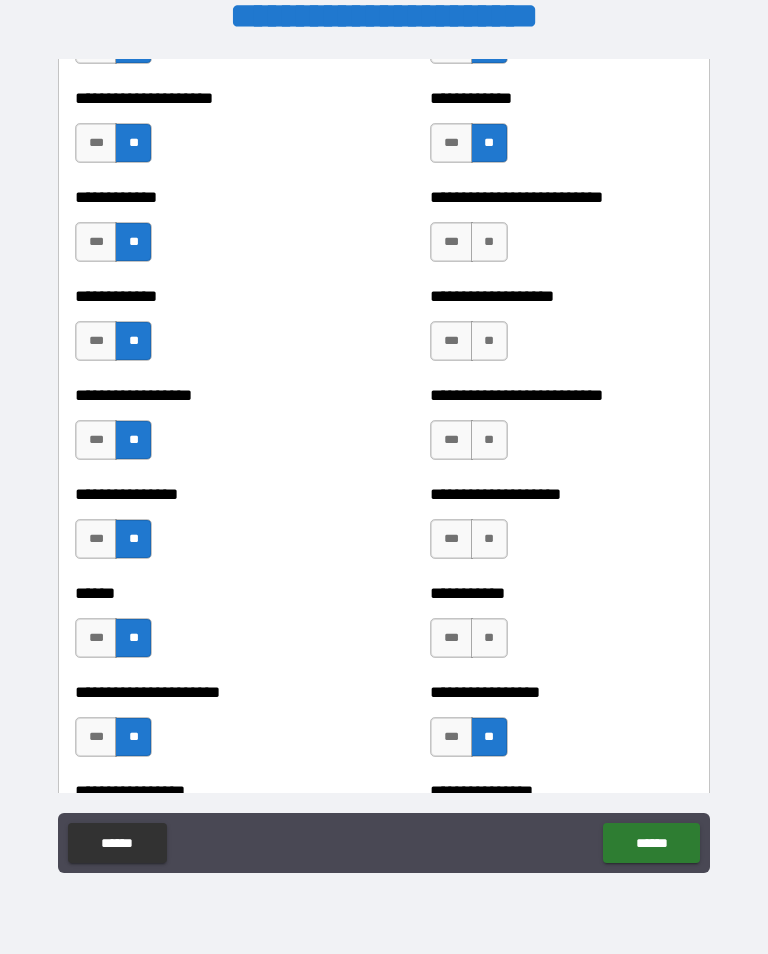click on "**" at bounding box center (489, 638) 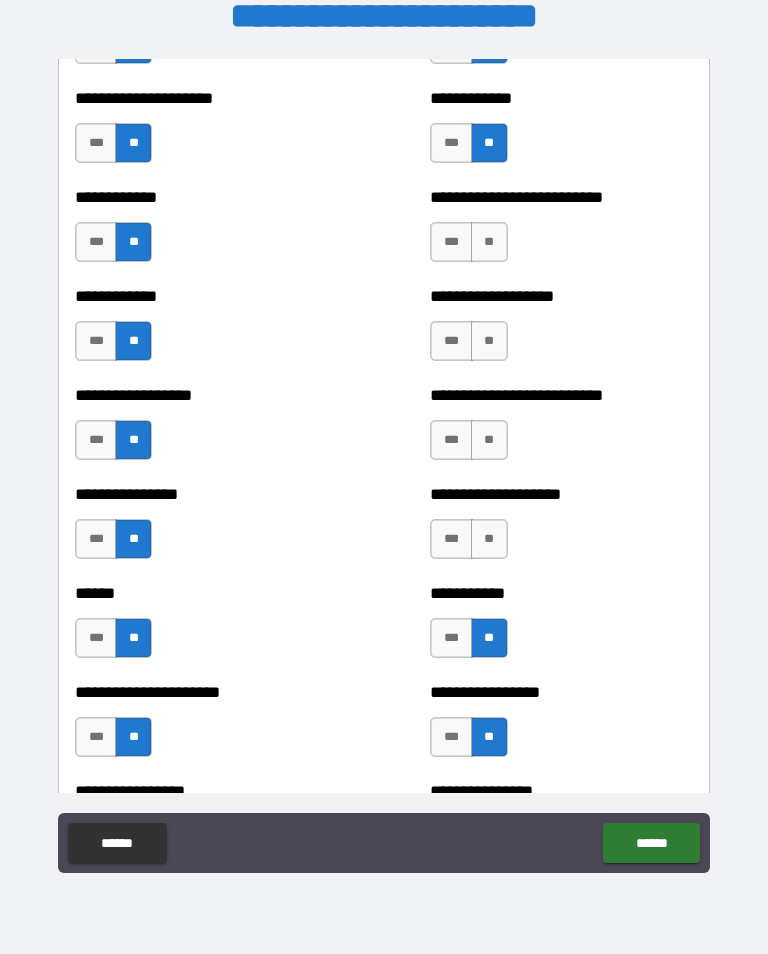 click on "**" at bounding box center [489, 539] 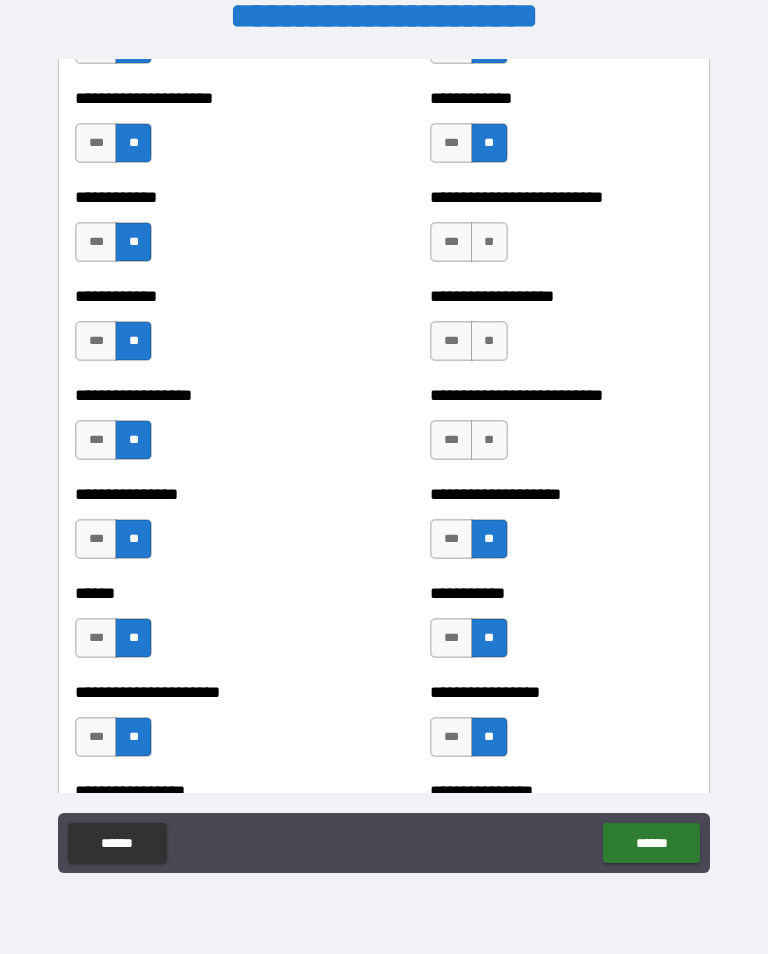 click on "**" at bounding box center (489, 440) 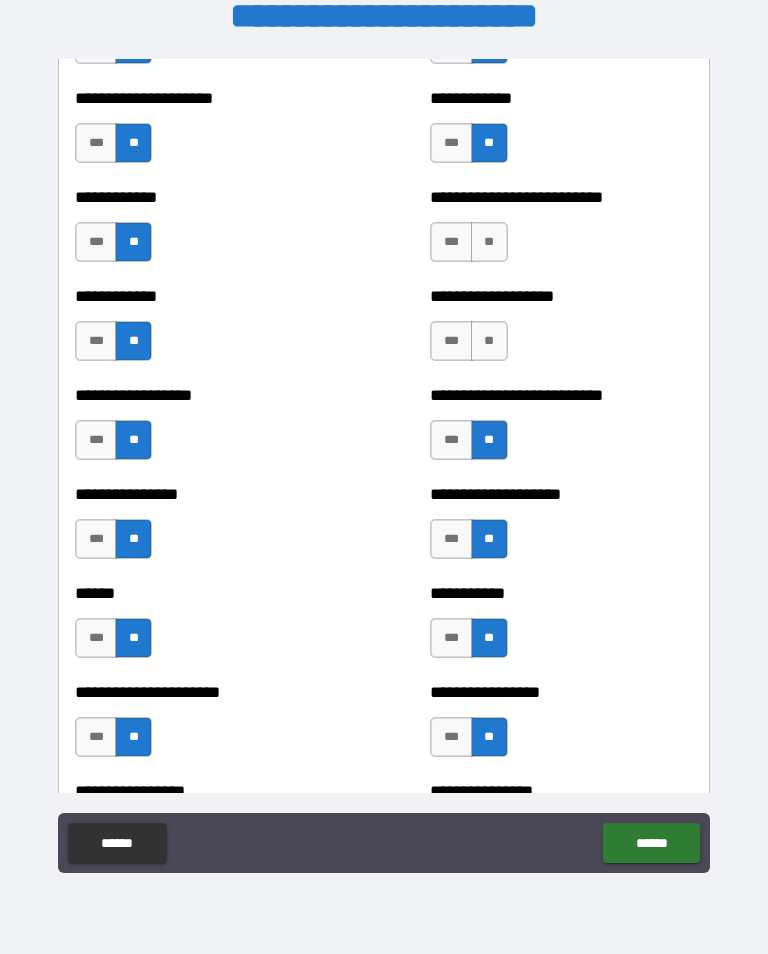 click on "**" at bounding box center (489, 341) 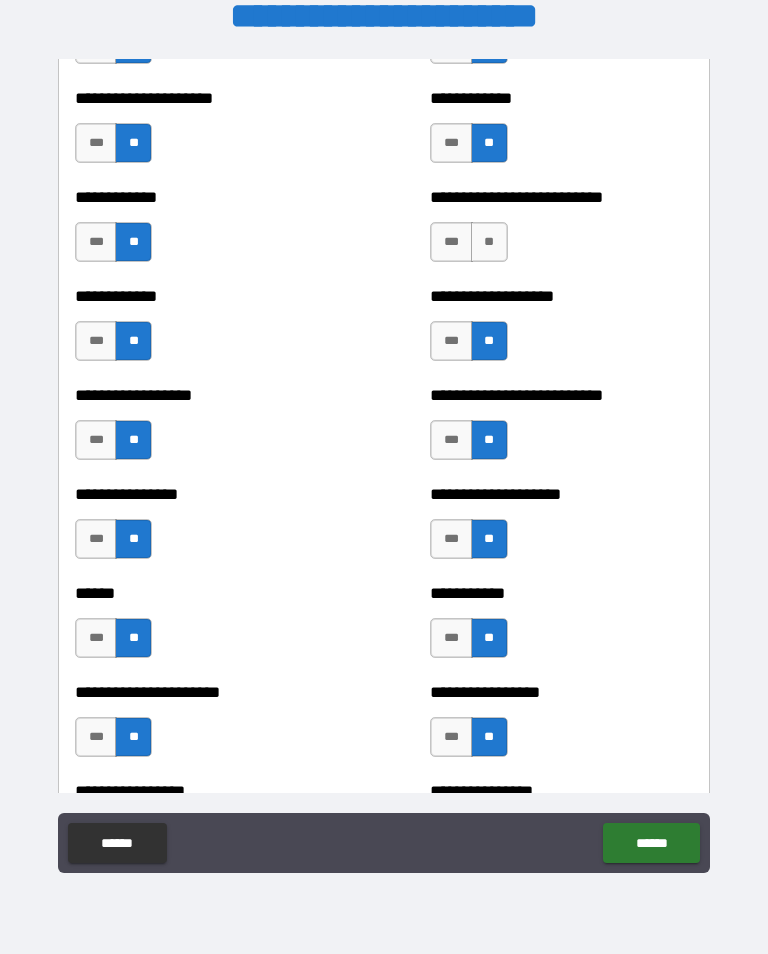 click on "**" at bounding box center (489, 242) 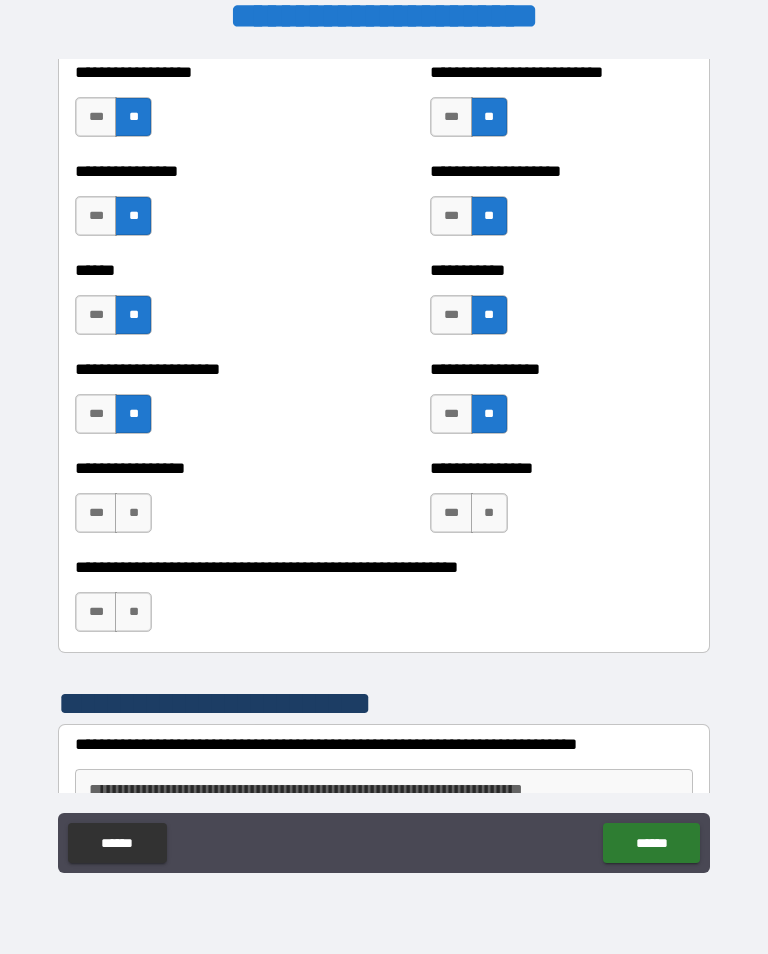 scroll, scrollTop: 5764, scrollLeft: 0, axis: vertical 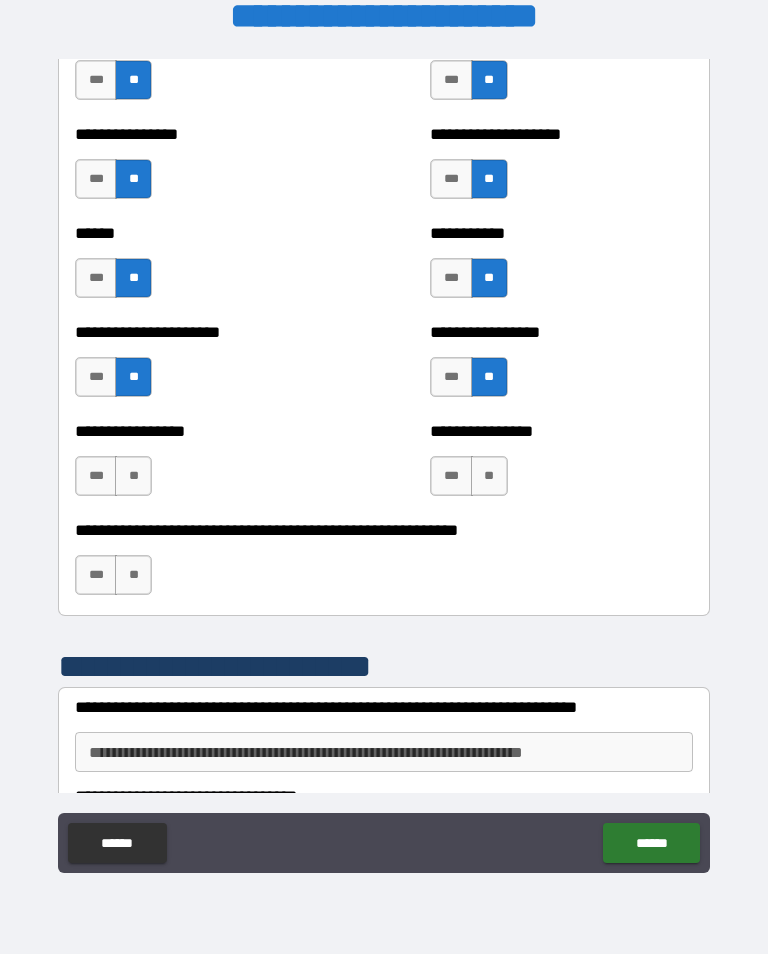 click on "**" at bounding box center (489, 476) 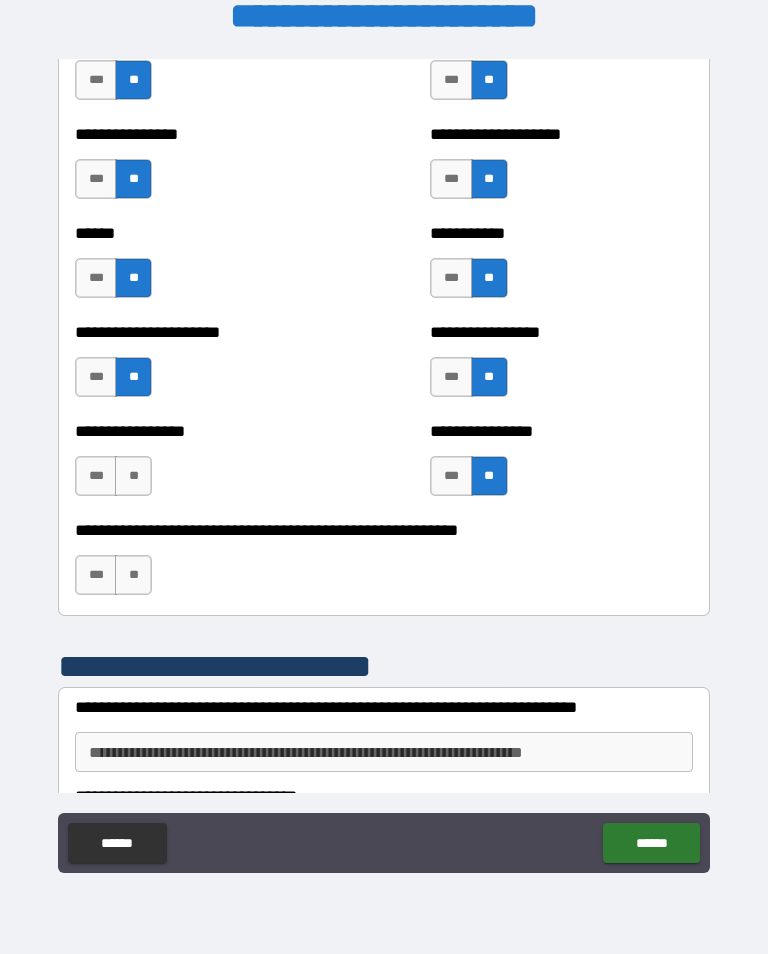 click on "**" at bounding box center [133, 476] 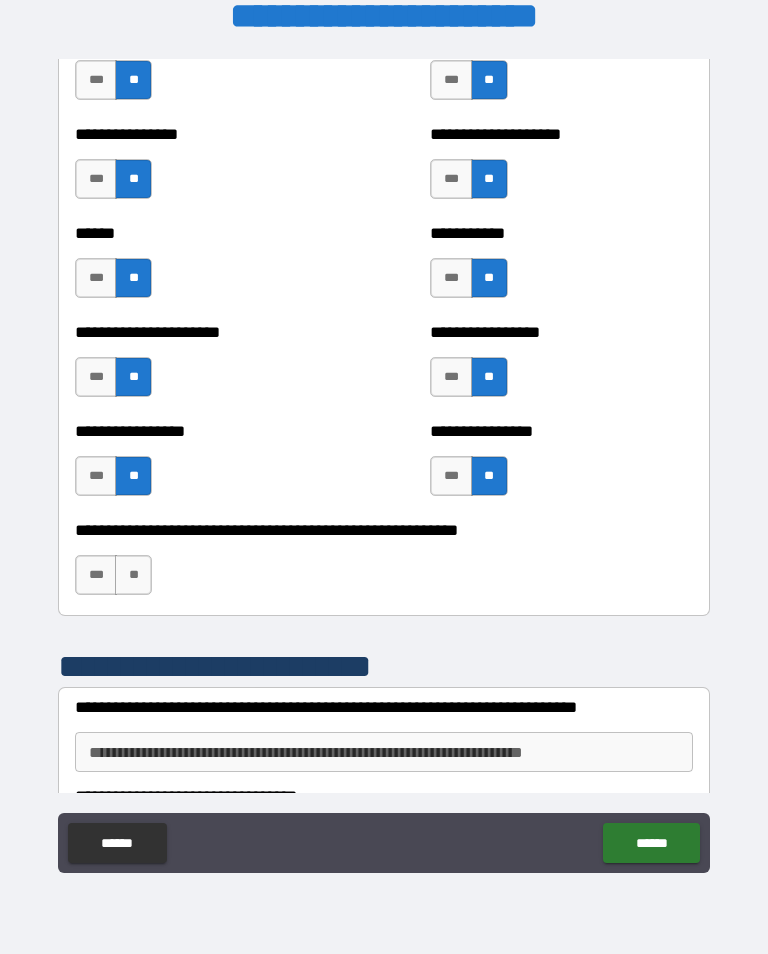 click on "**" at bounding box center (133, 575) 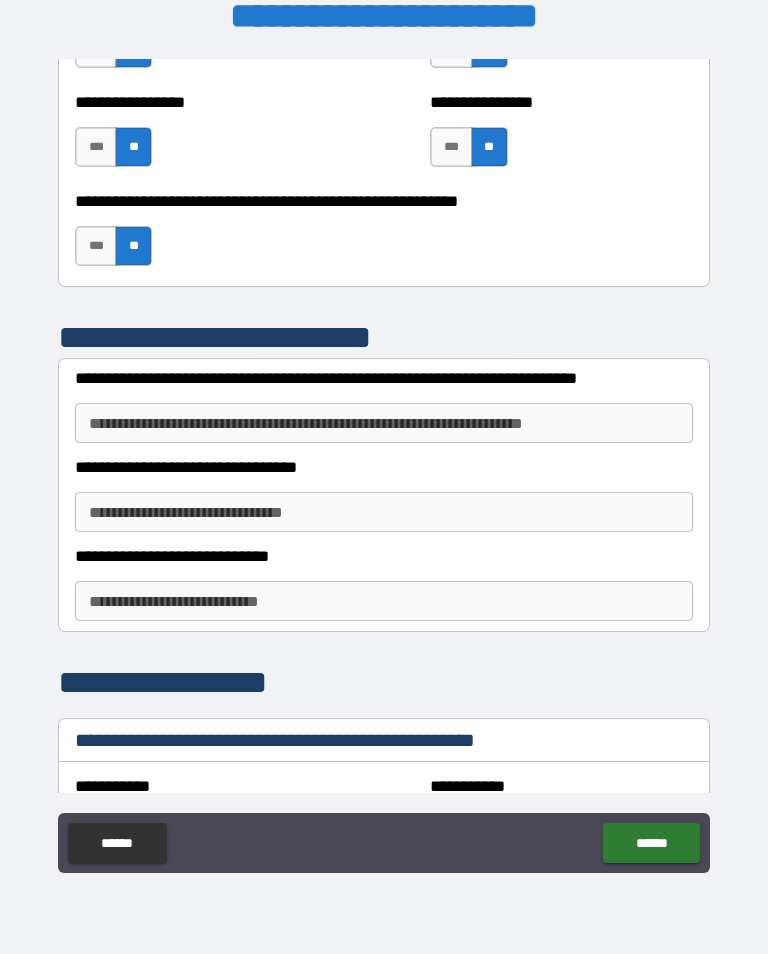 scroll, scrollTop: 6095, scrollLeft: 0, axis: vertical 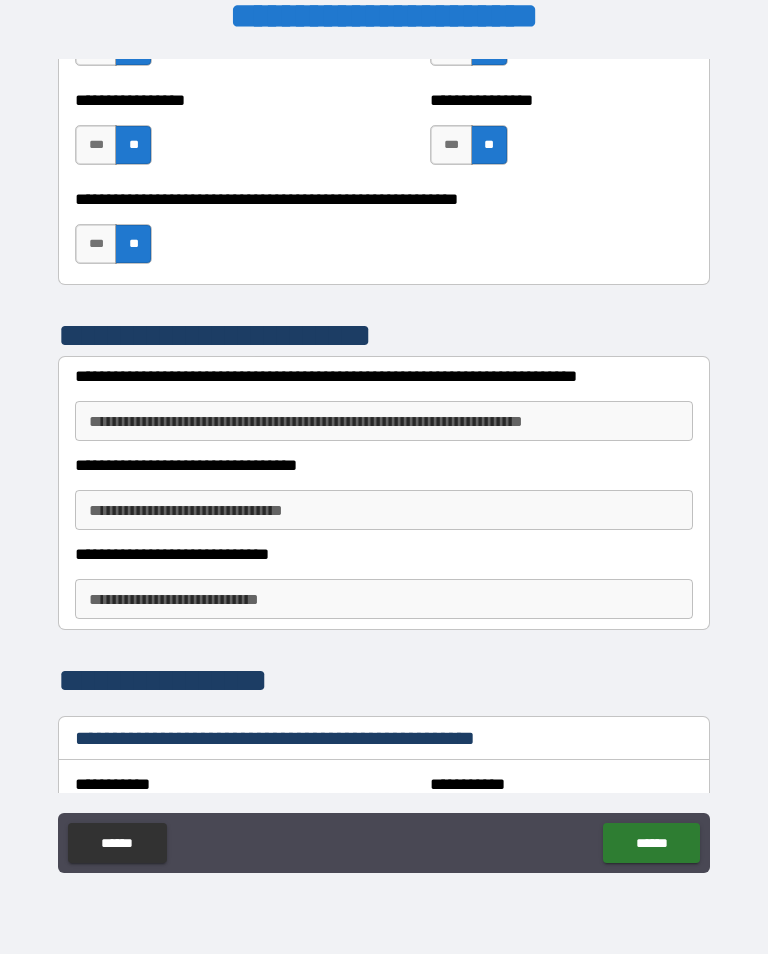 click on "**********" at bounding box center [384, 421] 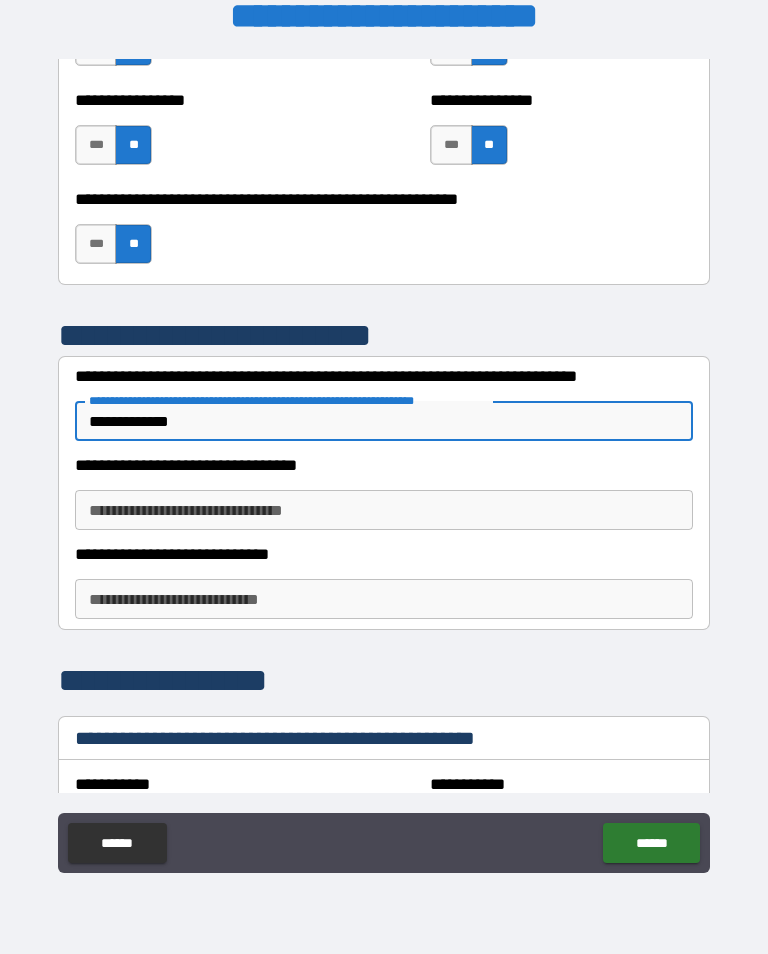 type on "**********" 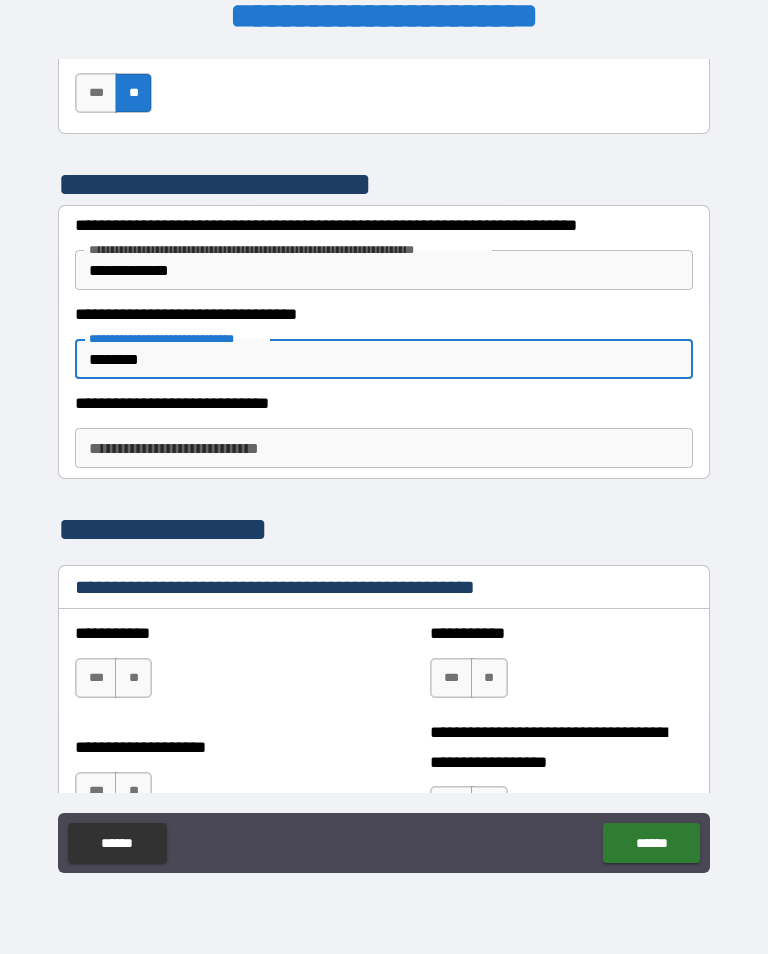 scroll, scrollTop: 6247, scrollLeft: 0, axis: vertical 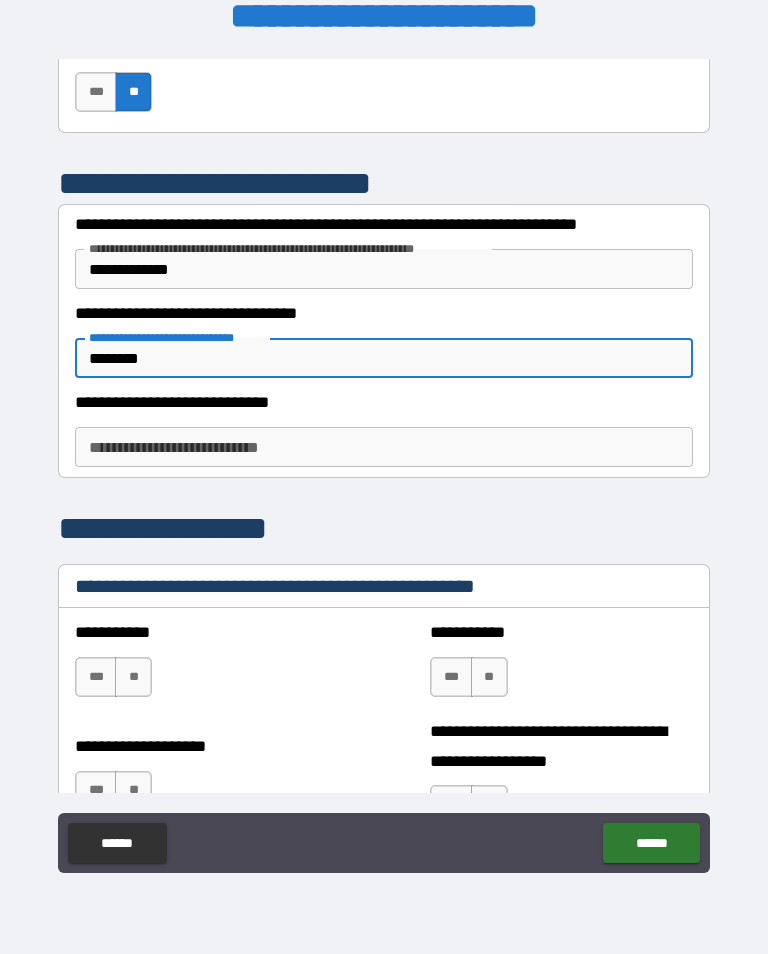 type on "********" 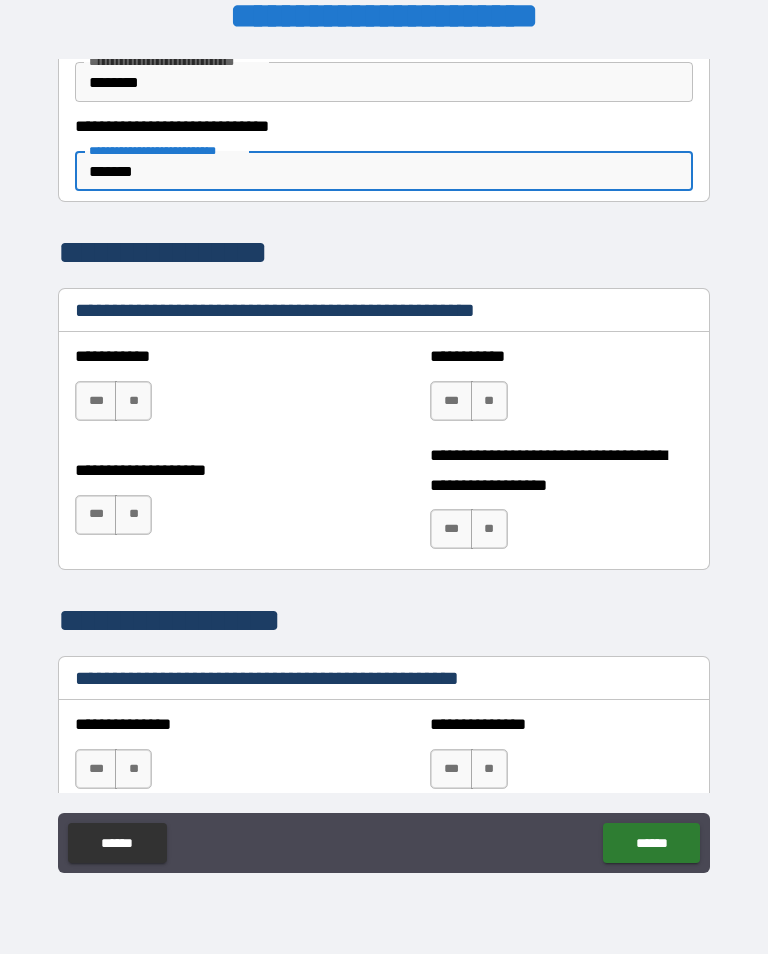 scroll, scrollTop: 6530, scrollLeft: 0, axis: vertical 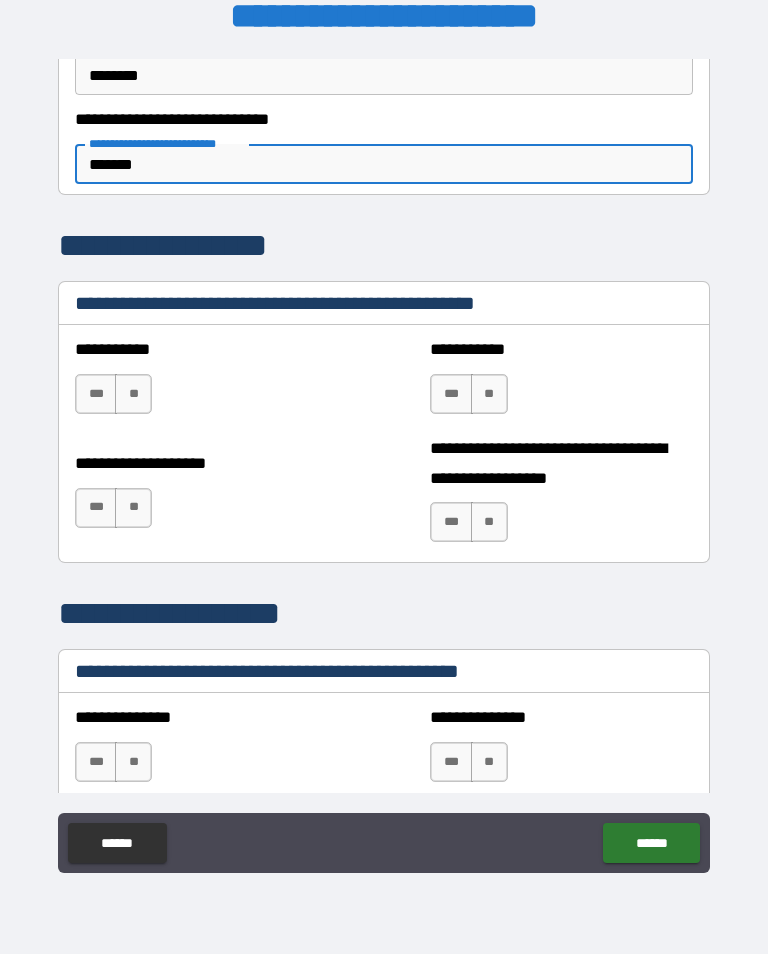 type on "*******" 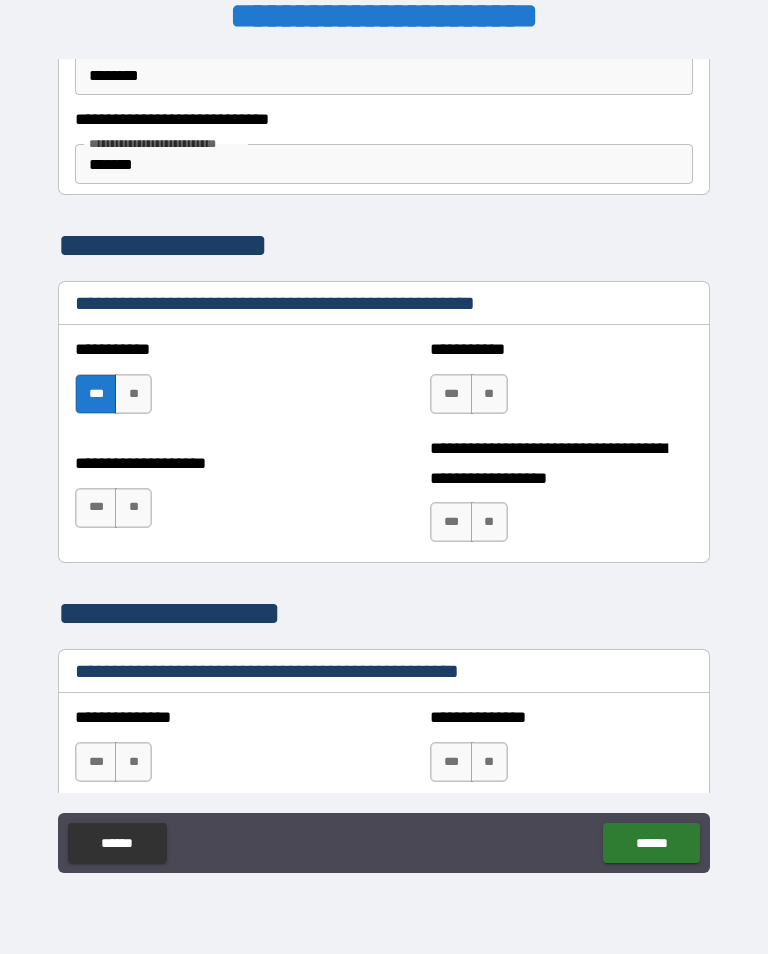 click on "**" at bounding box center (133, 508) 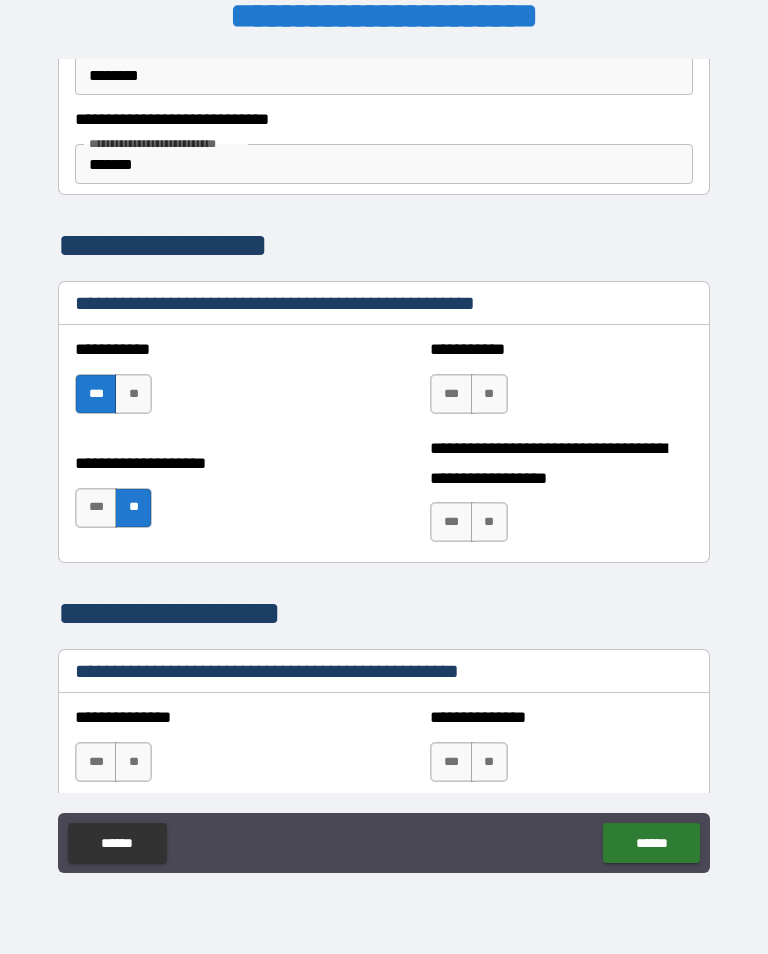 click on "***" at bounding box center (451, 522) 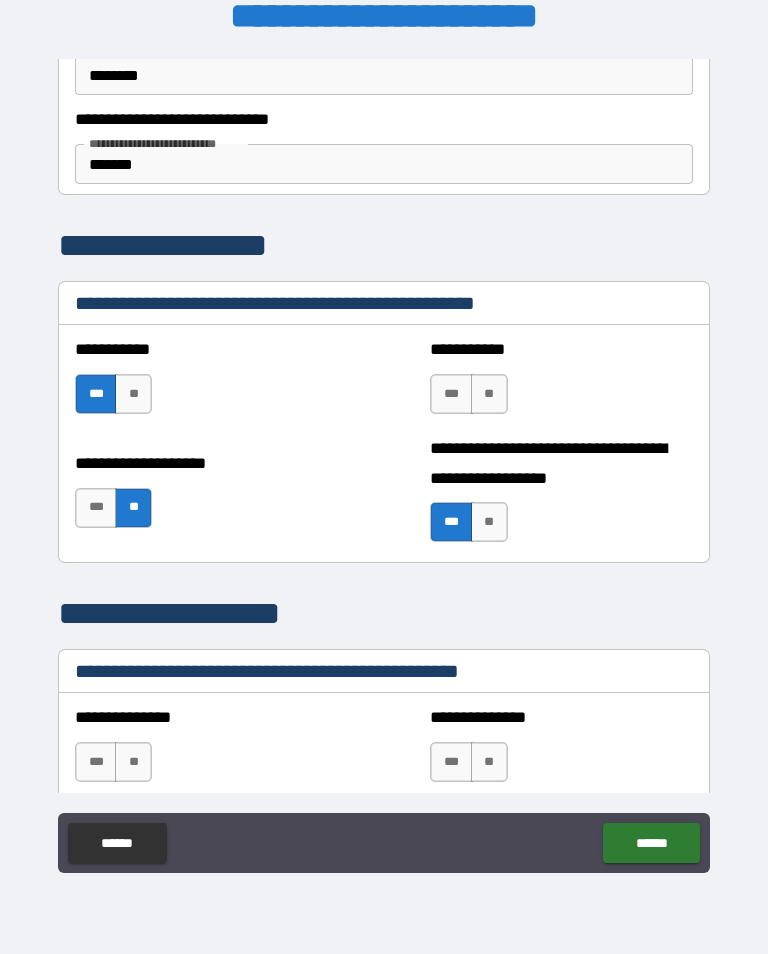 click on "**" at bounding box center (489, 394) 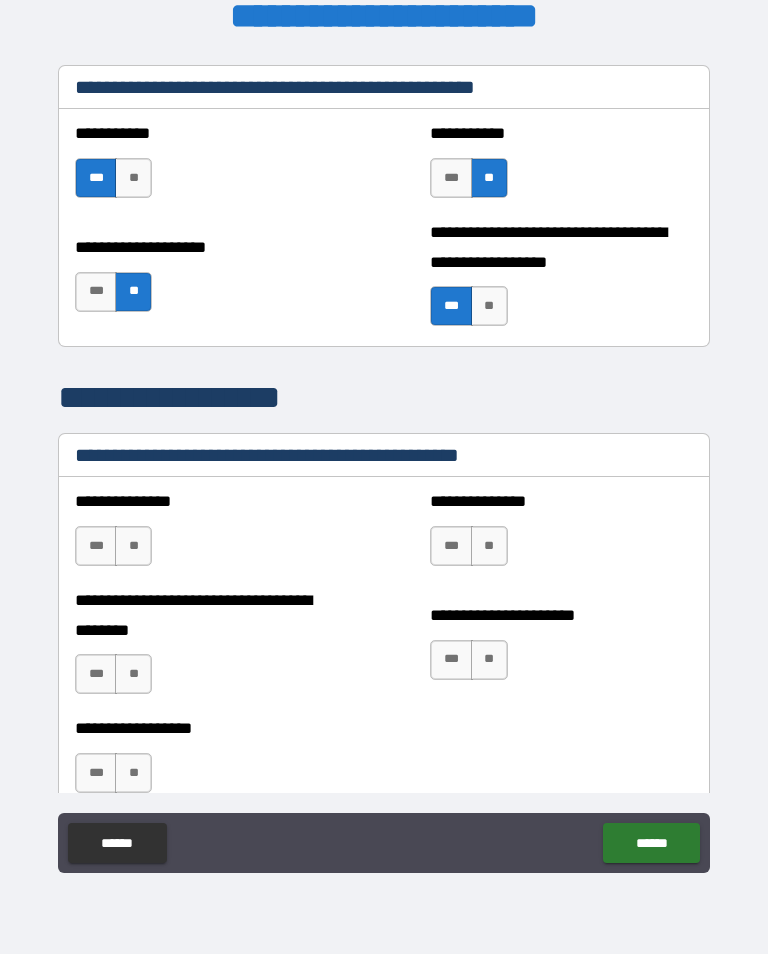 scroll, scrollTop: 6746, scrollLeft: 0, axis: vertical 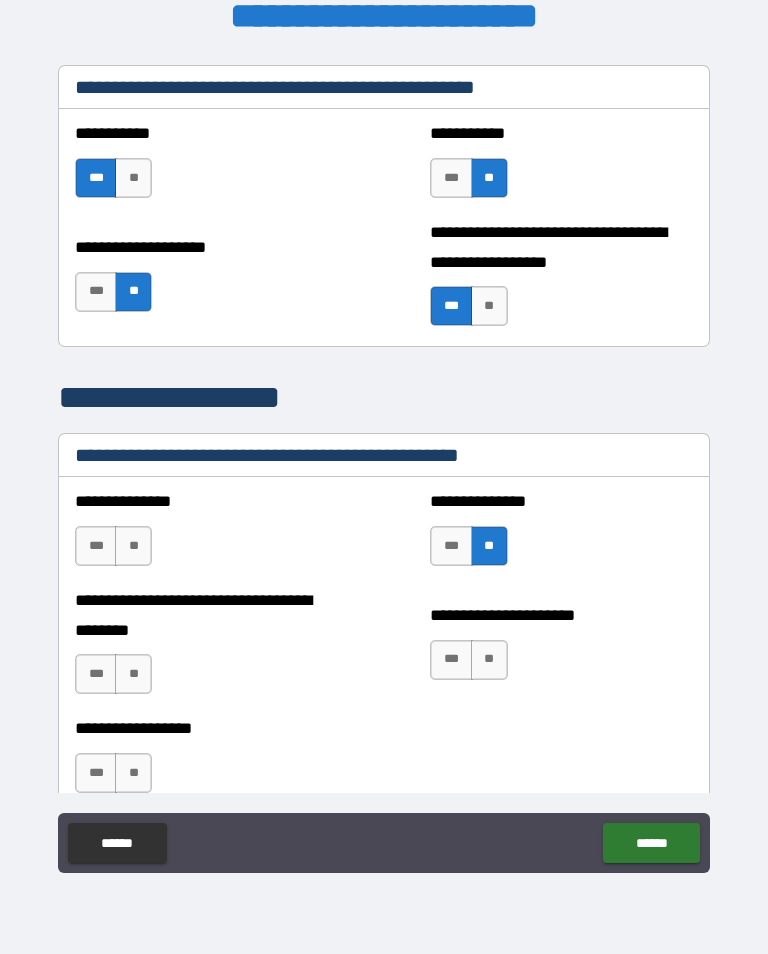 click on "**" at bounding box center [489, 660] 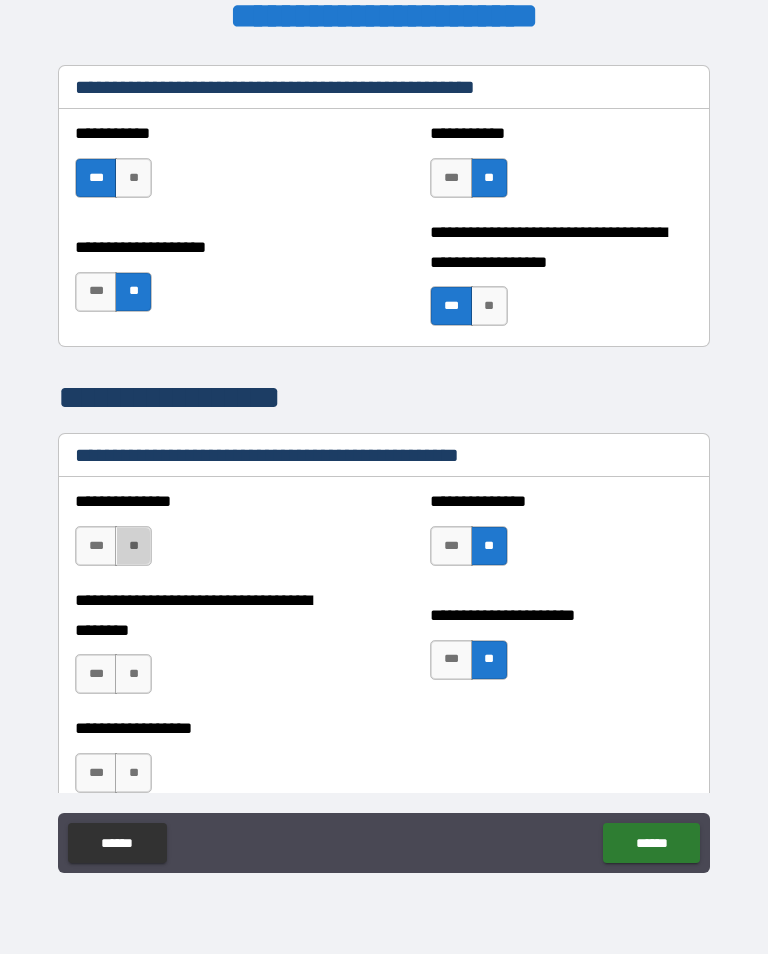 click on "**" at bounding box center (133, 546) 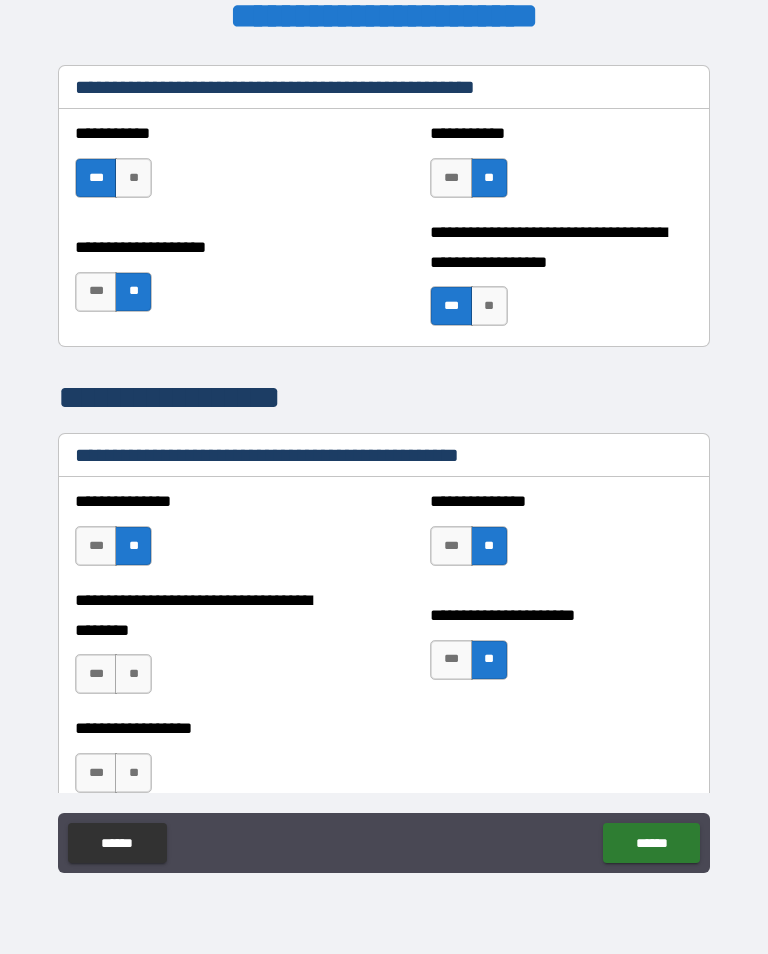 click on "**" at bounding box center (133, 674) 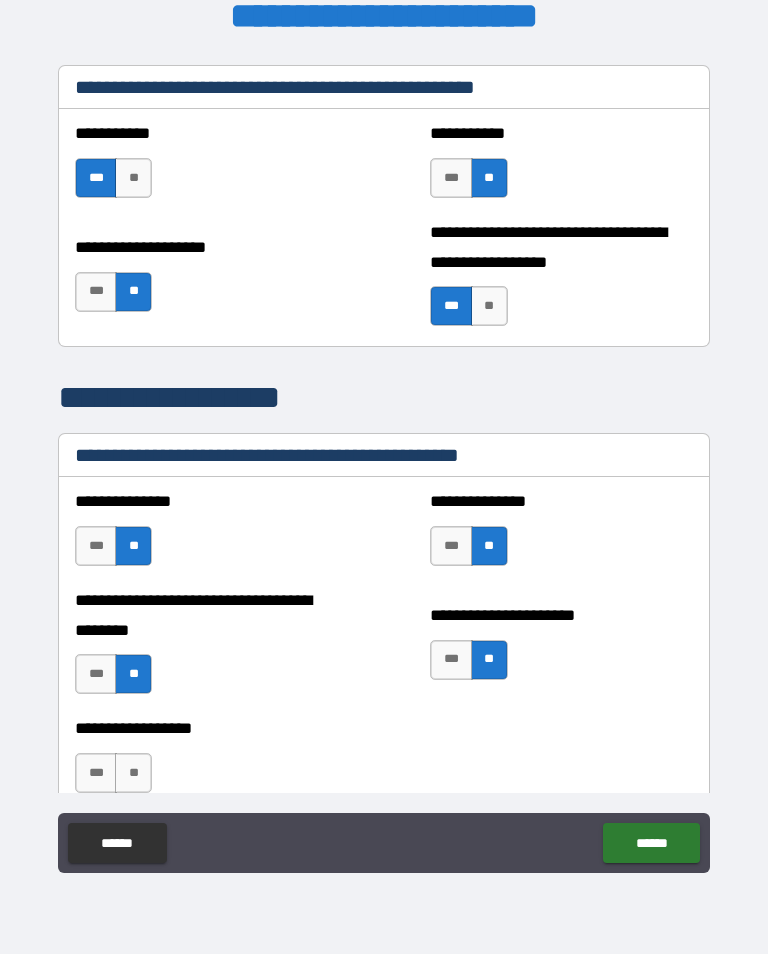 click on "**" at bounding box center (133, 773) 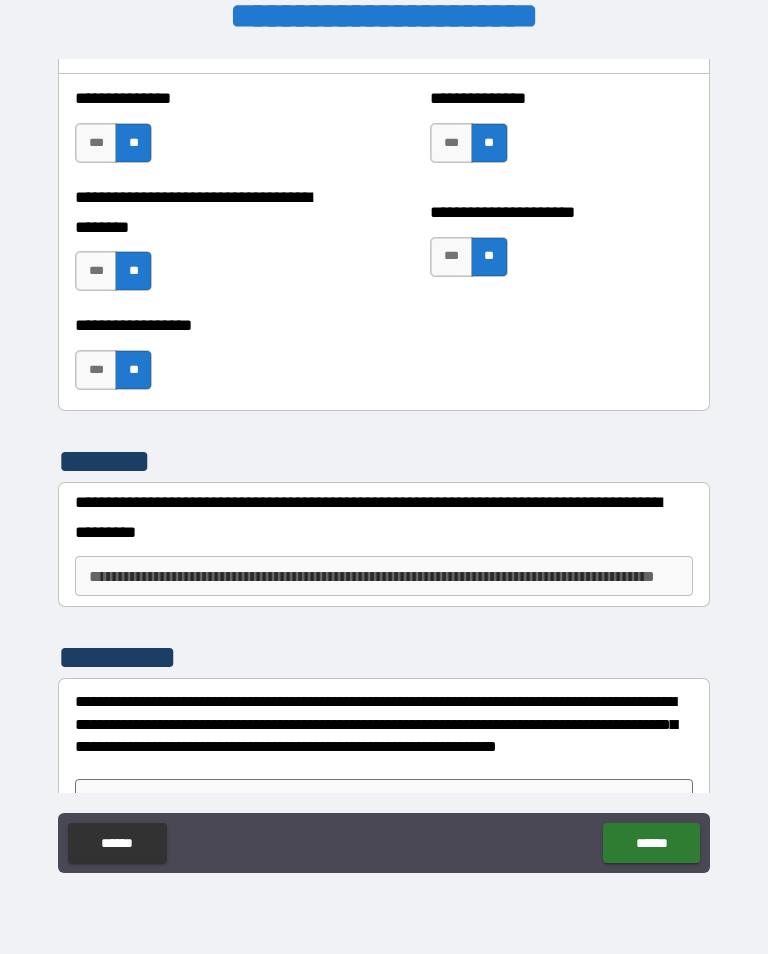 scroll, scrollTop: 7155, scrollLeft: 0, axis: vertical 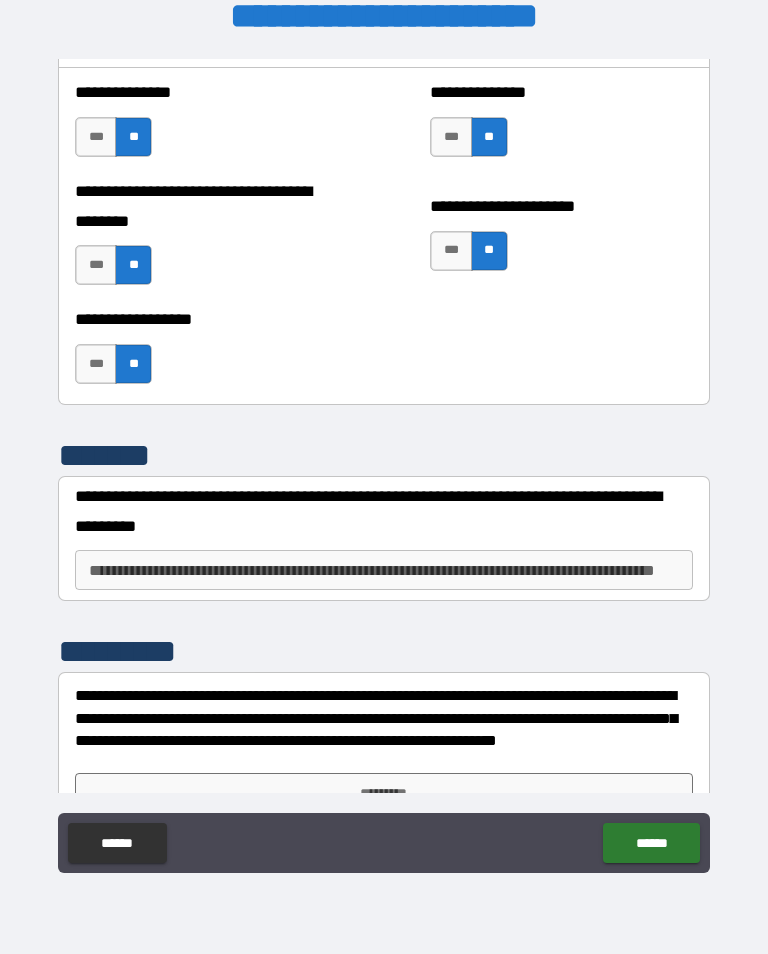 click on "**********" at bounding box center (384, 570) 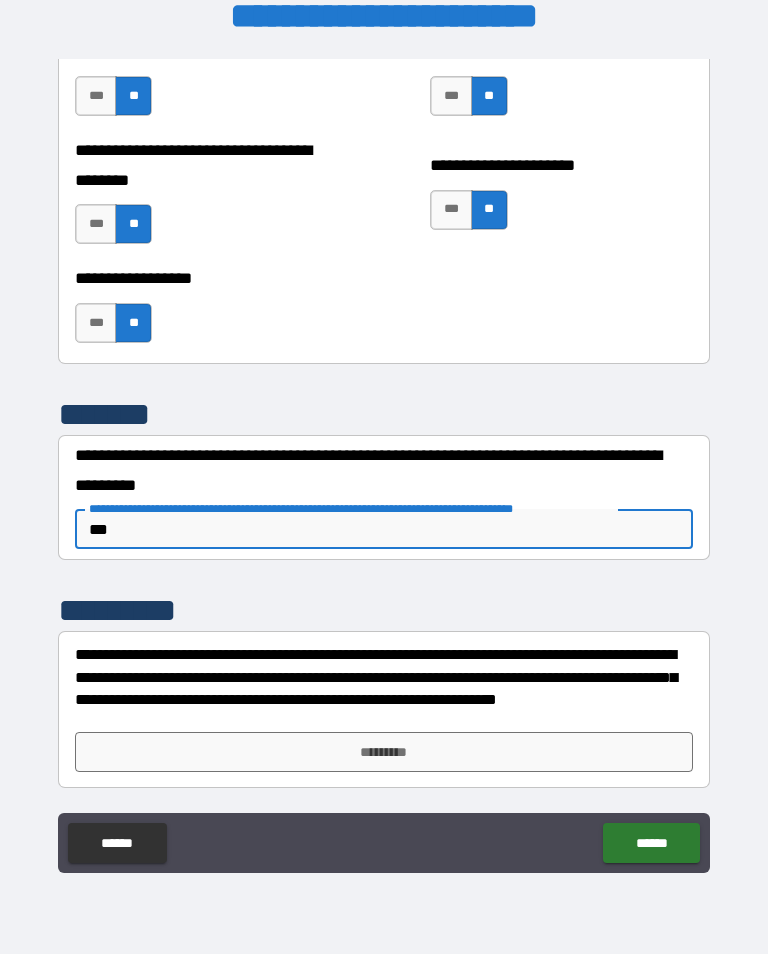 scroll, scrollTop: 7196, scrollLeft: 0, axis: vertical 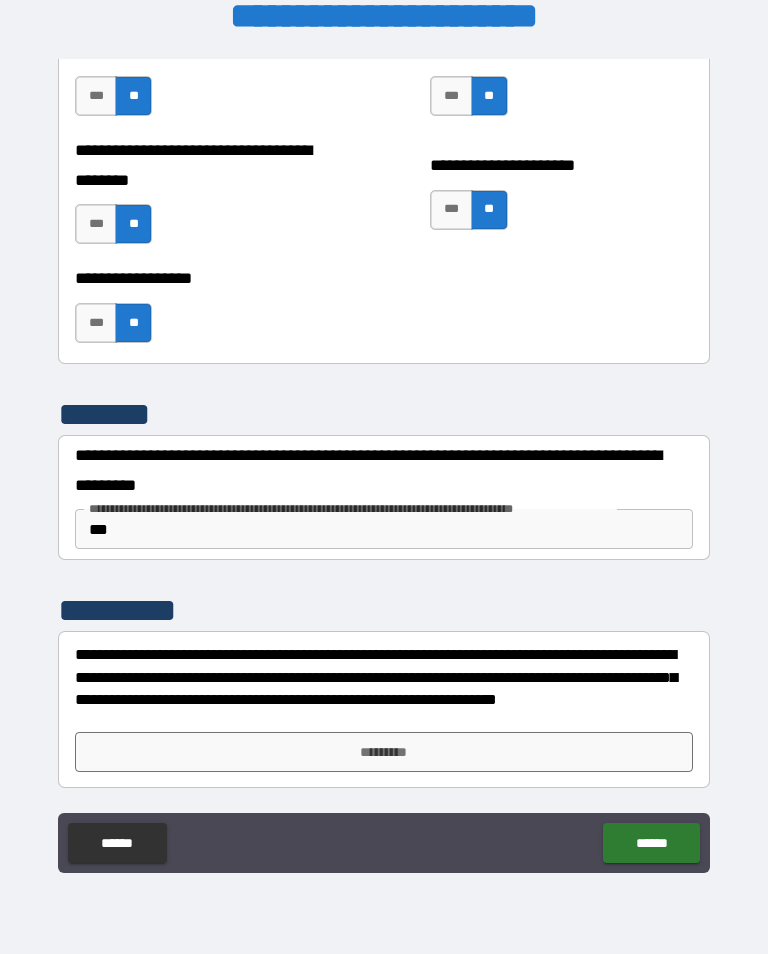 click on "*********" at bounding box center [384, 752] 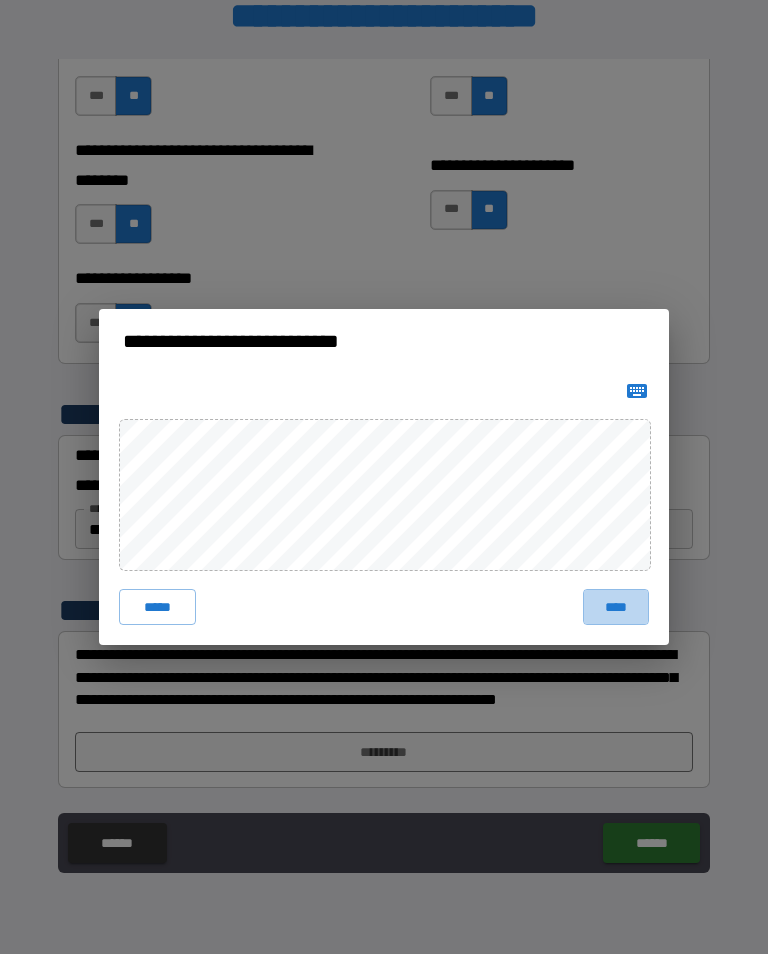 click on "****" at bounding box center (616, 607) 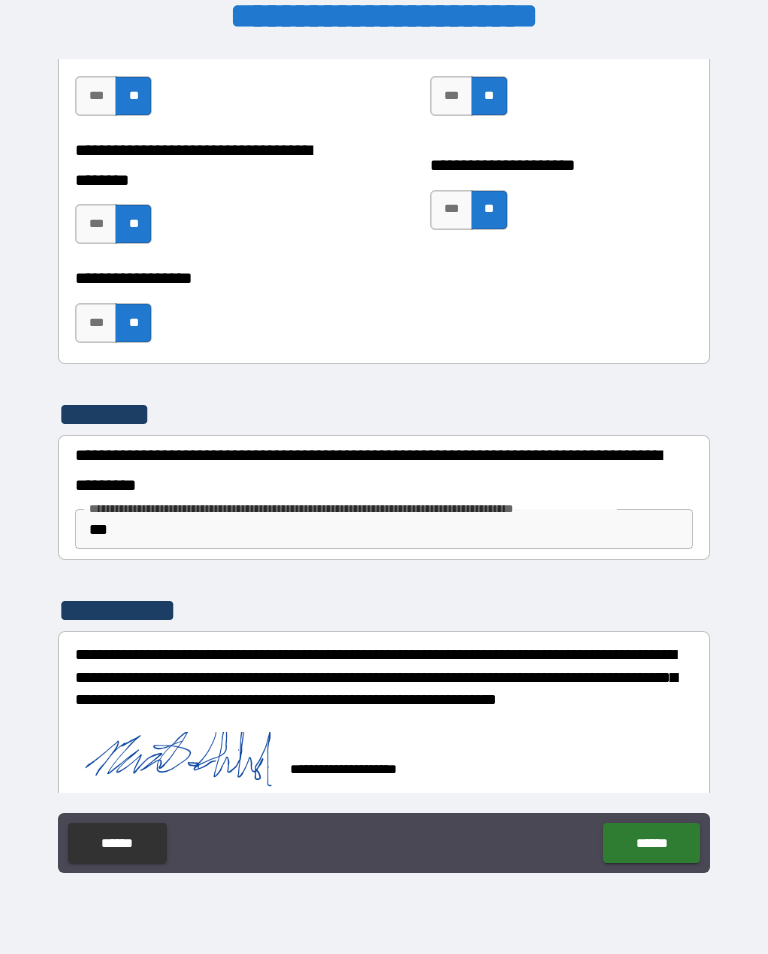 click on "******" at bounding box center (651, 843) 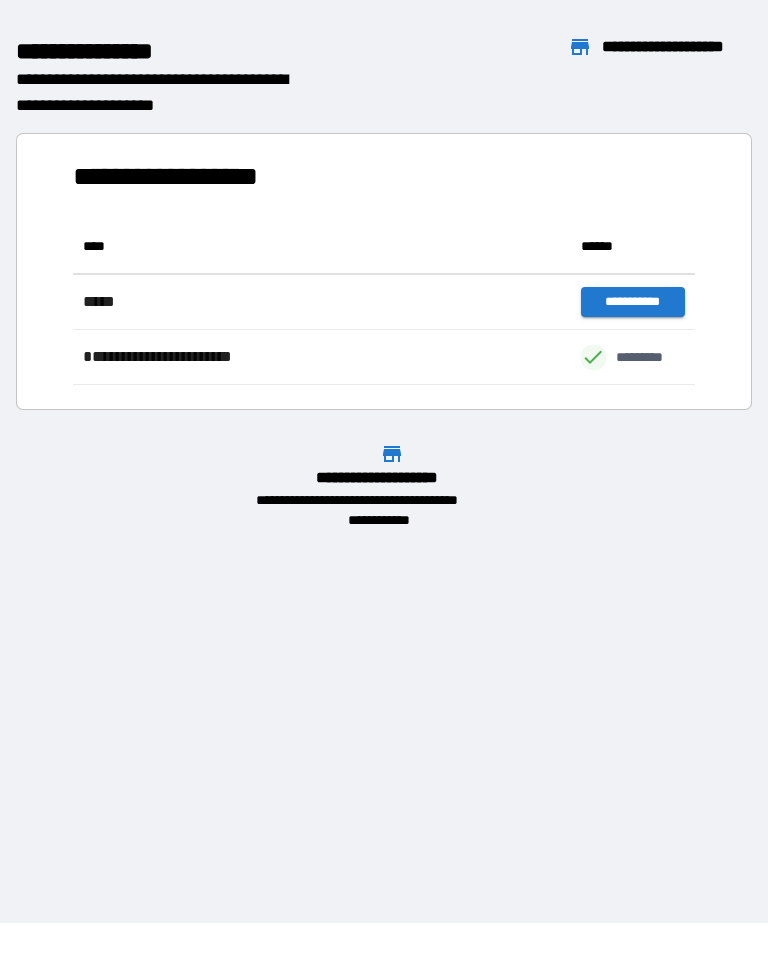 scroll, scrollTop: 166, scrollLeft: 622, axis: both 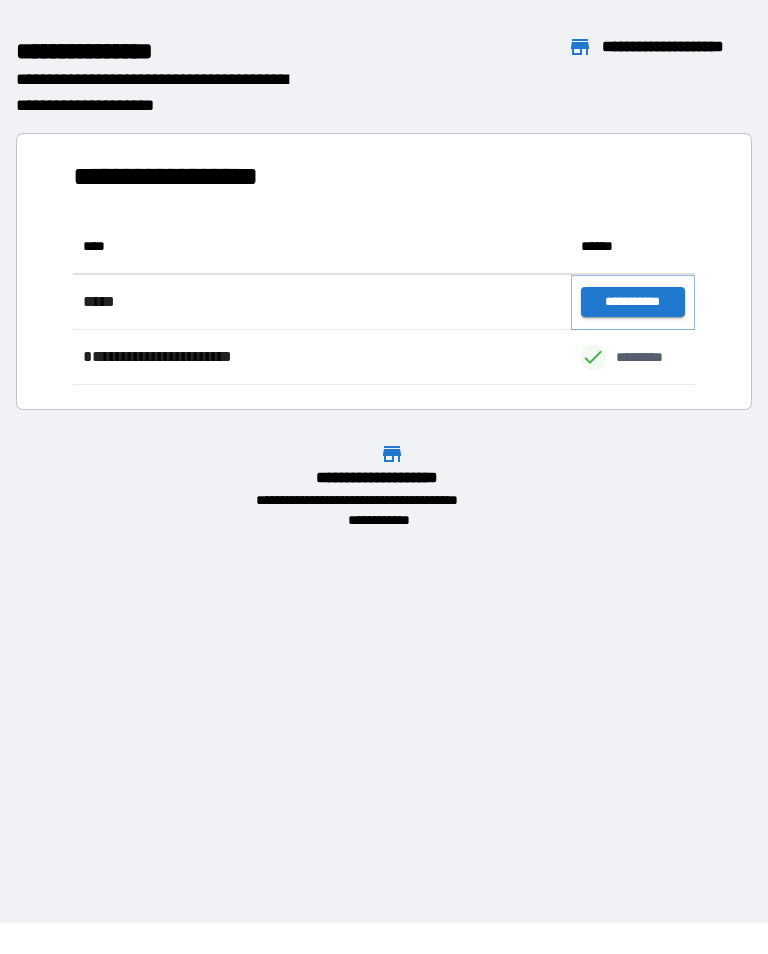click on "**********" at bounding box center [633, 302] 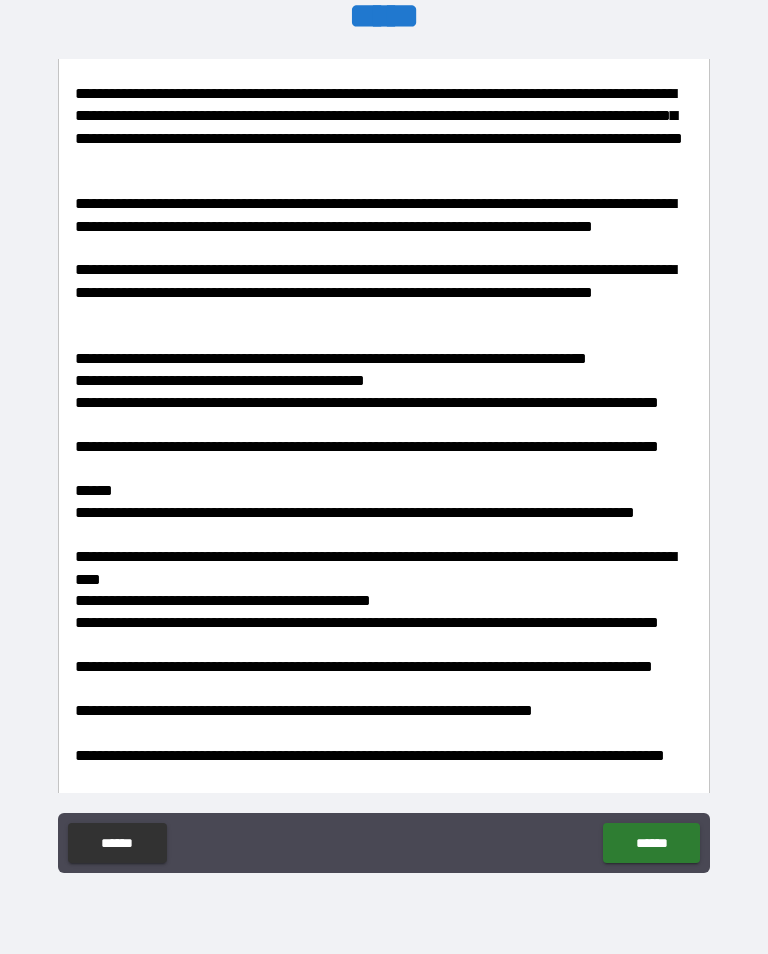 click on "**********" at bounding box center [384, 464] 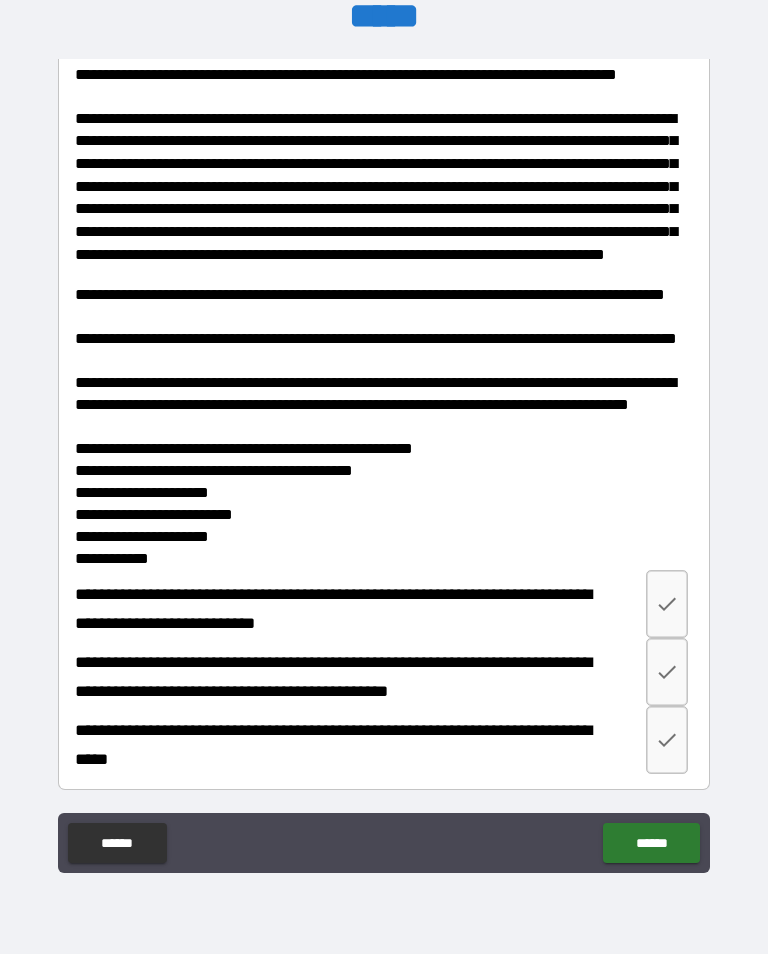 scroll, scrollTop: 2687, scrollLeft: 0, axis: vertical 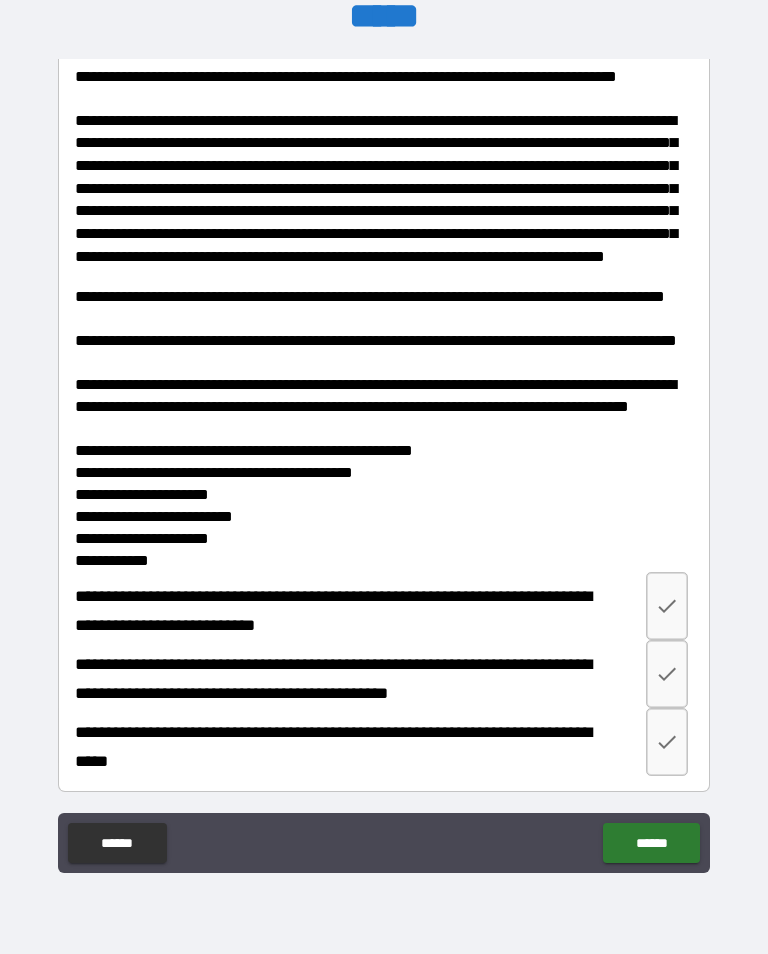 click on "**********" at bounding box center (350, 747) 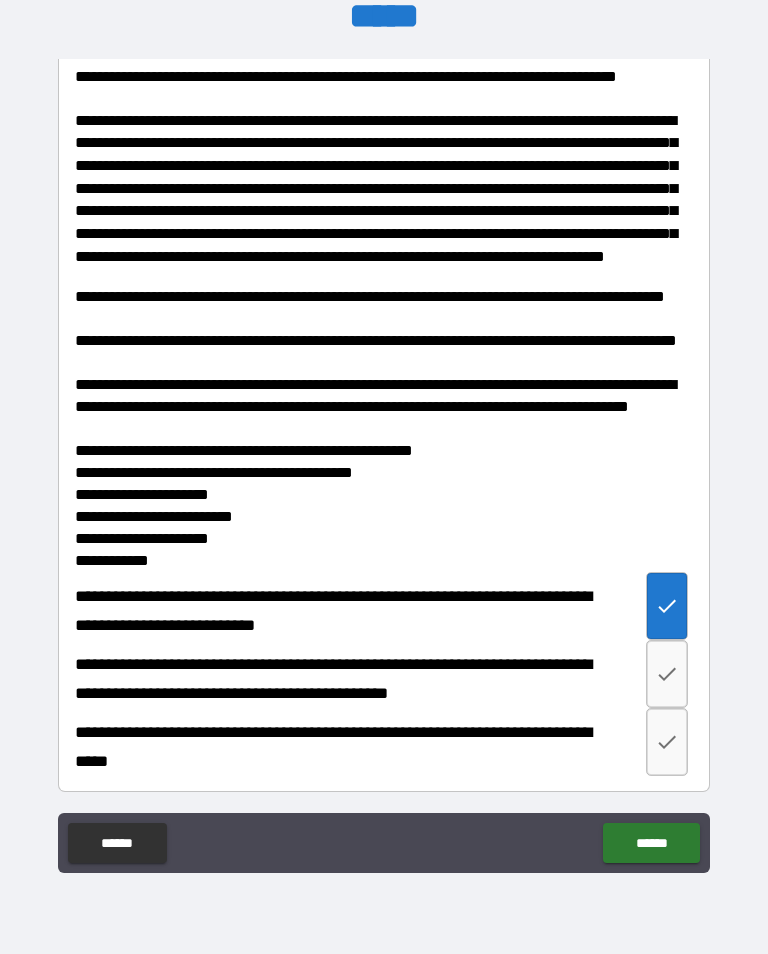 click 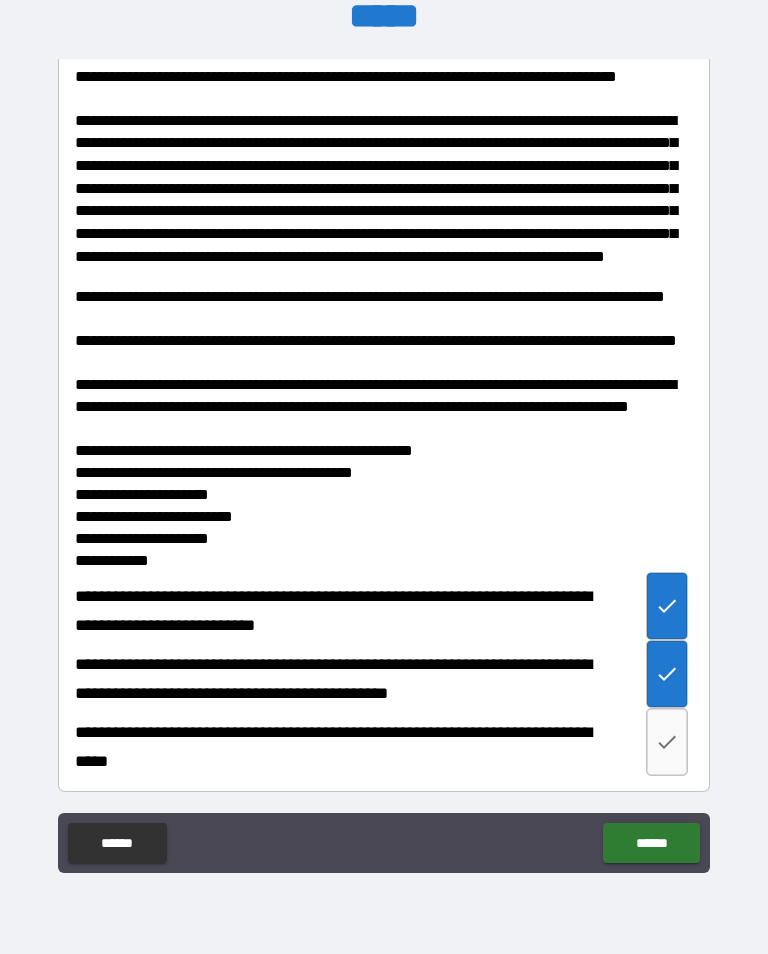 click 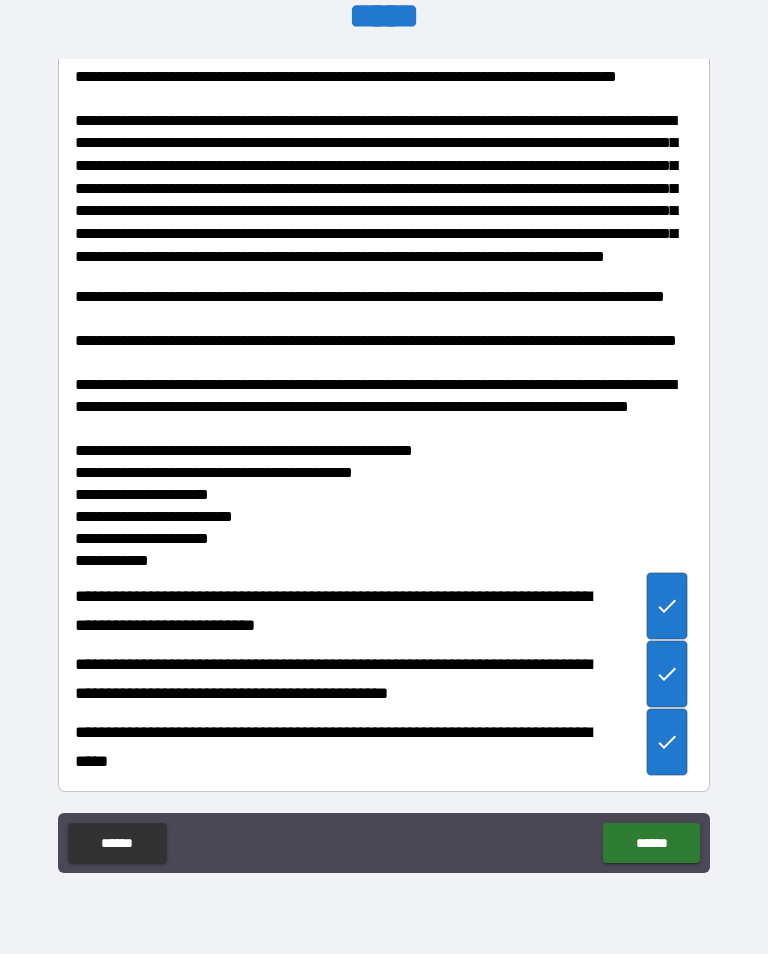 click on "******" at bounding box center [651, 843] 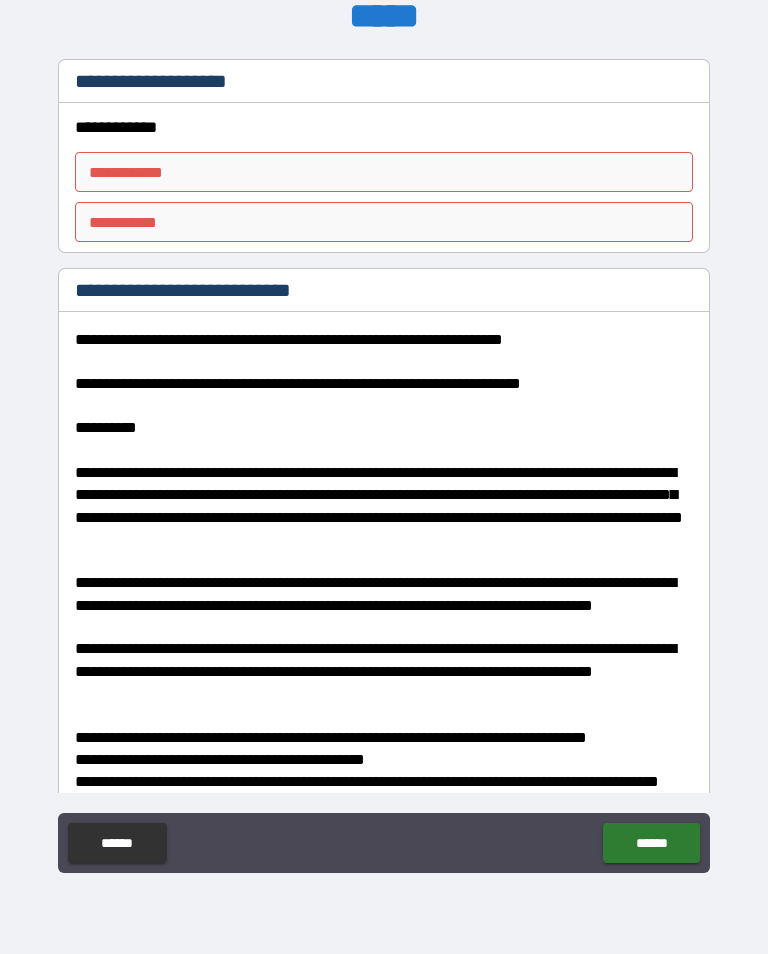 scroll, scrollTop: 0, scrollLeft: 0, axis: both 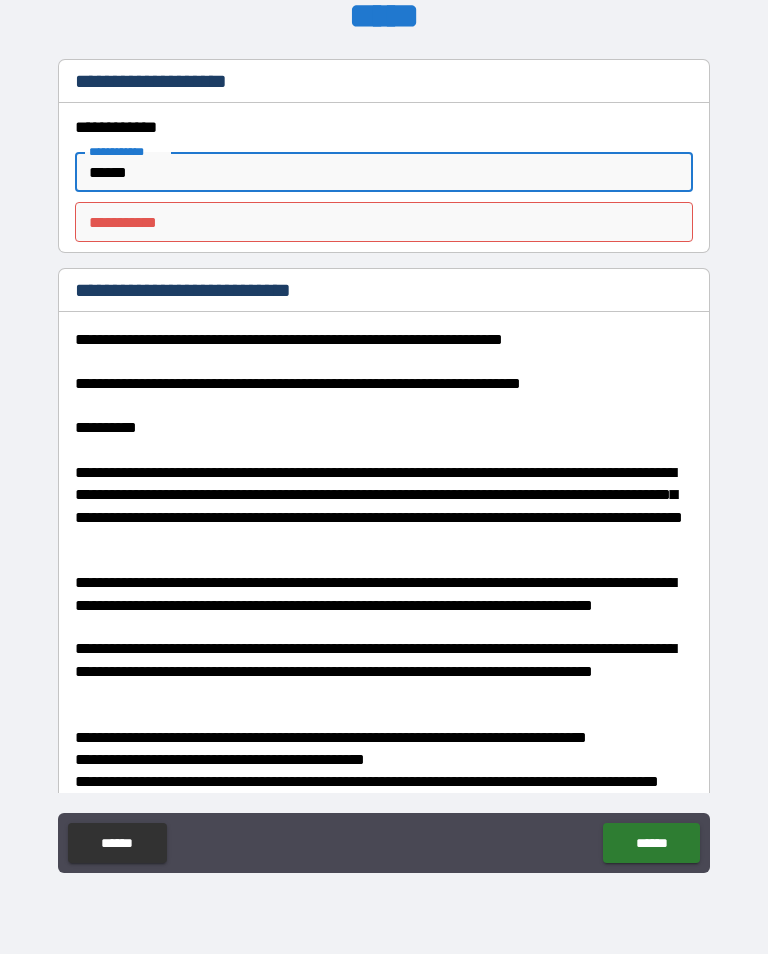 type on "******" 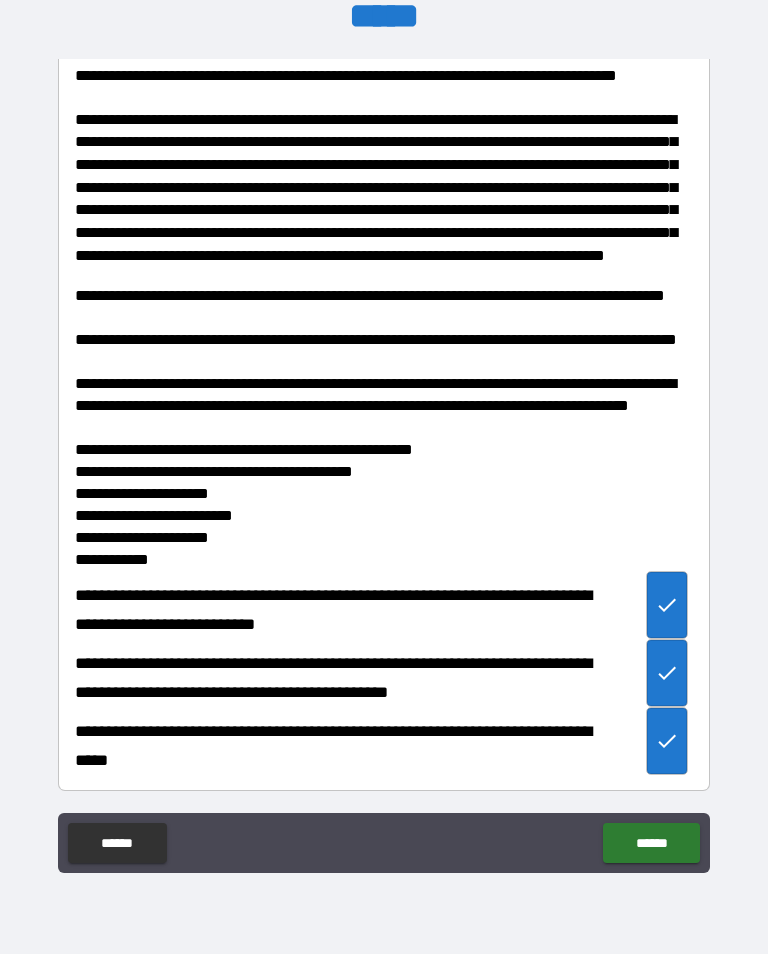 scroll, scrollTop: 2687, scrollLeft: 0, axis: vertical 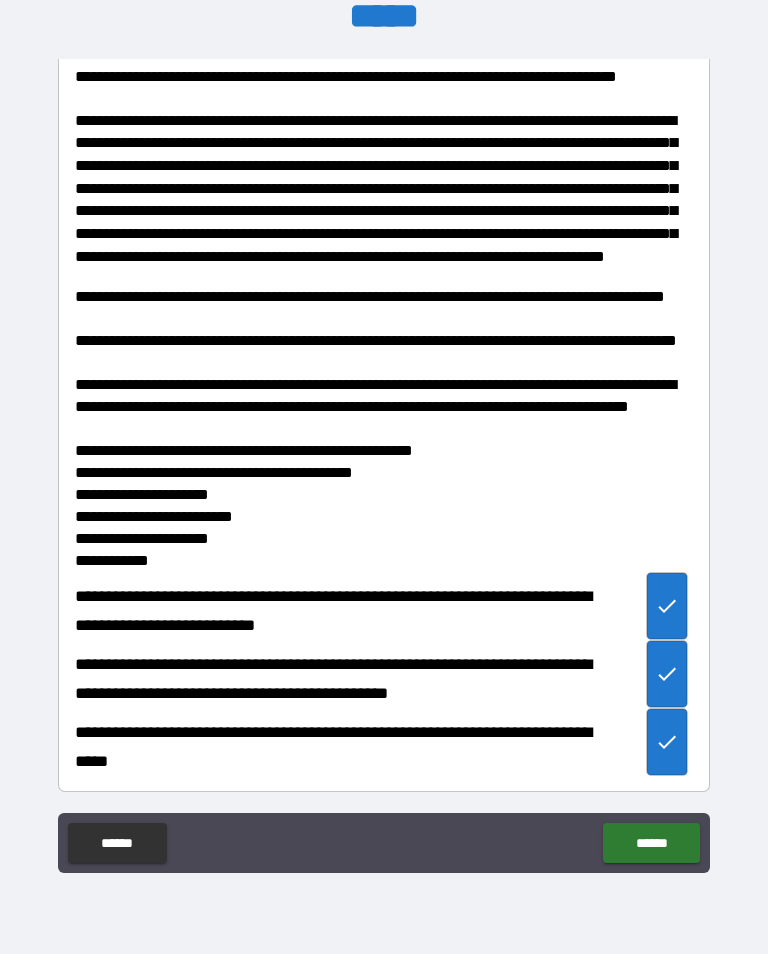 type on "*********" 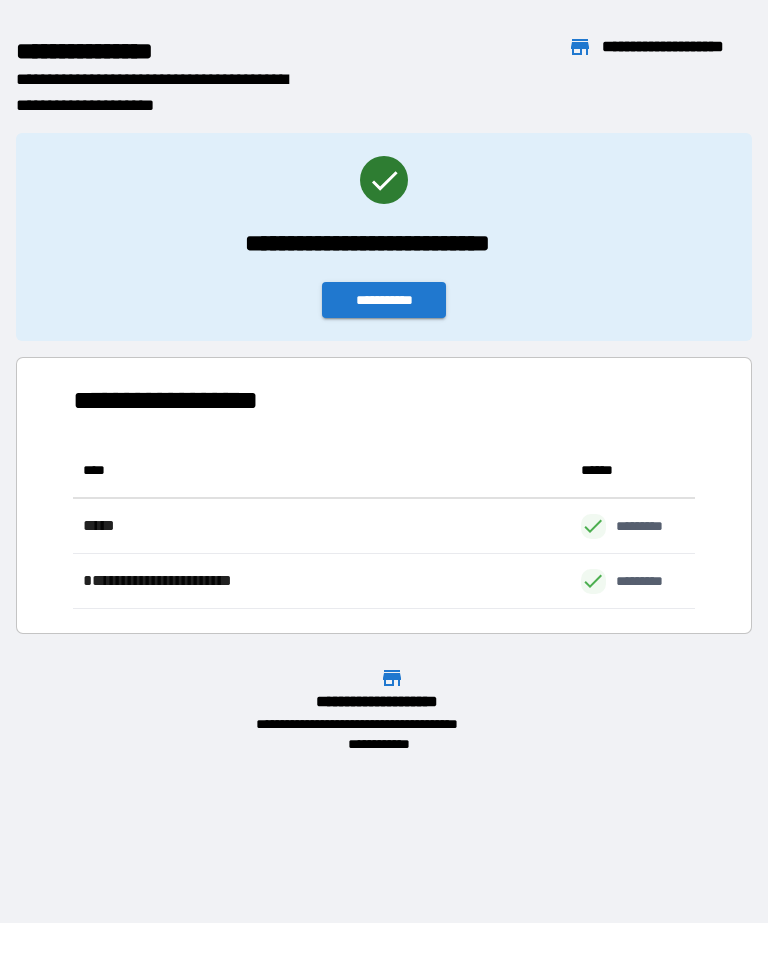 scroll, scrollTop: 1, scrollLeft: 1, axis: both 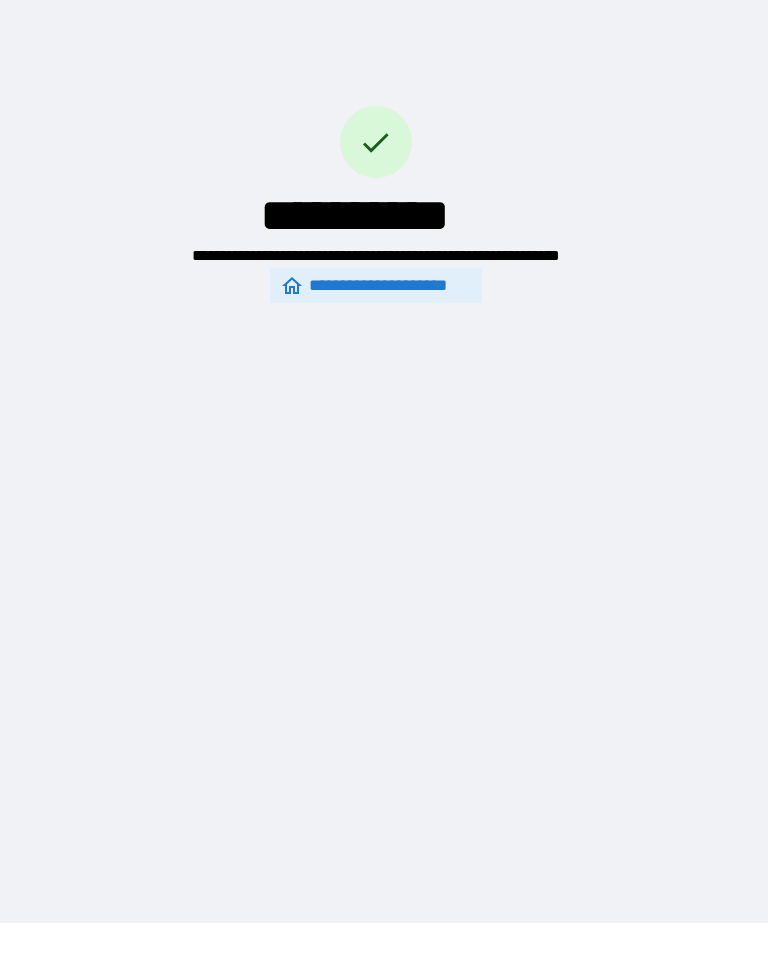 click on "**********" at bounding box center (384, 446) 